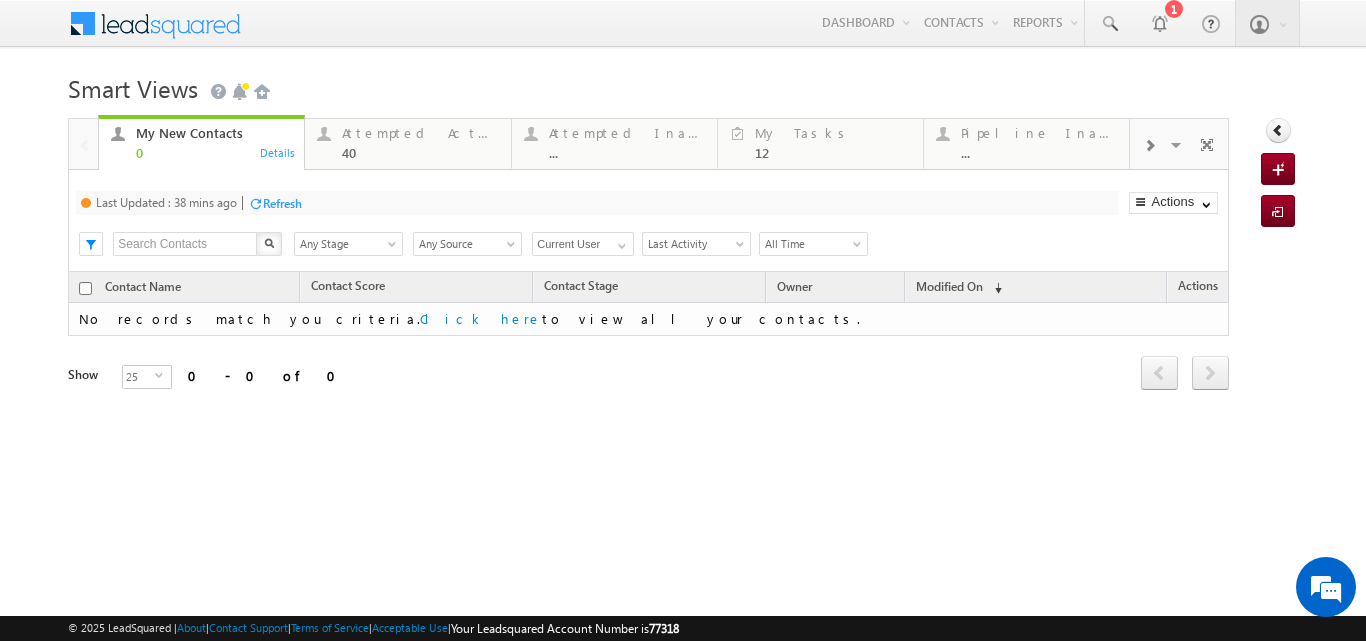 scroll, scrollTop: 0, scrollLeft: 0, axis: both 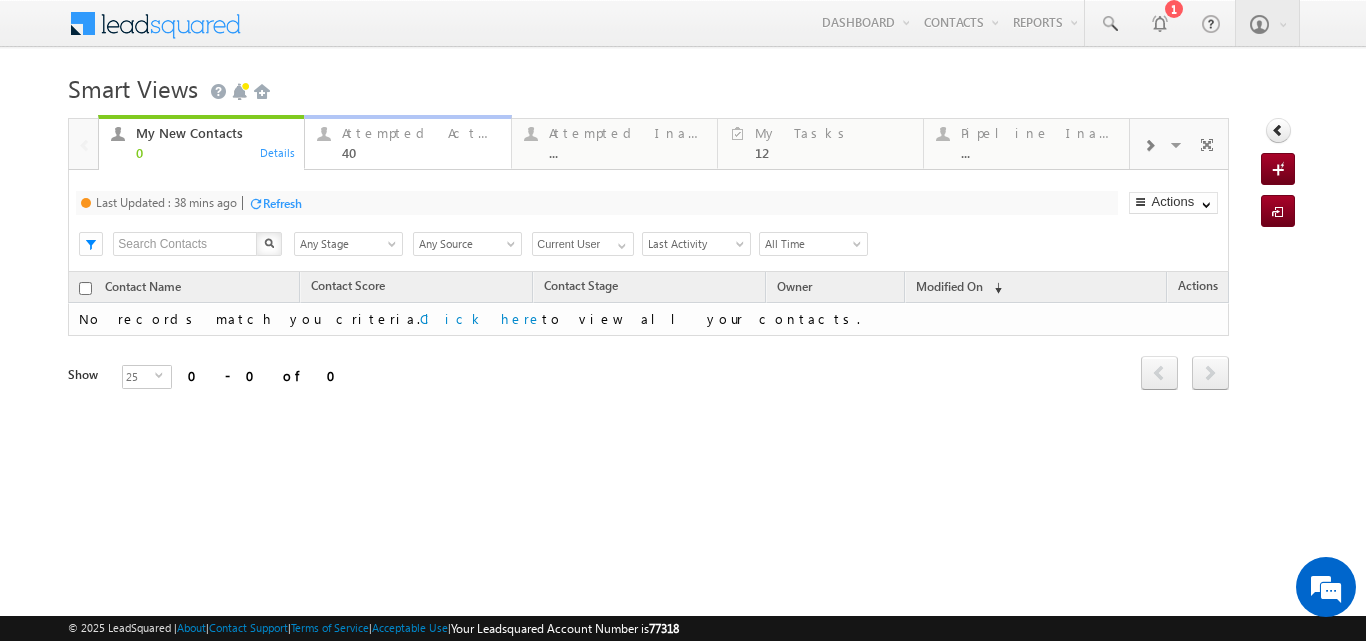 click on "Attempted Active" at bounding box center [420, 133] 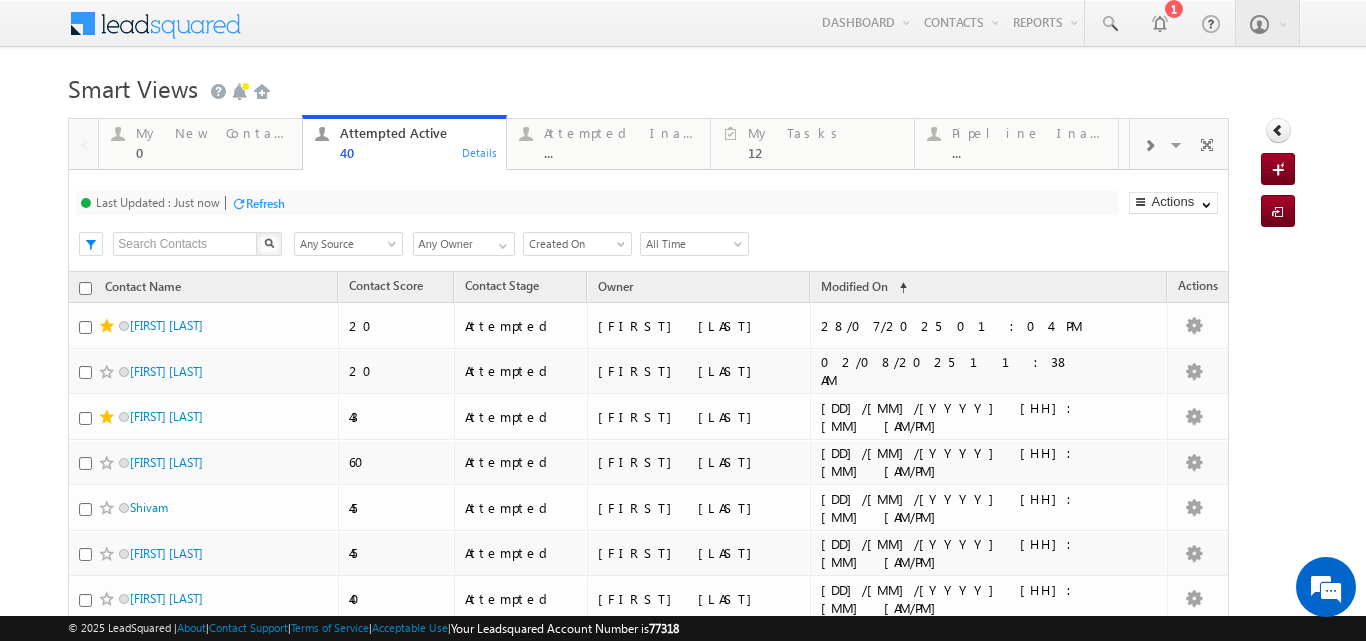click on "Refresh" at bounding box center [265, 203] 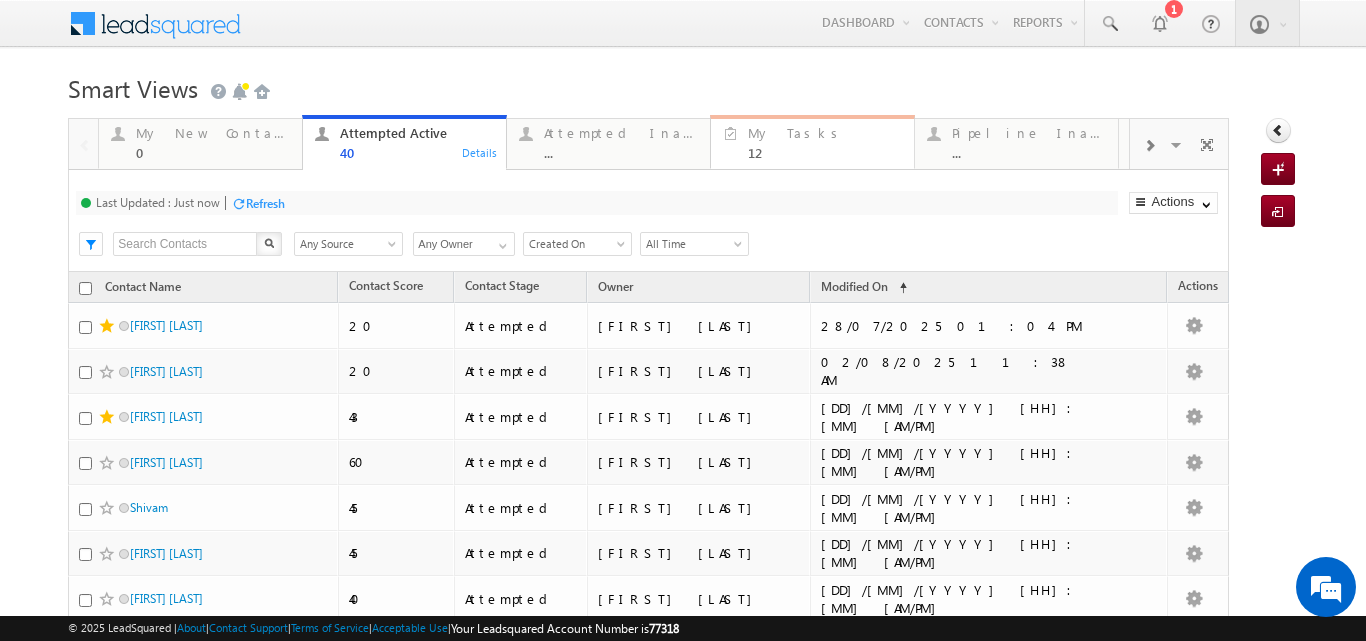 drag, startPoint x: 784, startPoint y: 138, endPoint x: 1305, endPoint y: 178, distance: 522.53326 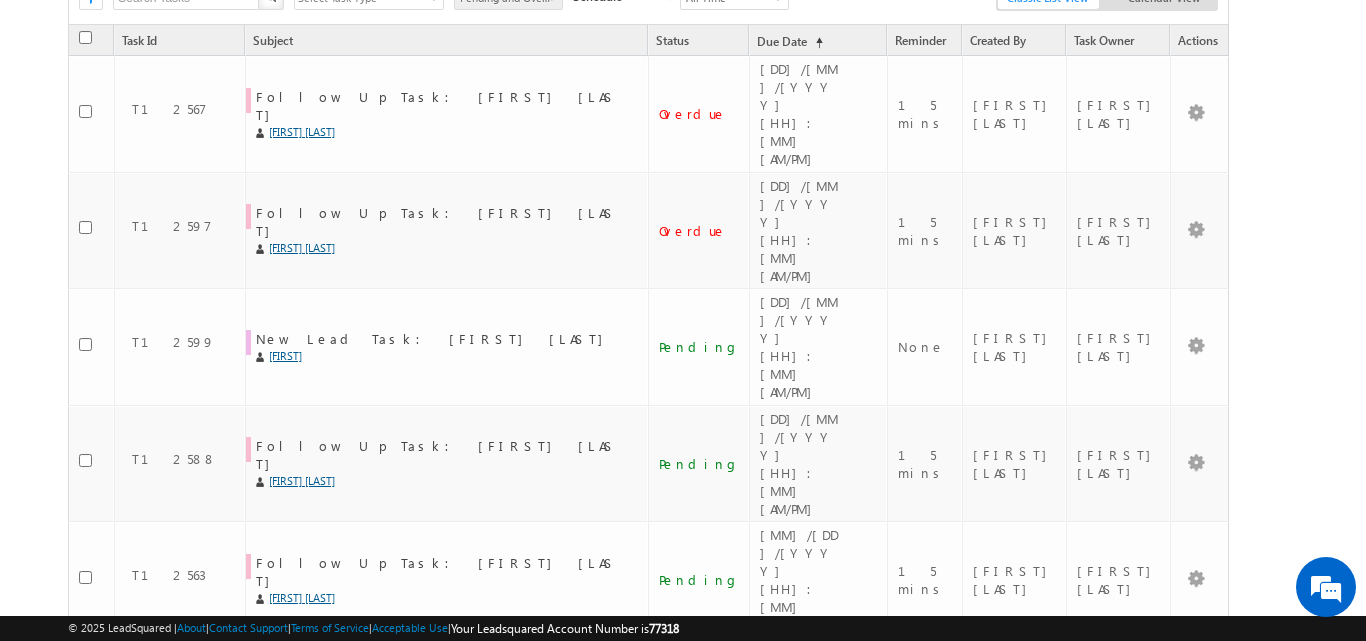 scroll, scrollTop: 244, scrollLeft: 0, axis: vertical 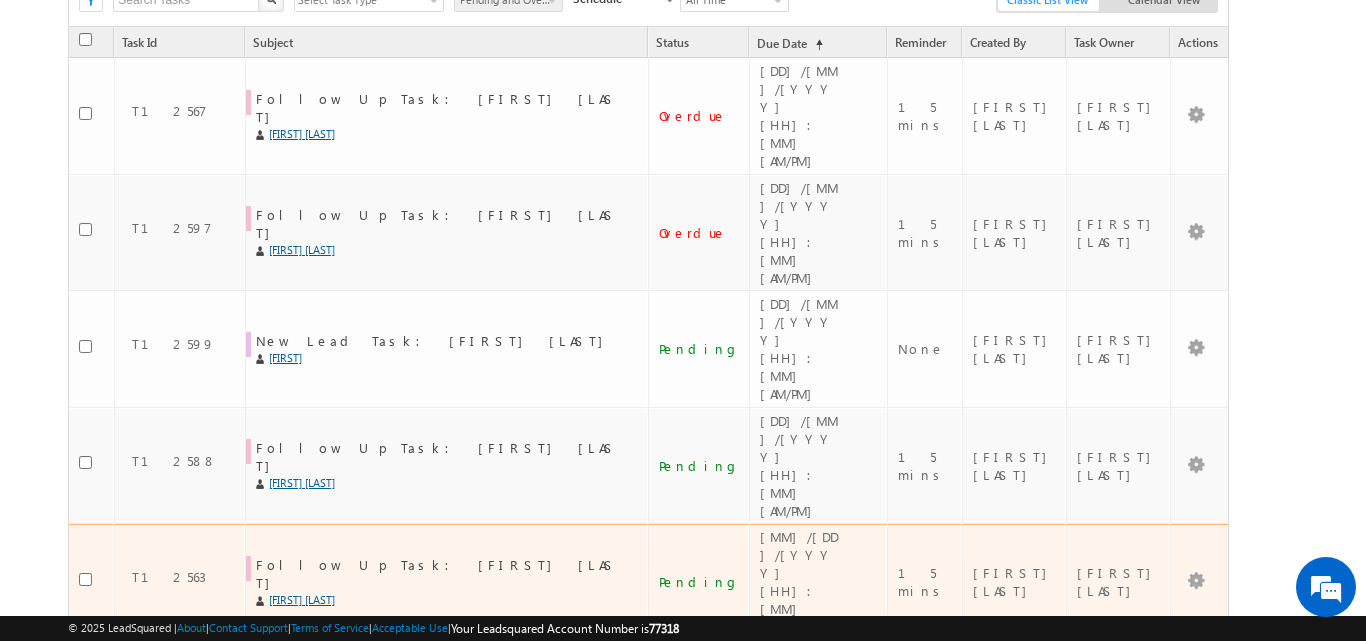 click on "vignesh katakam" at bounding box center (444, 600) 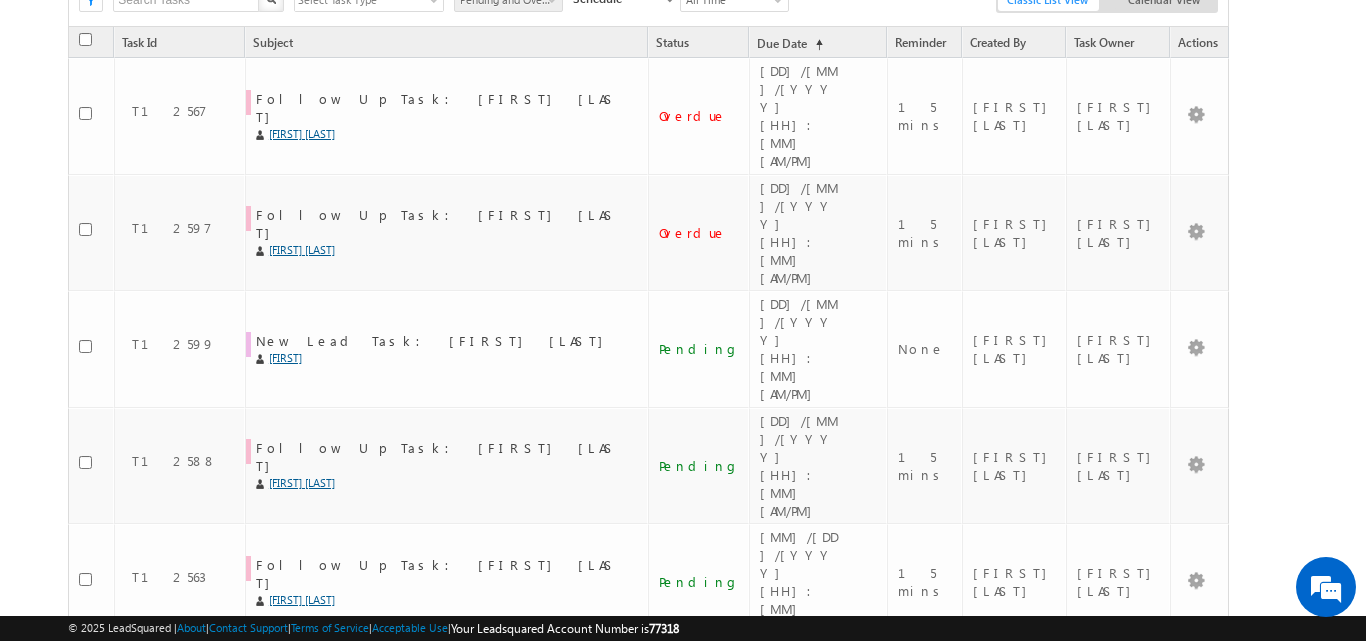 click on "Akshat Kumar" at bounding box center [444, 716] 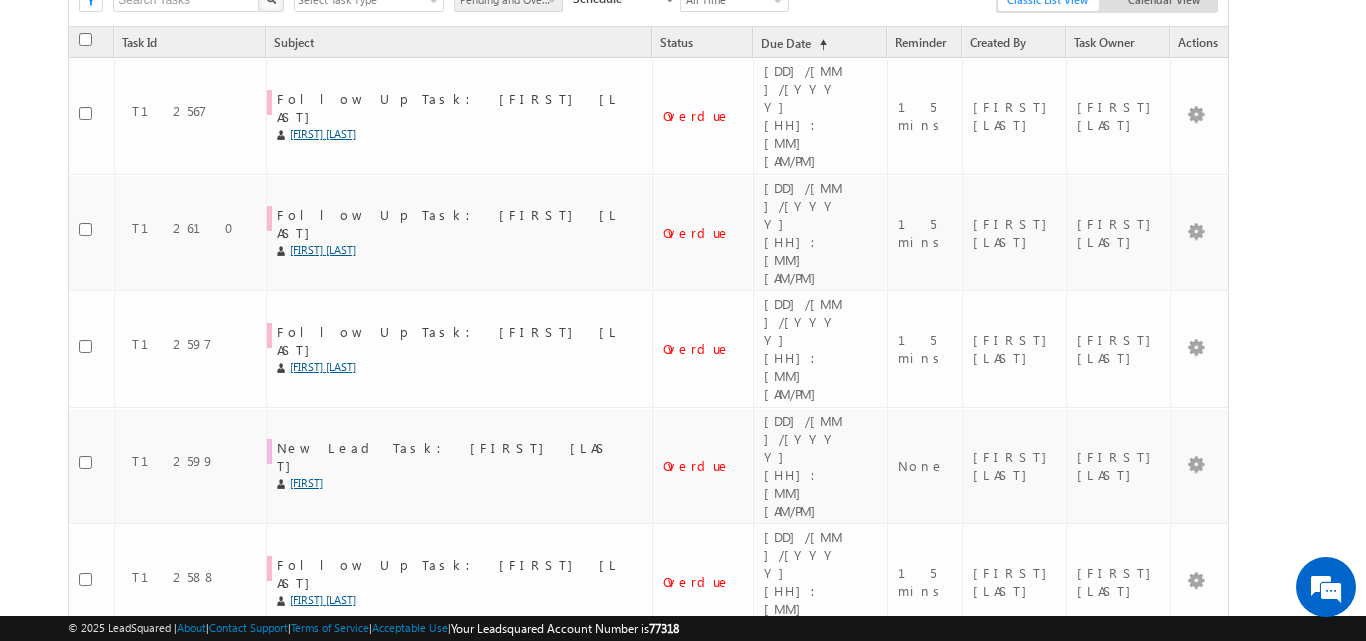 scroll, scrollTop: 0, scrollLeft: 0, axis: both 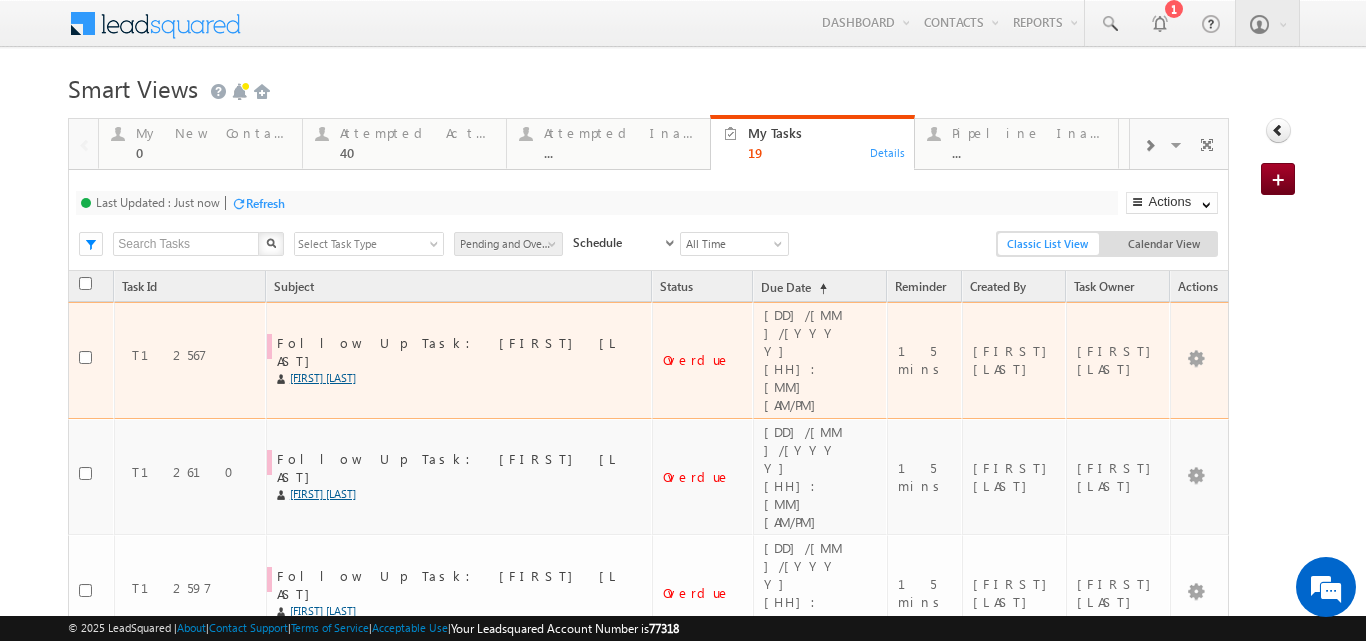 click on "Pratyush Pratyush" at bounding box center [456, 378] 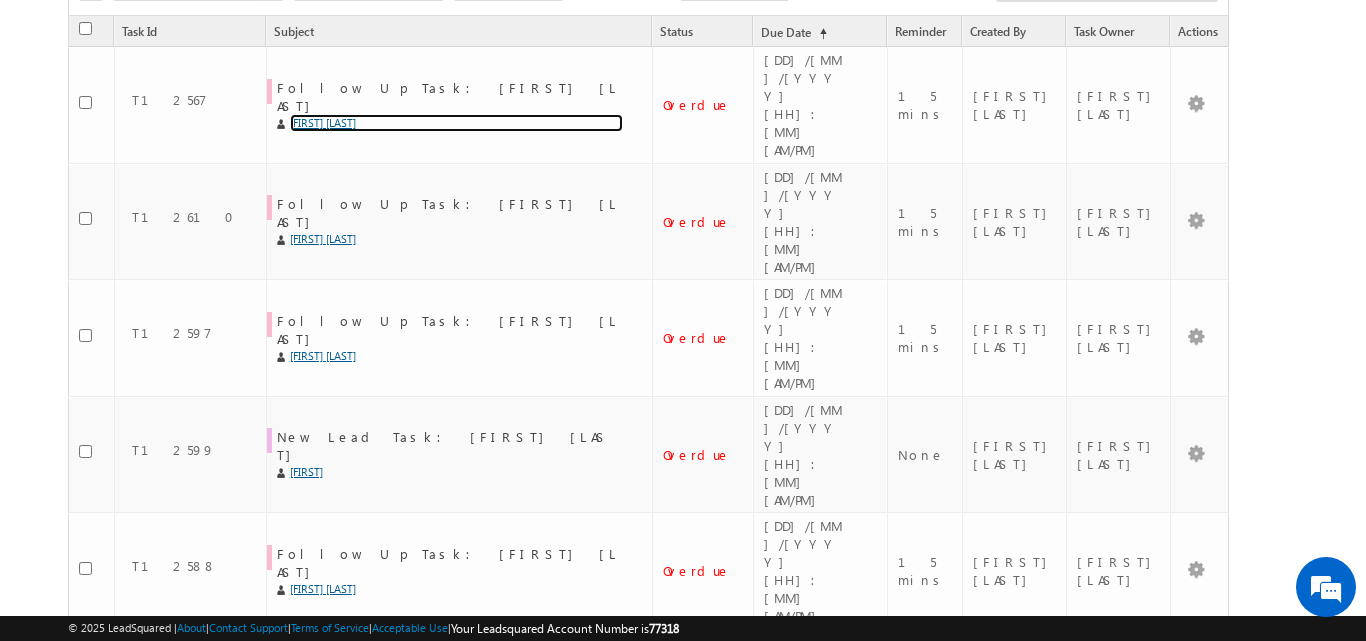 scroll, scrollTop: 257, scrollLeft: 0, axis: vertical 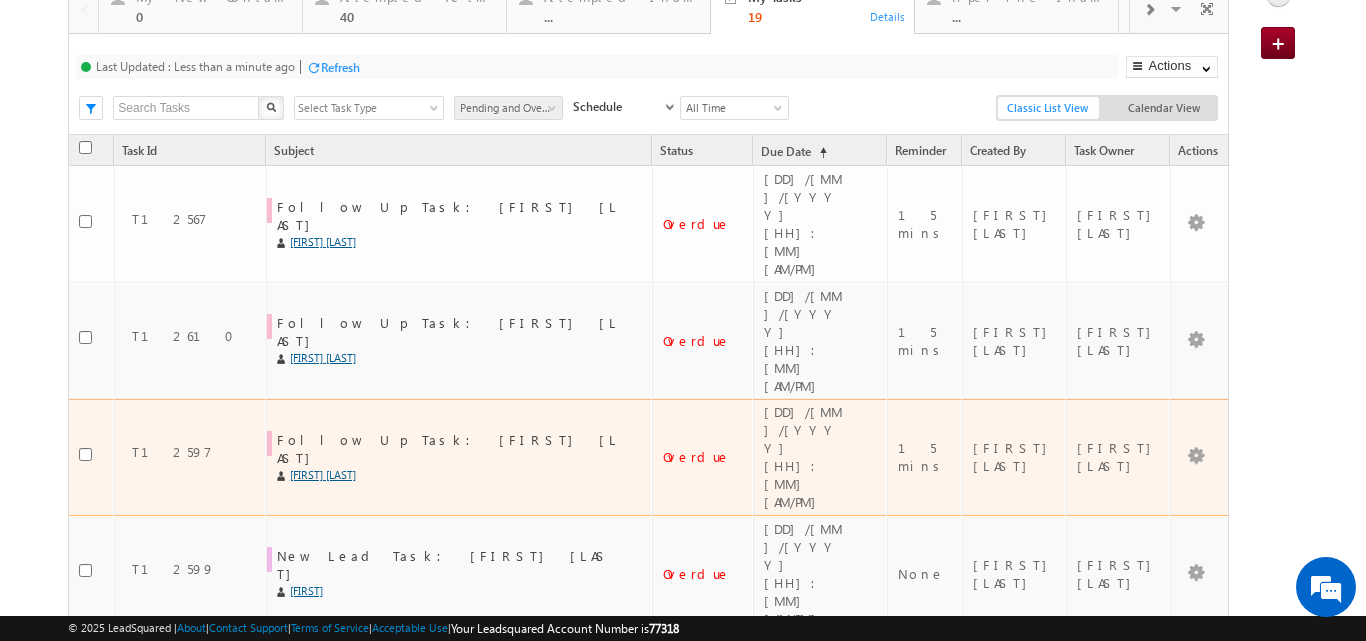 click on "Kulpreet Kaur" at bounding box center (456, 475) 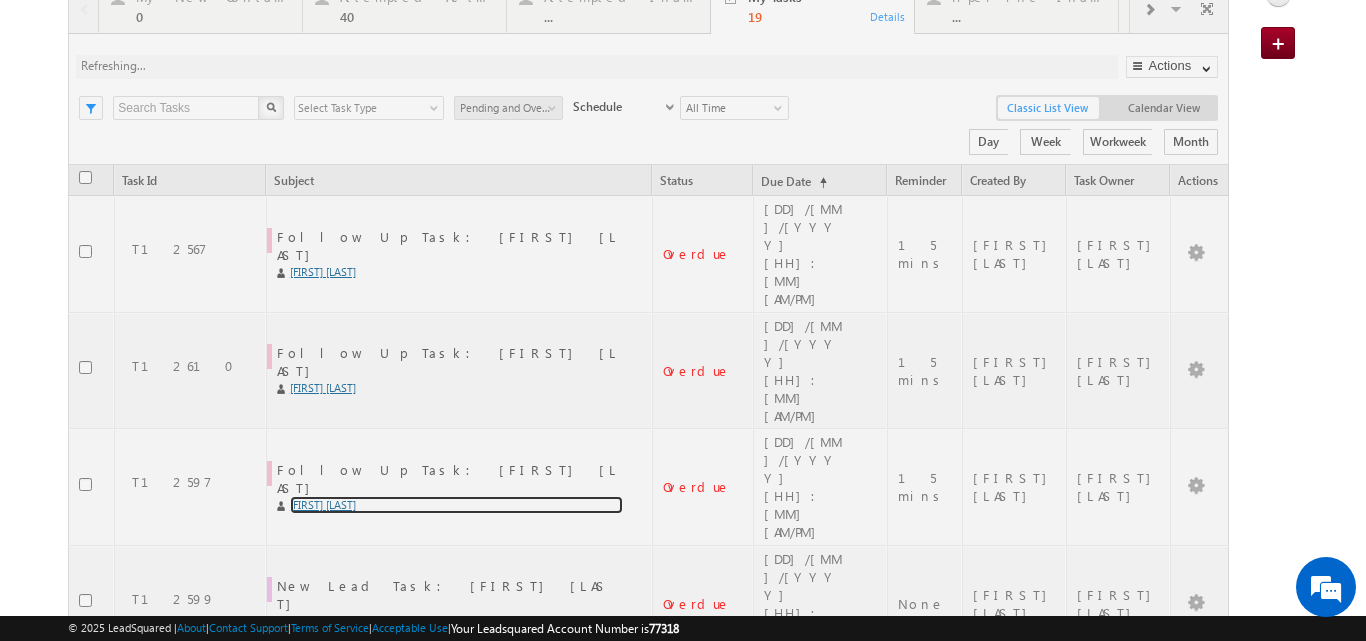 scroll, scrollTop: 0, scrollLeft: 0, axis: both 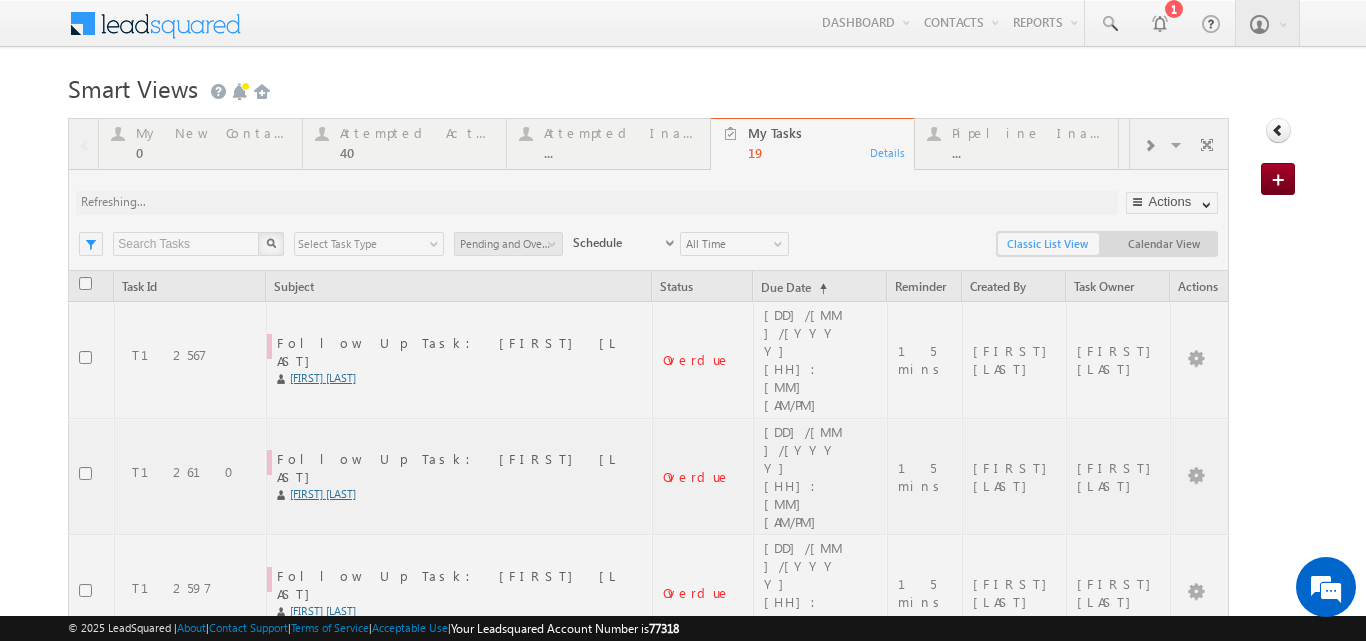 click at bounding box center (648, 1399) 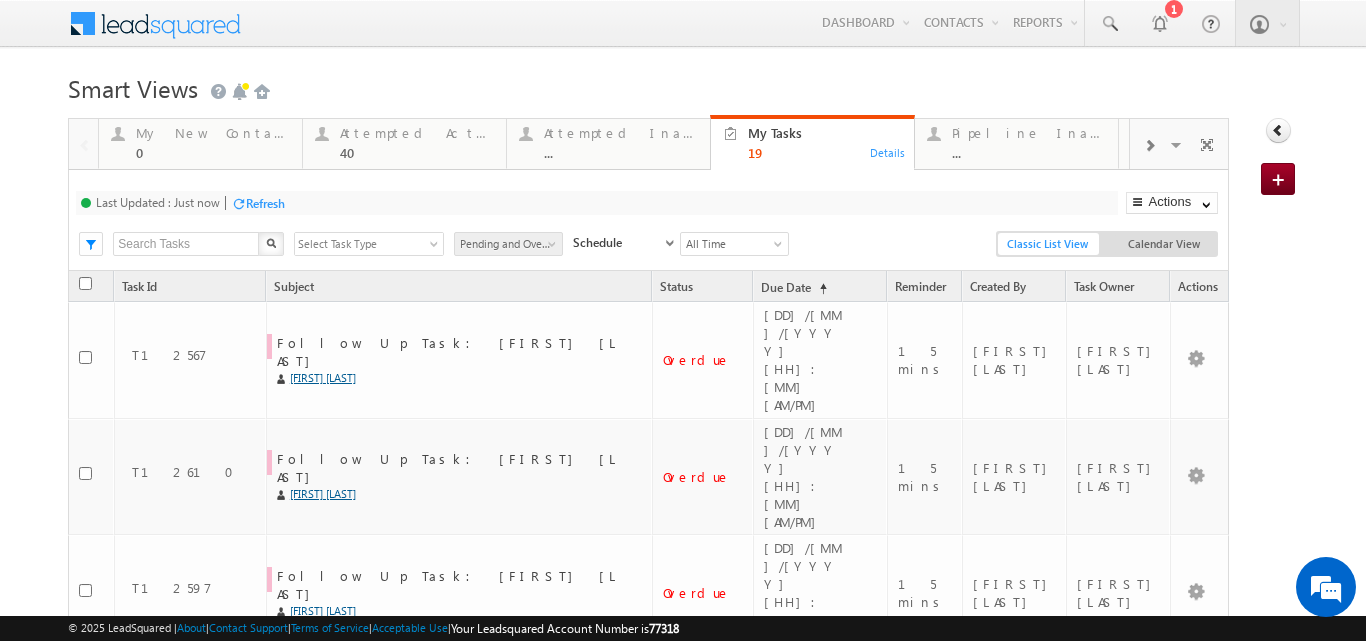 click on "Refresh" at bounding box center [265, 203] 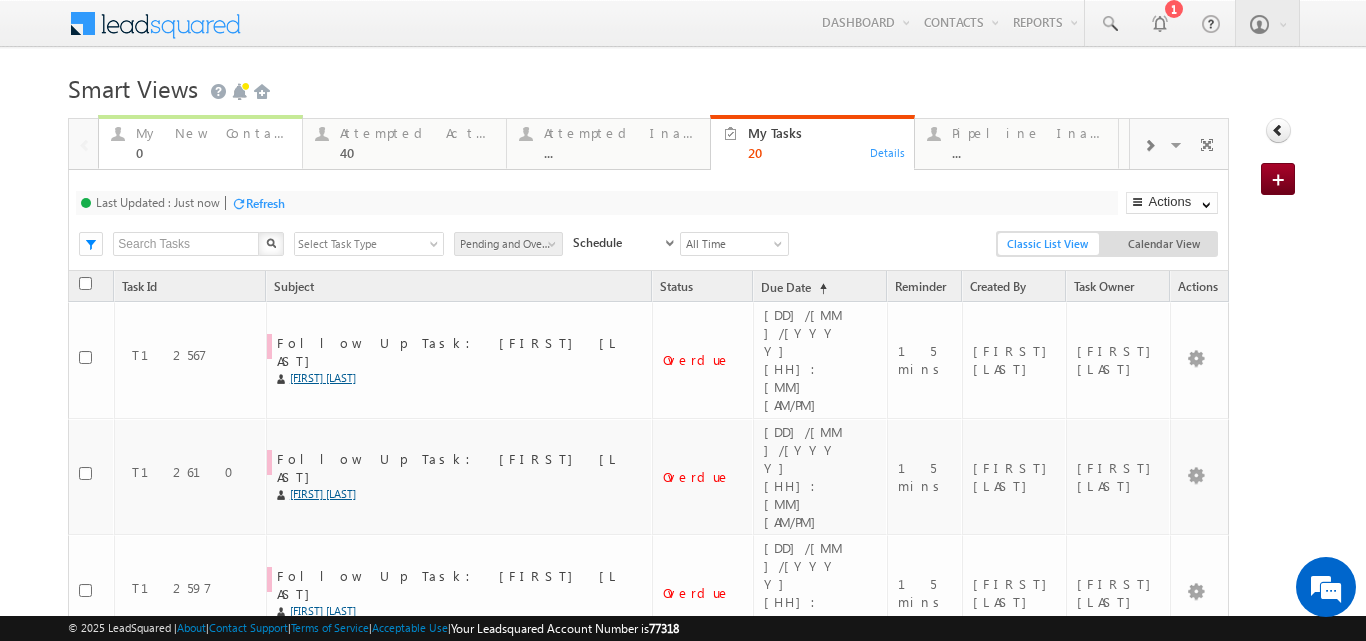 click on "My New Contact" at bounding box center [213, 133] 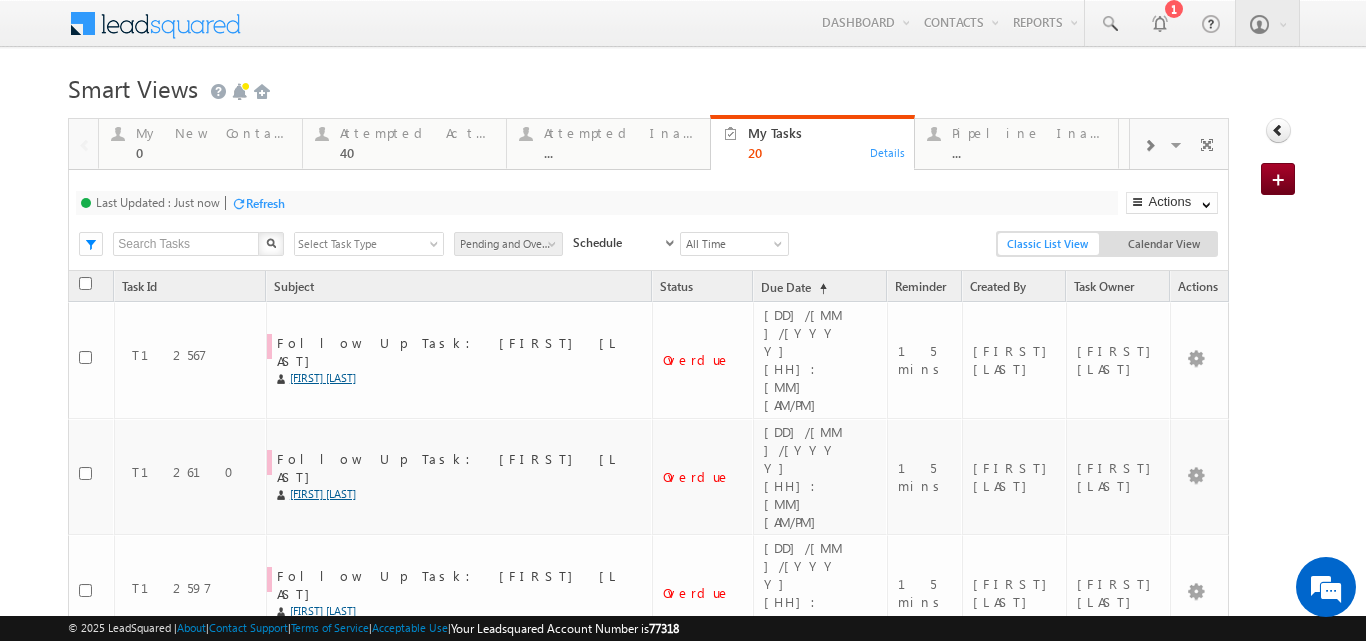 click at bounding box center [-33554175, -33554227] 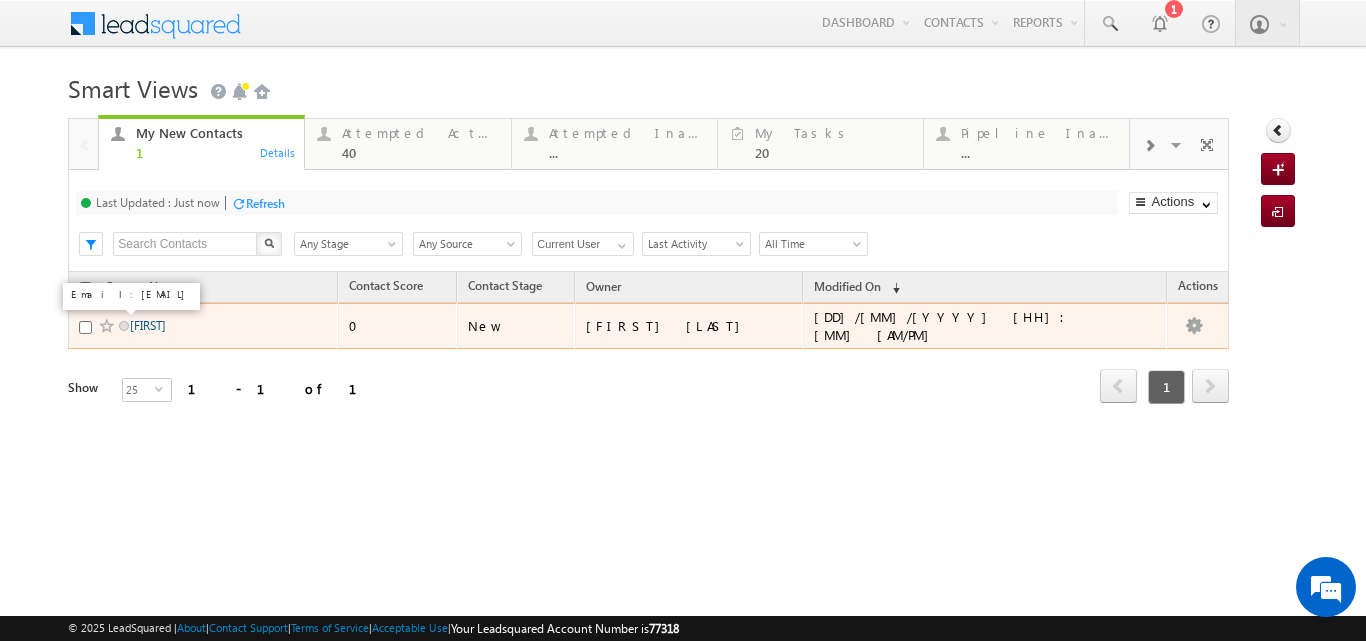click on "Tanmita" at bounding box center (148, 325) 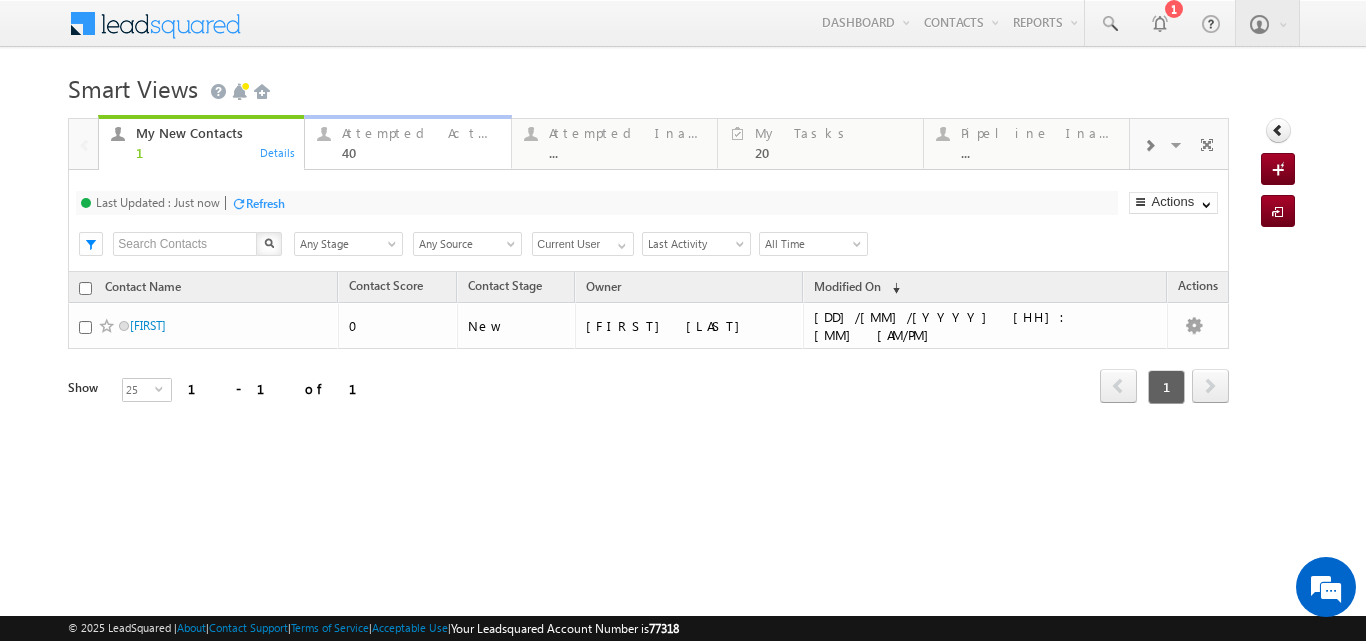 click on "Attempted Active" at bounding box center (420, 133) 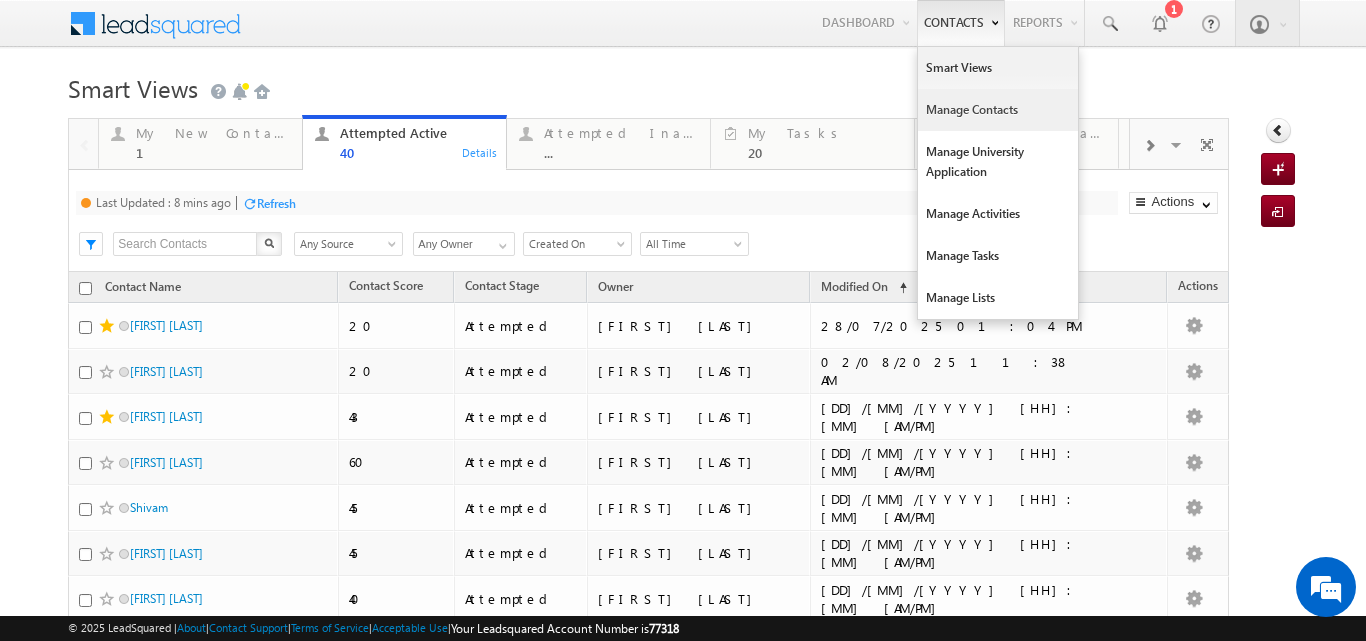 click on "Manage Contacts" at bounding box center (998, 110) 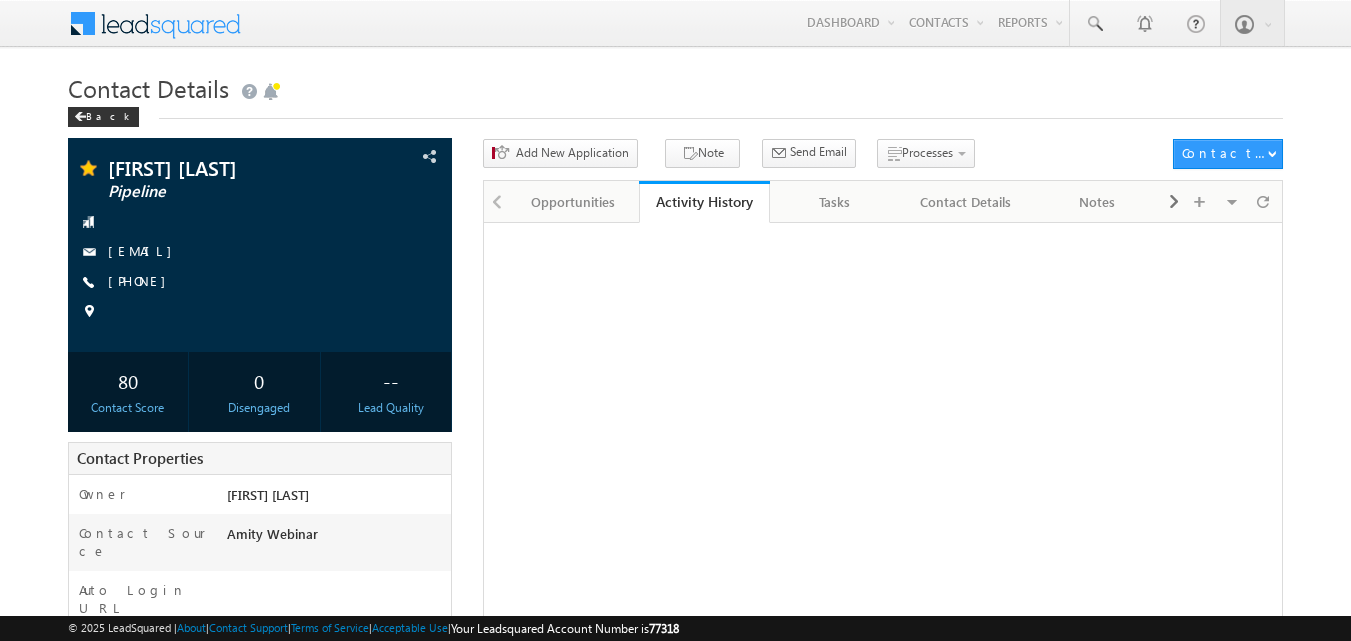 scroll, scrollTop: 0, scrollLeft: 0, axis: both 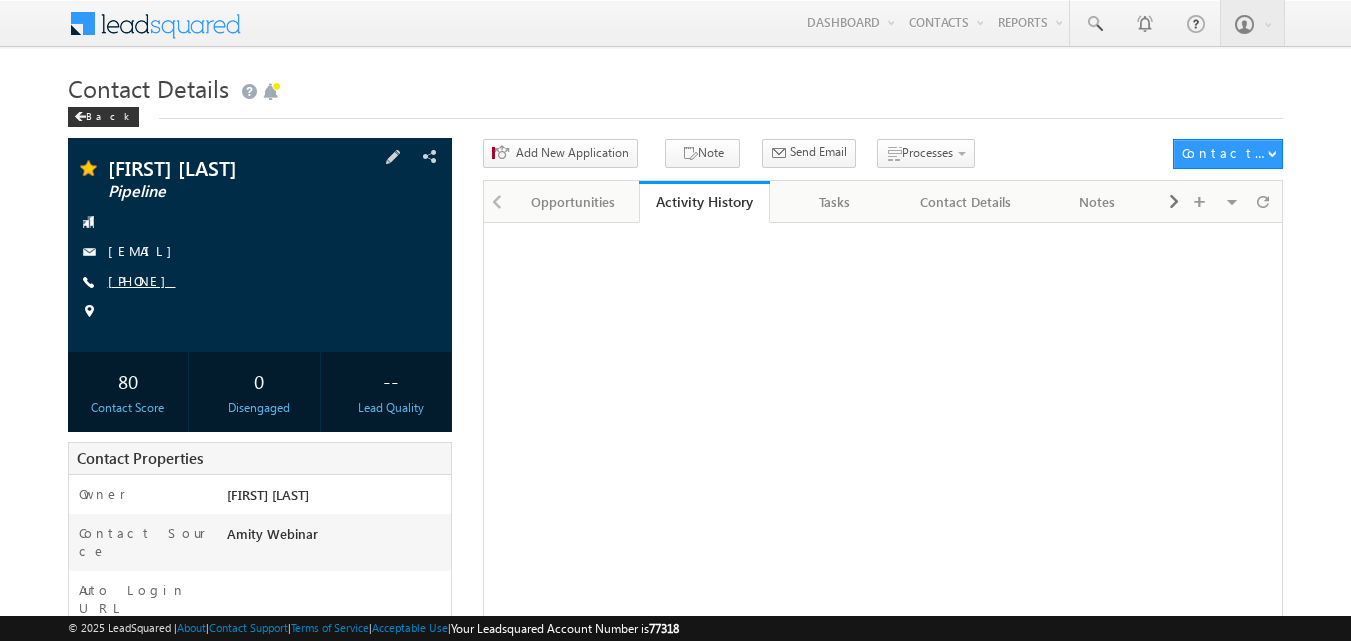 click on "+91-9912546552" at bounding box center (142, 280) 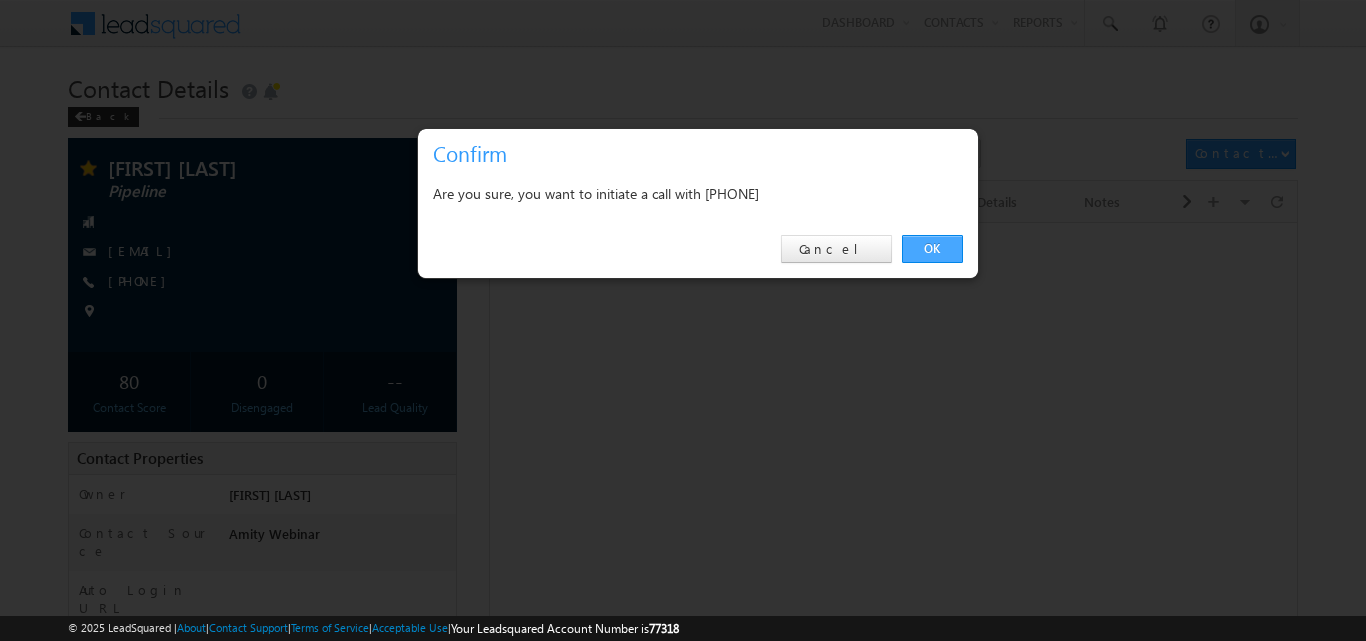 click on "OK" at bounding box center [932, 249] 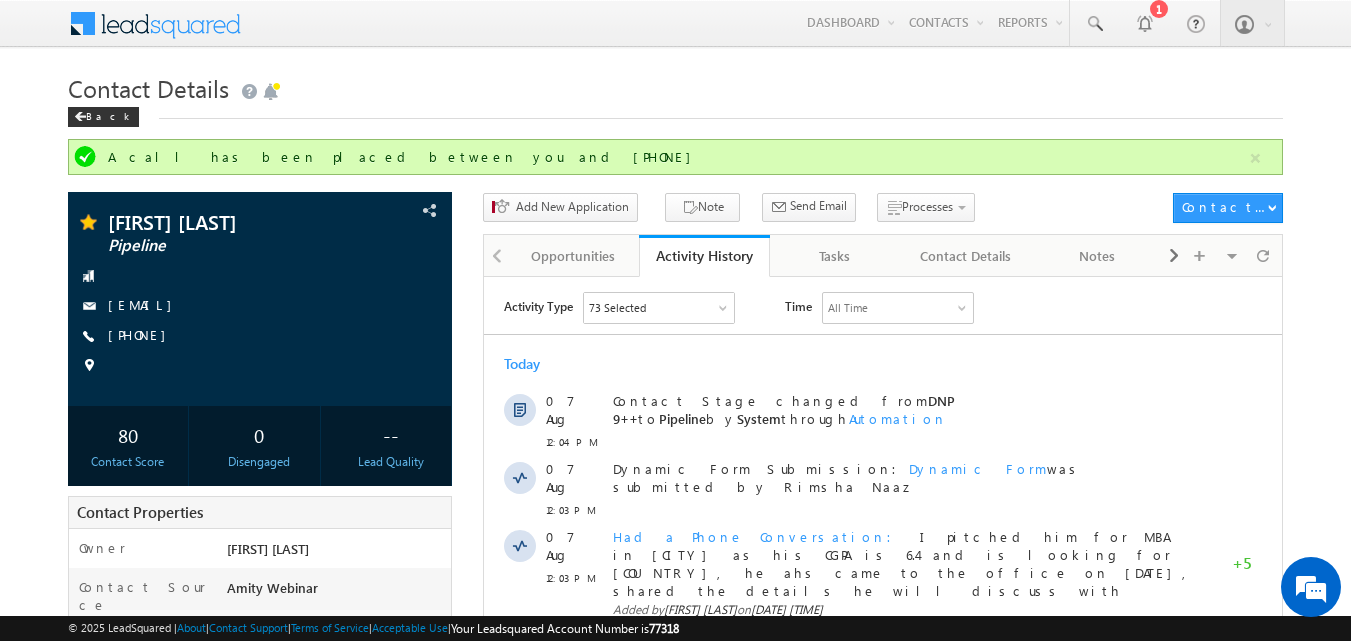 scroll, scrollTop: 0, scrollLeft: 0, axis: both 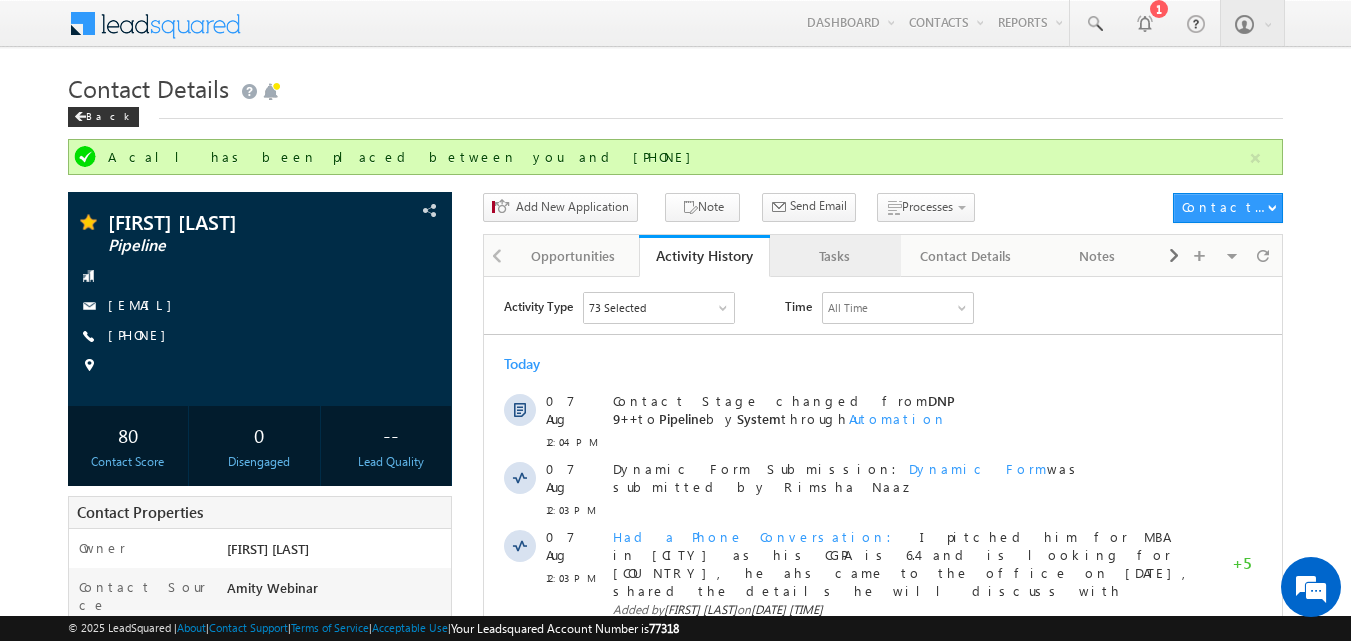 click on "Tasks" at bounding box center (834, 256) 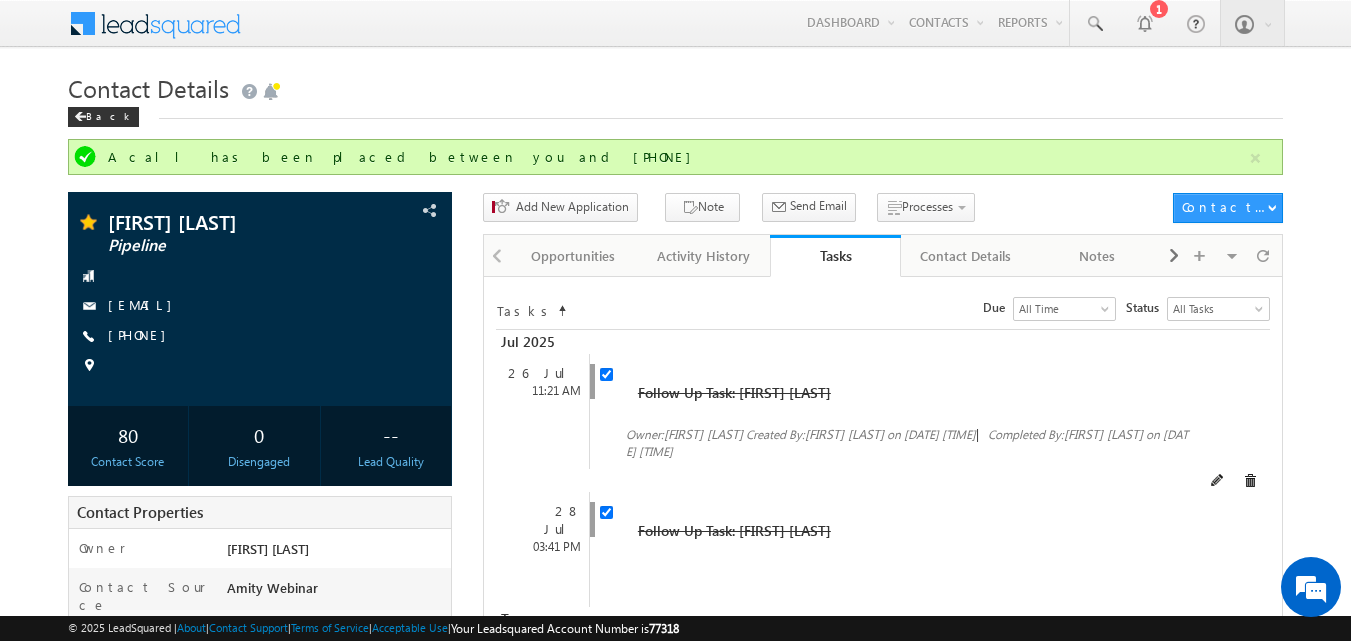 scroll, scrollTop: 0, scrollLeft: 0, axis: both 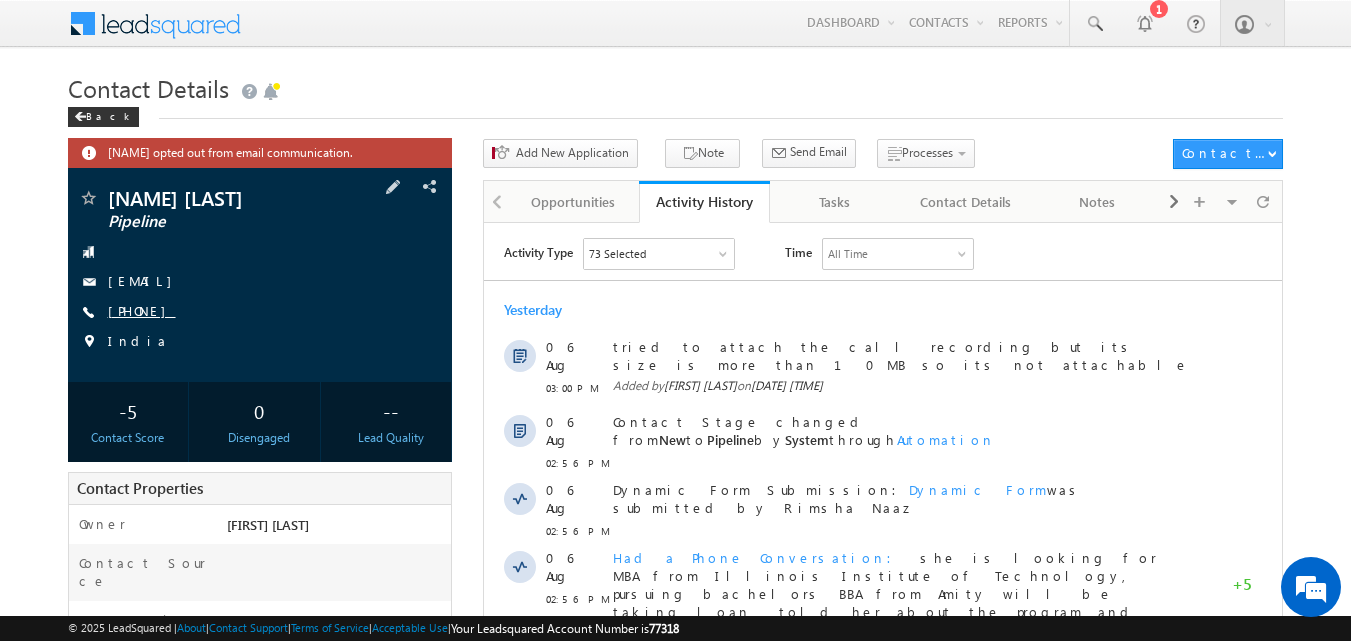 click on "[PHONE]" at bounding box center [142, 310] 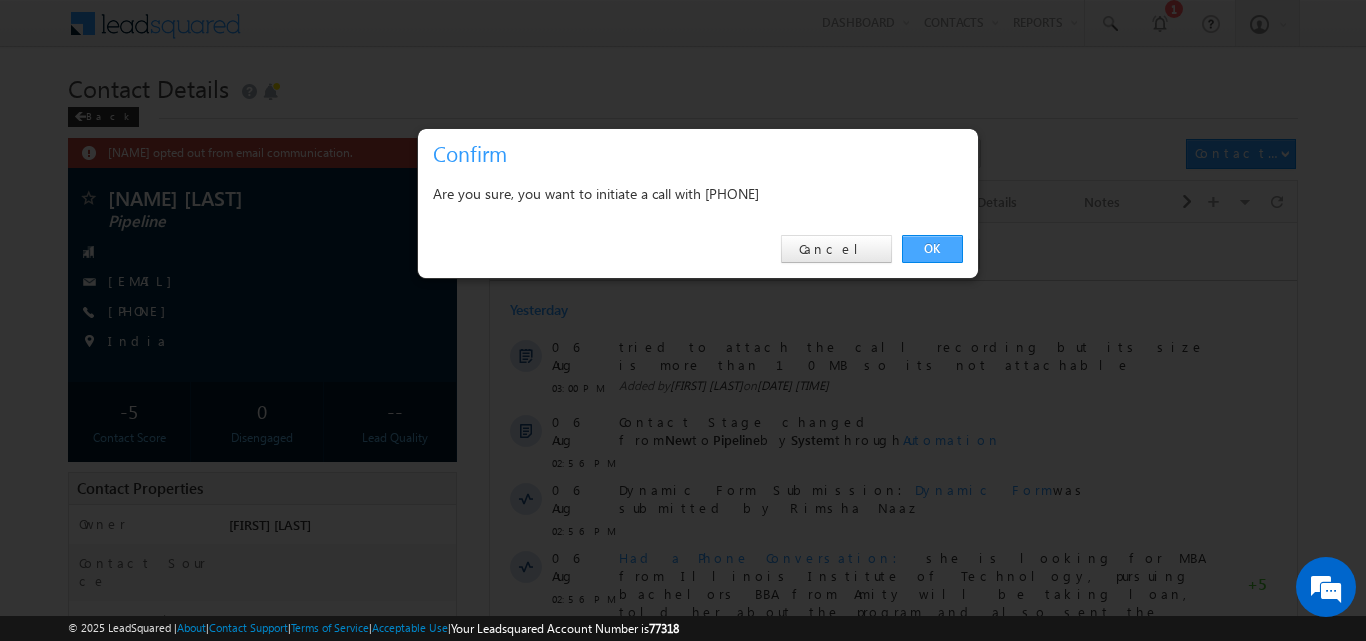 click on "OK" at bounding box center (932, 249) 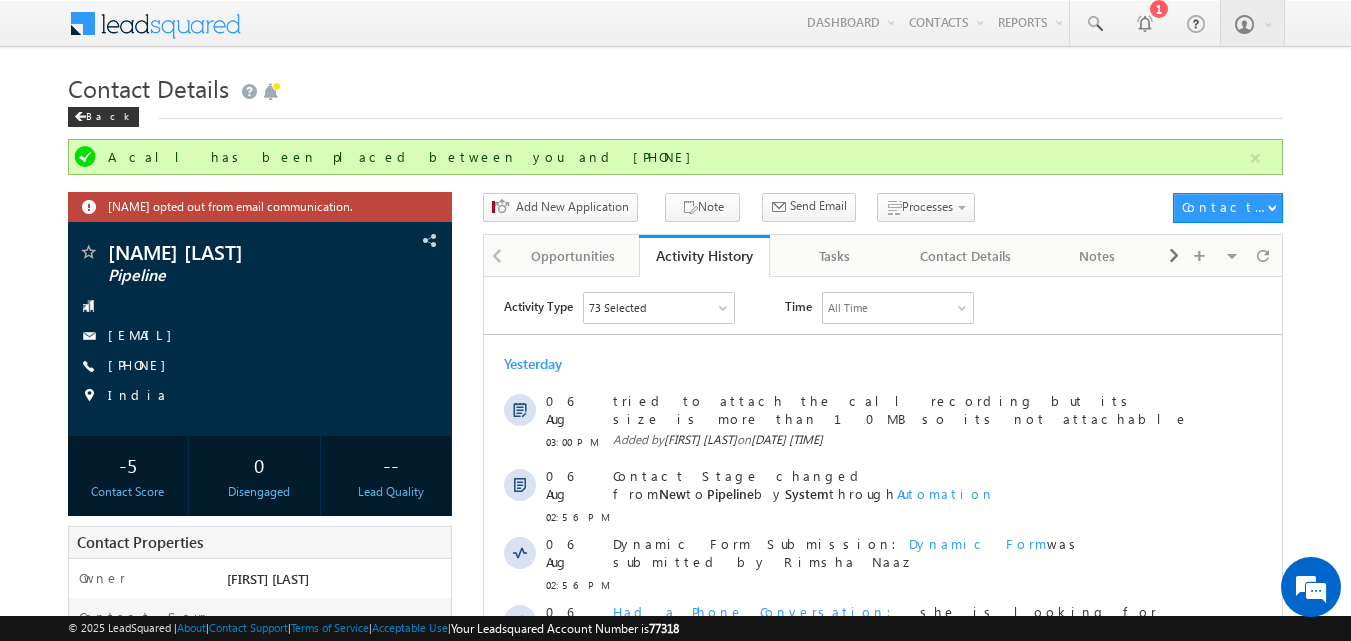 click on "Back" at bounding box center (676, 112) 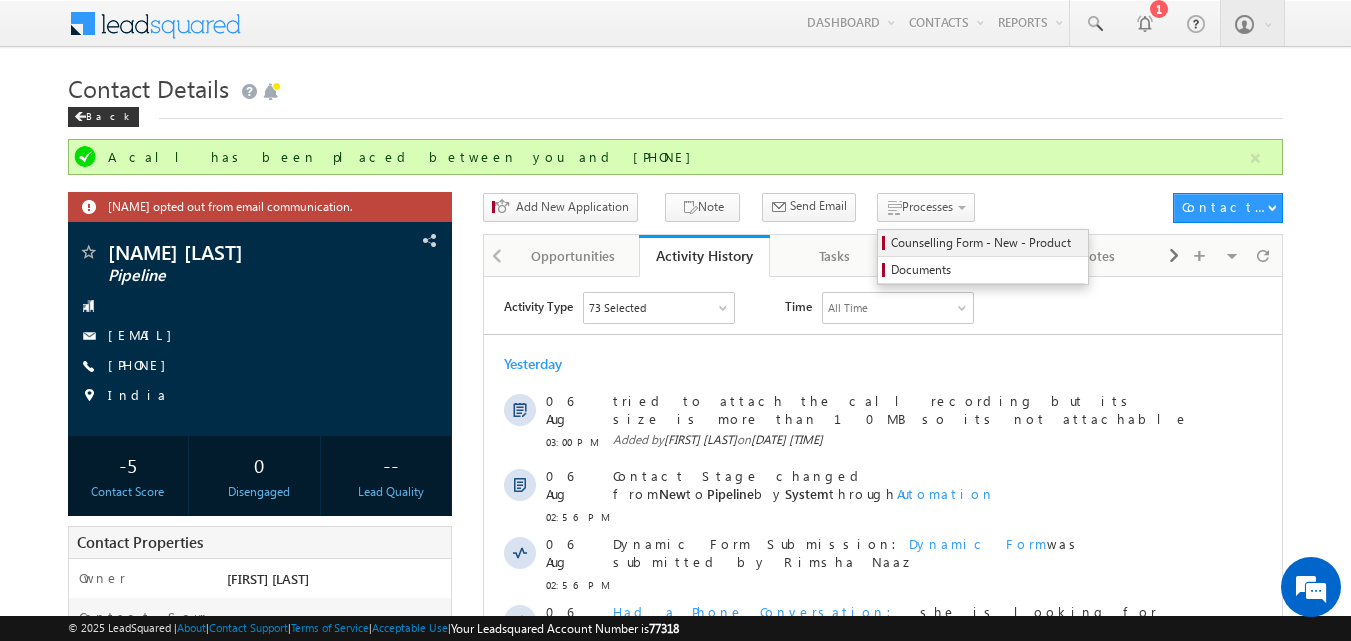 click on "Counselling Form - New - Product" at bounding box center [986, 243] 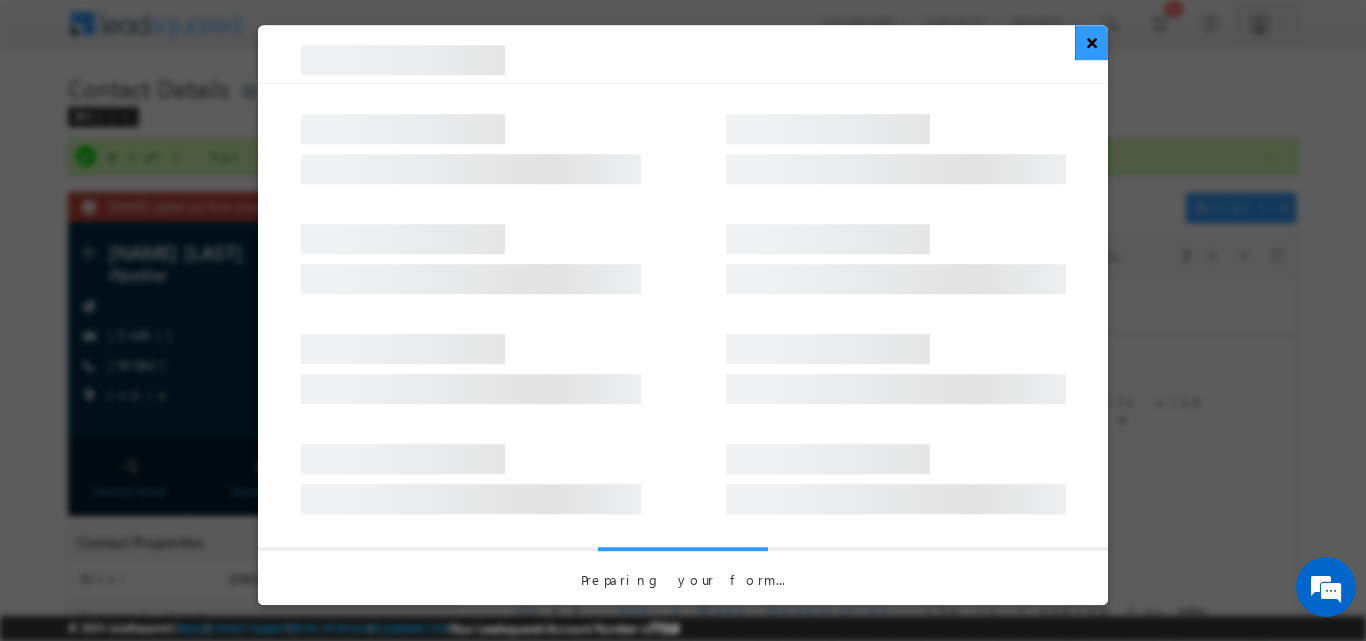 click on "×" at bounding box center (1091, 42) 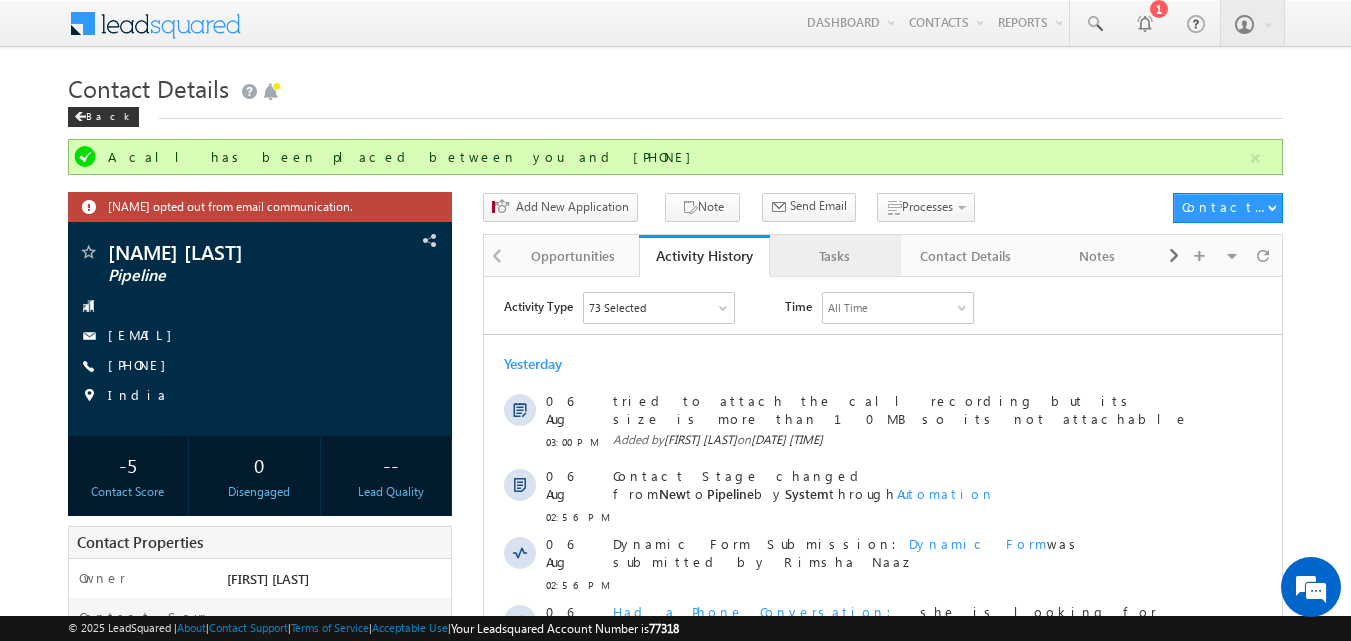 click on "Tasks" at bounding box center (834, 256) 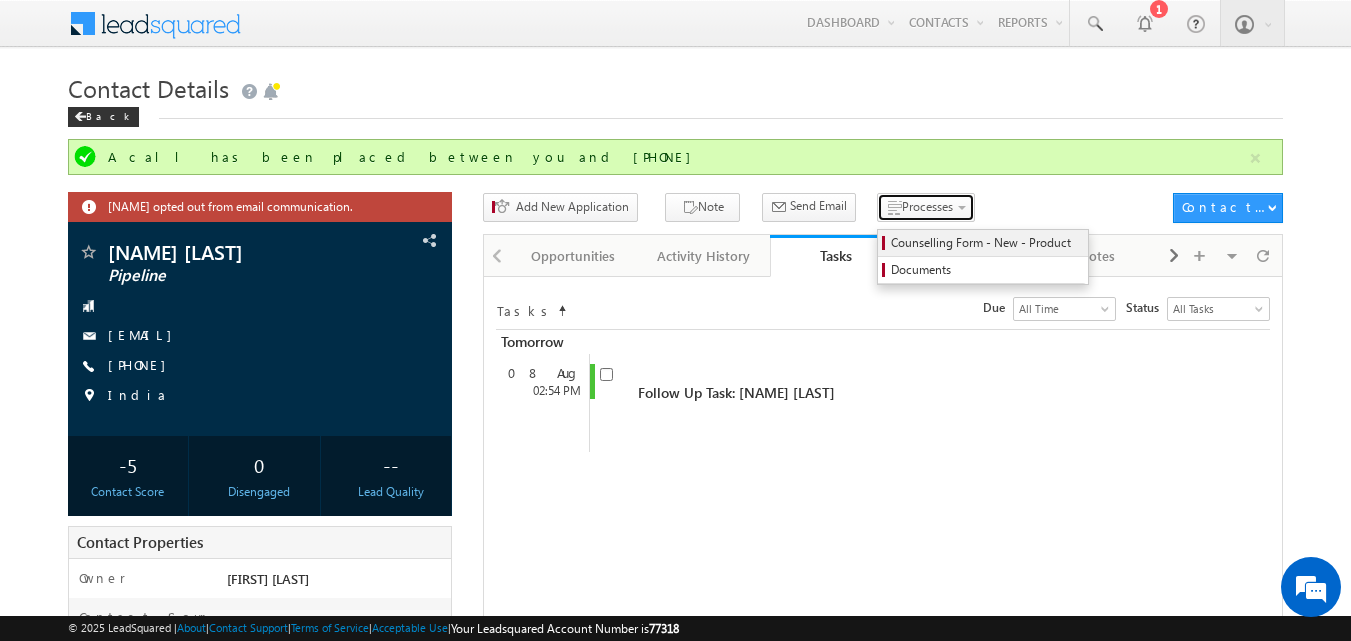 drag, startPoint x: 872, startPoint y: 207, endPoint x: 872, endPoint y: 240, distance: 33 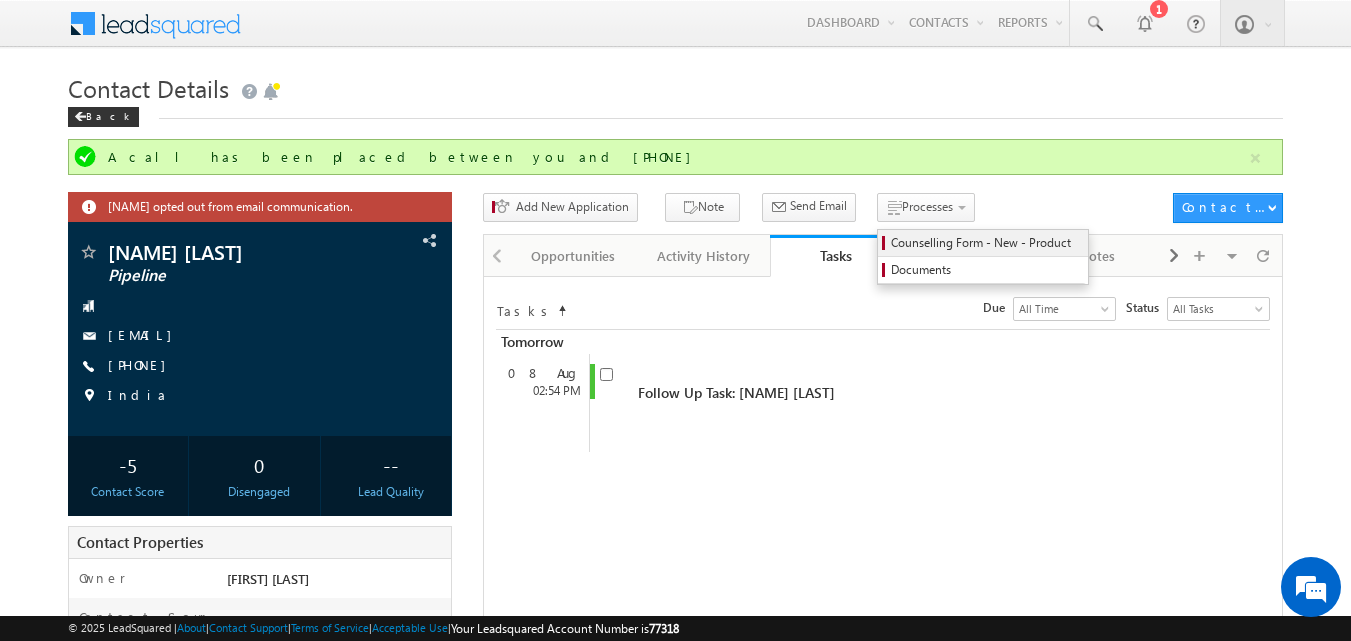 click on "Counselling Form - New - Product" at bounding box center [986, 243] 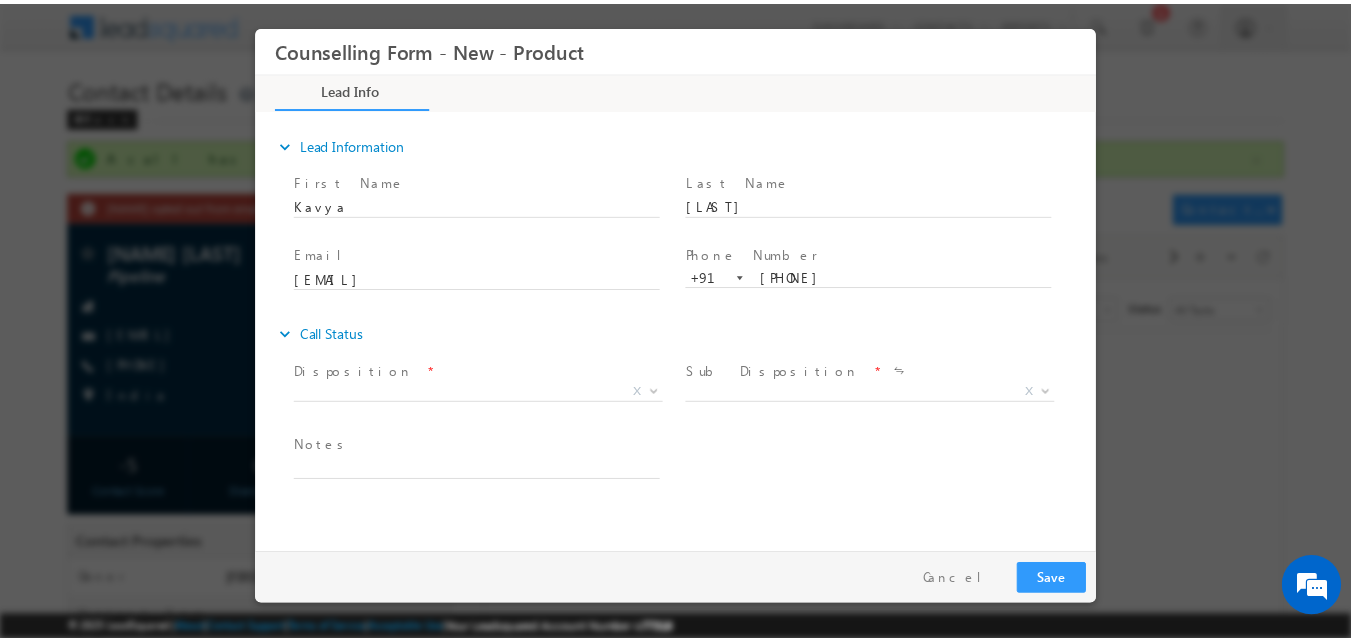 scroll, scrollTop: 0, scrollLeft: 0, axis: both 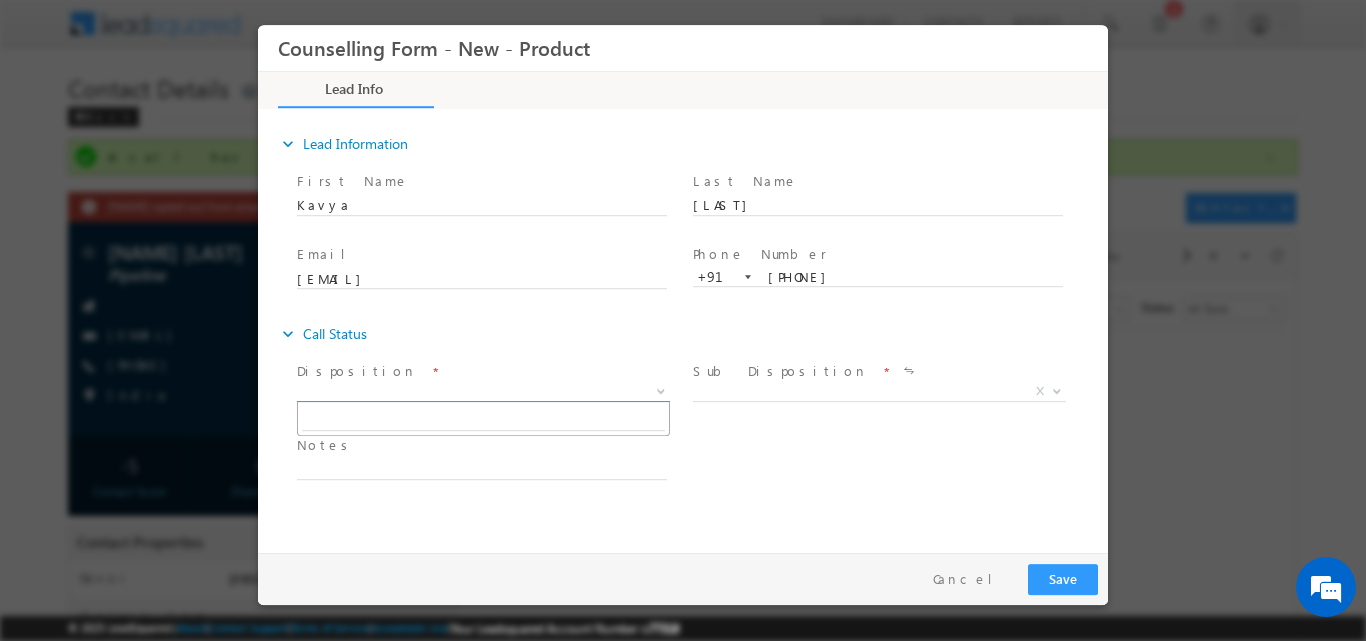 click at bounding box center [661, 389] 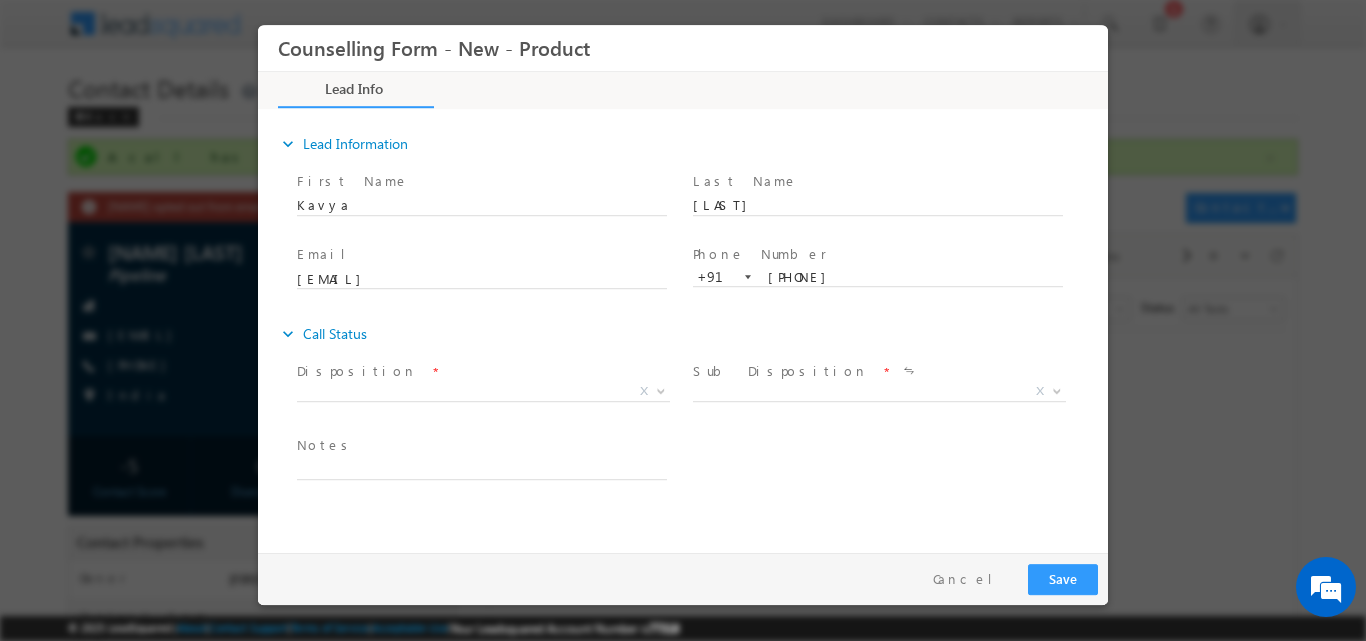 click on "Follow Up Date
*
Notes
*" at bounding box center (700, 467) 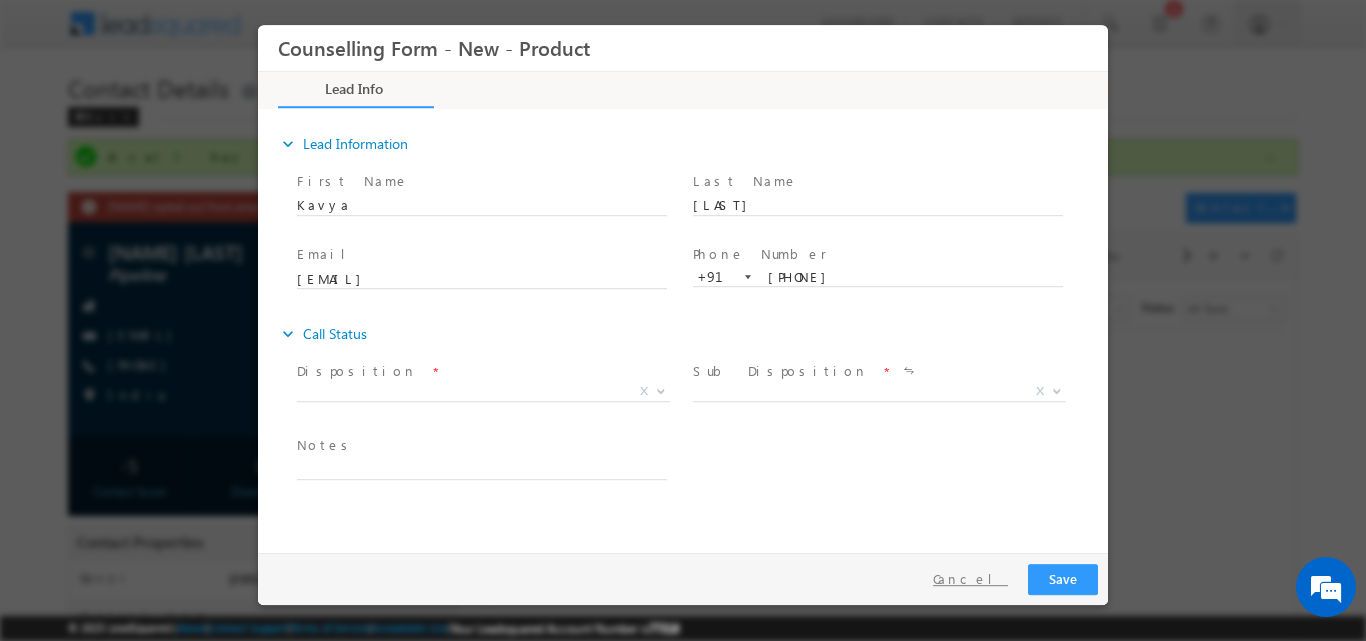 click on "Cancel" at bounding box center (970, 578) 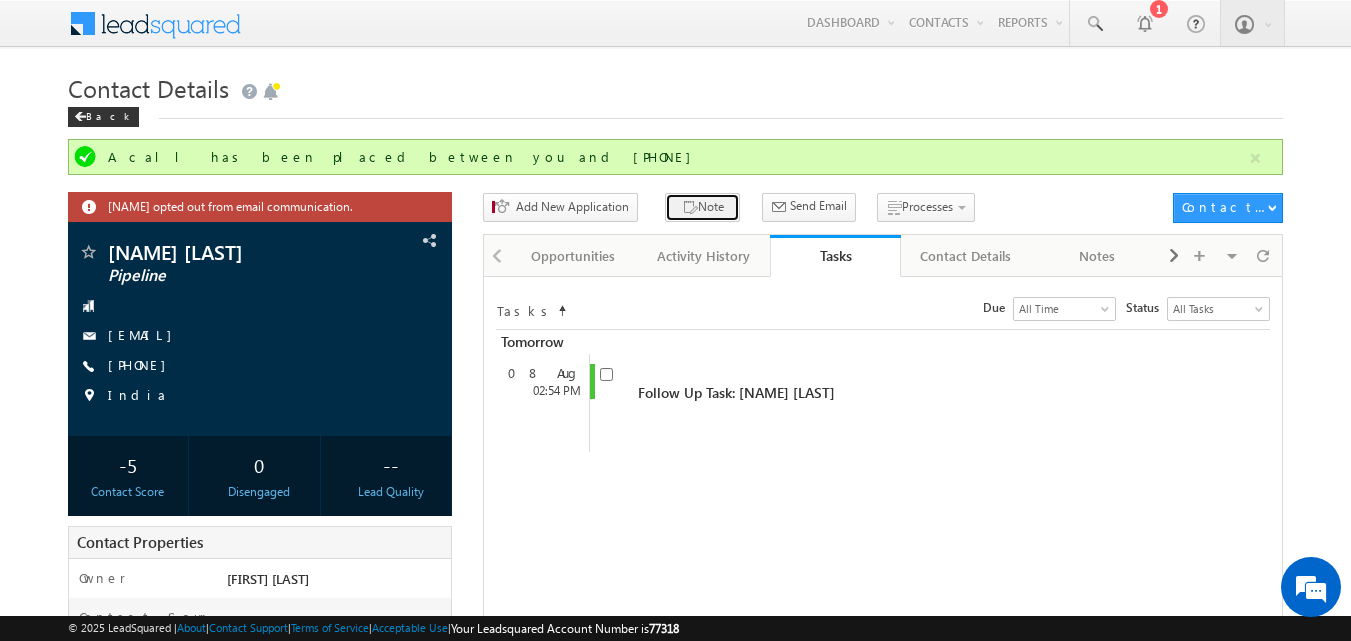 click on "Note" at bounding box center [702, 207] 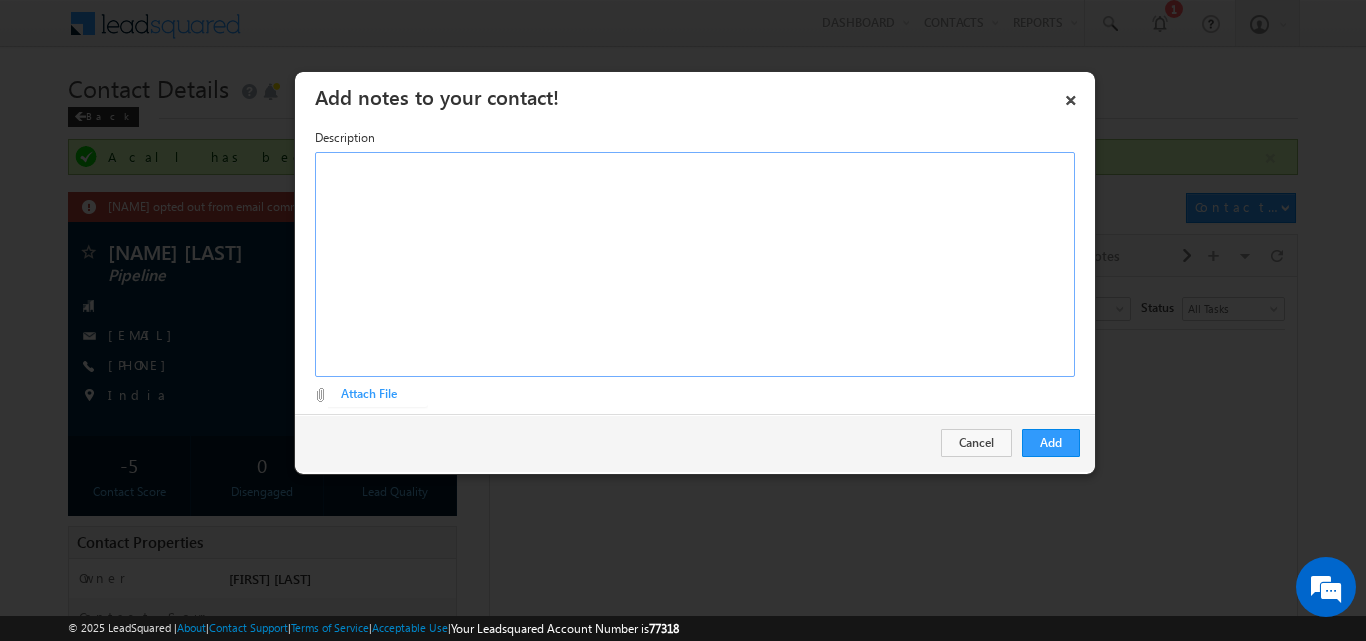 click at bounding box center (695, 264) 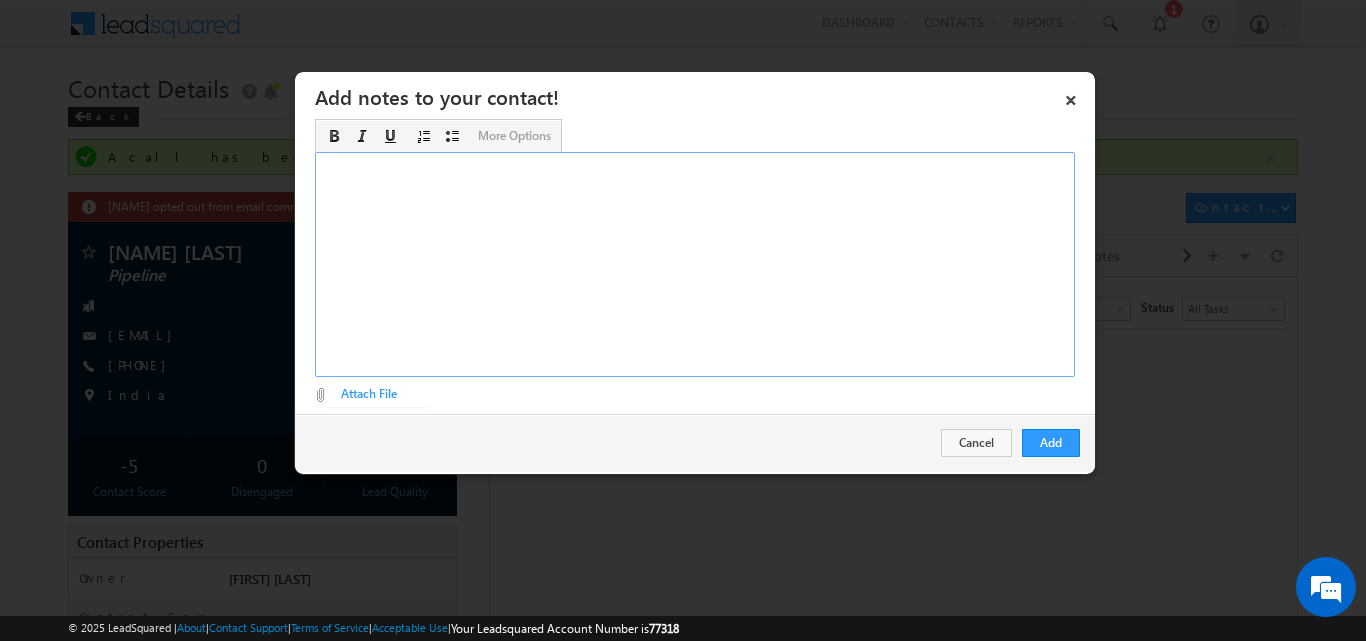type 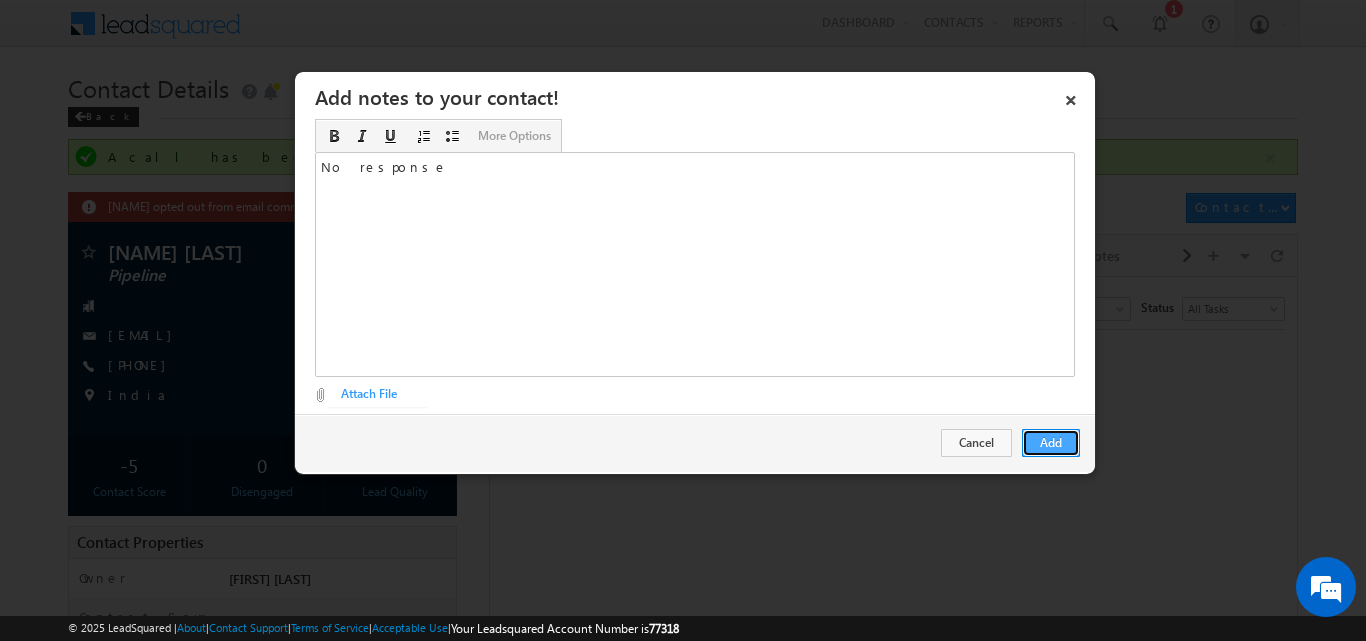 click on "Add" at bounding box center [1051, 443] 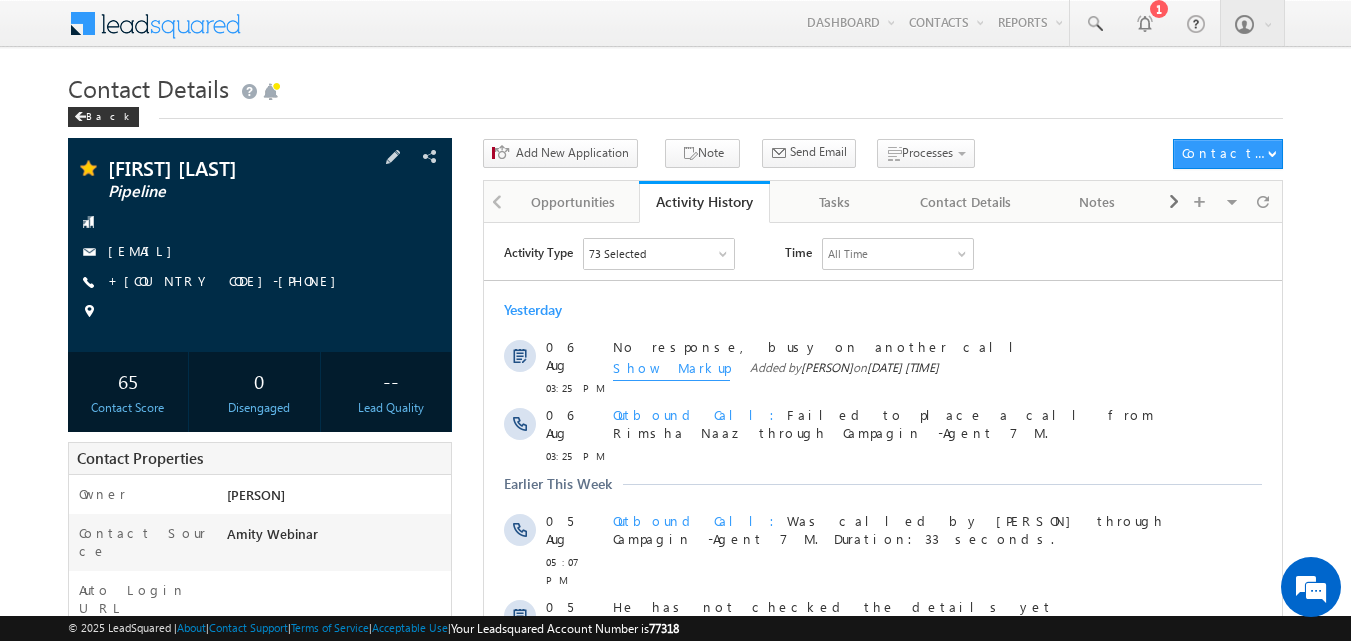 scroll, scrollTop: 0, scrollLeft: 0, axis: both 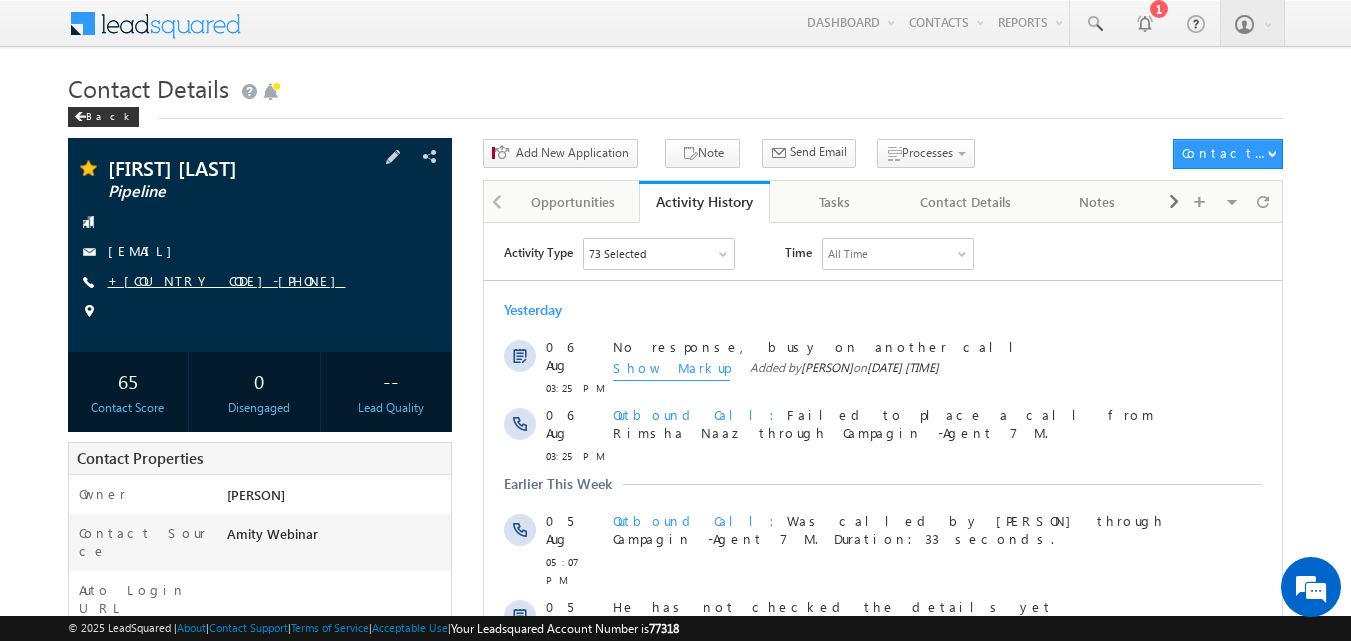 click on "+[COUNTRY CODE]-[PHONE]" at bounding box center [227, 280] 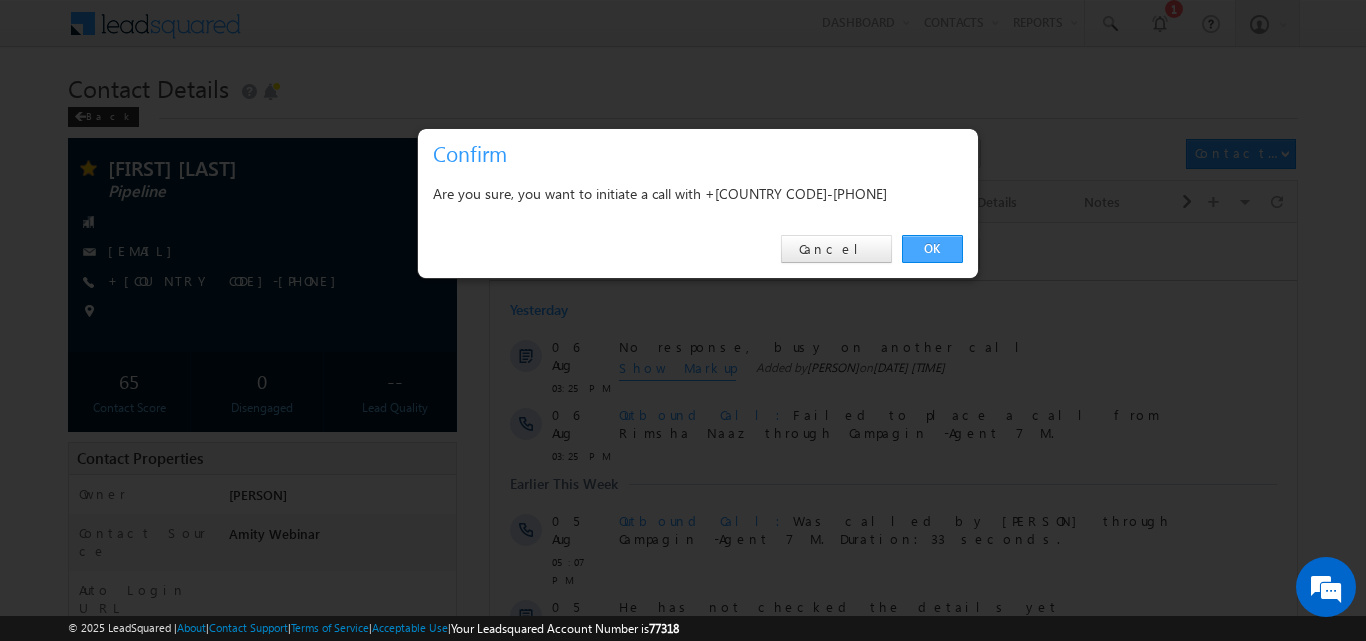 click on "OK" at bounding box center (932, 249) 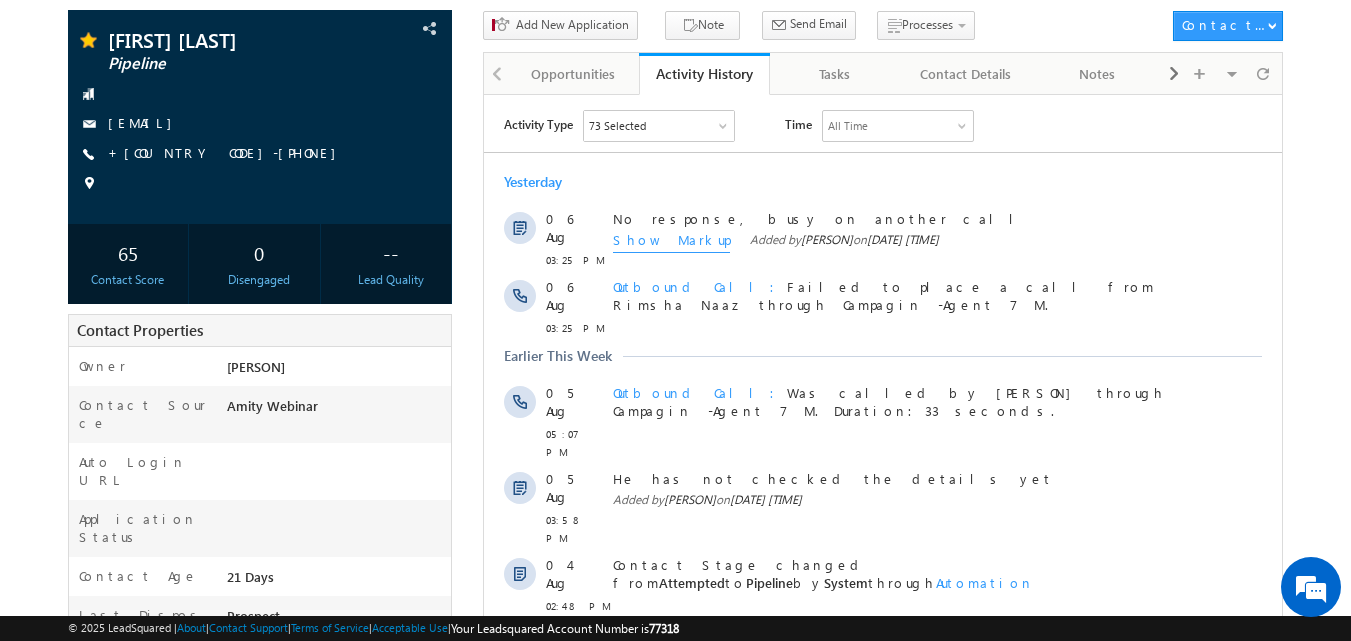 scroll, scrollTop: 243, scrollLeft: 0, axis: vertical 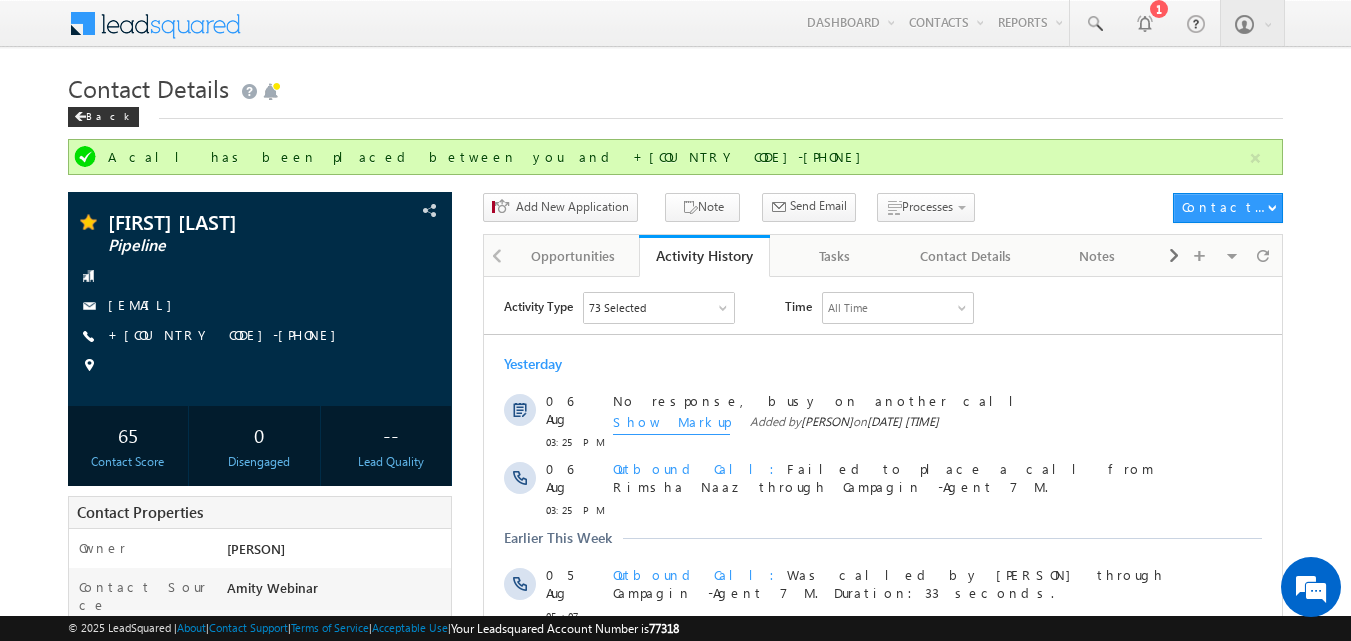 click on "Contact Details" at bounding box center [676, 86] 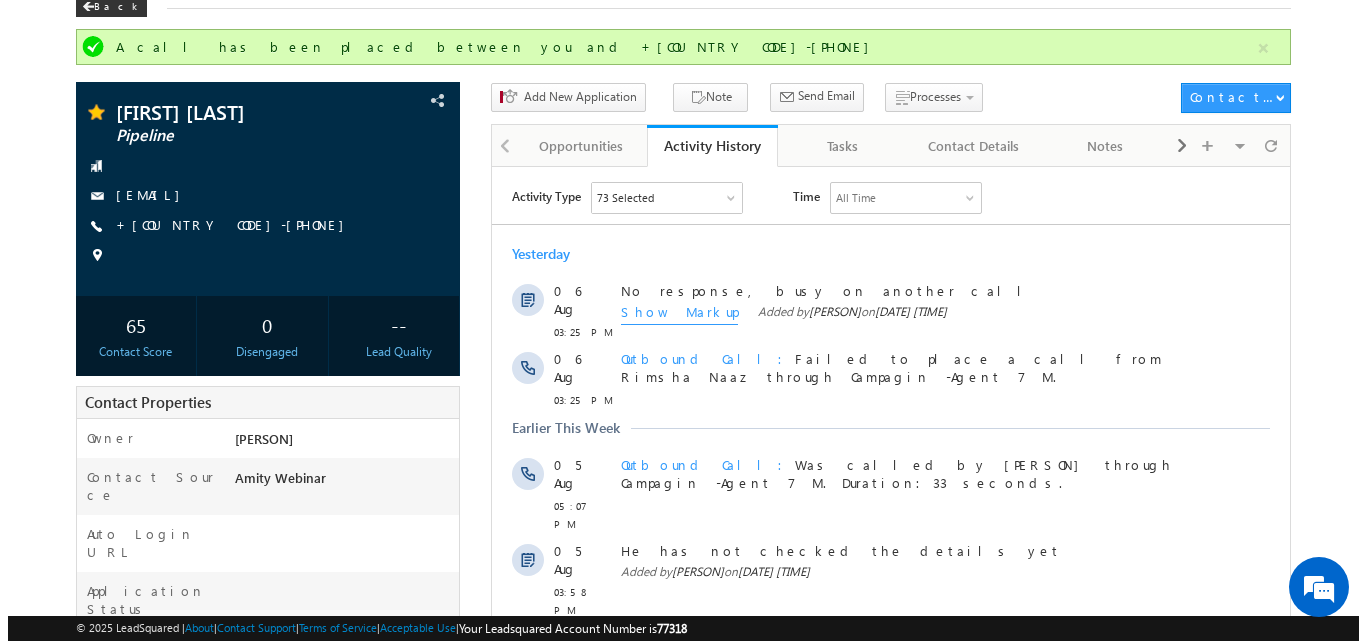 scroll, scrollTop: 0, scrollLeft: 0, axis: both 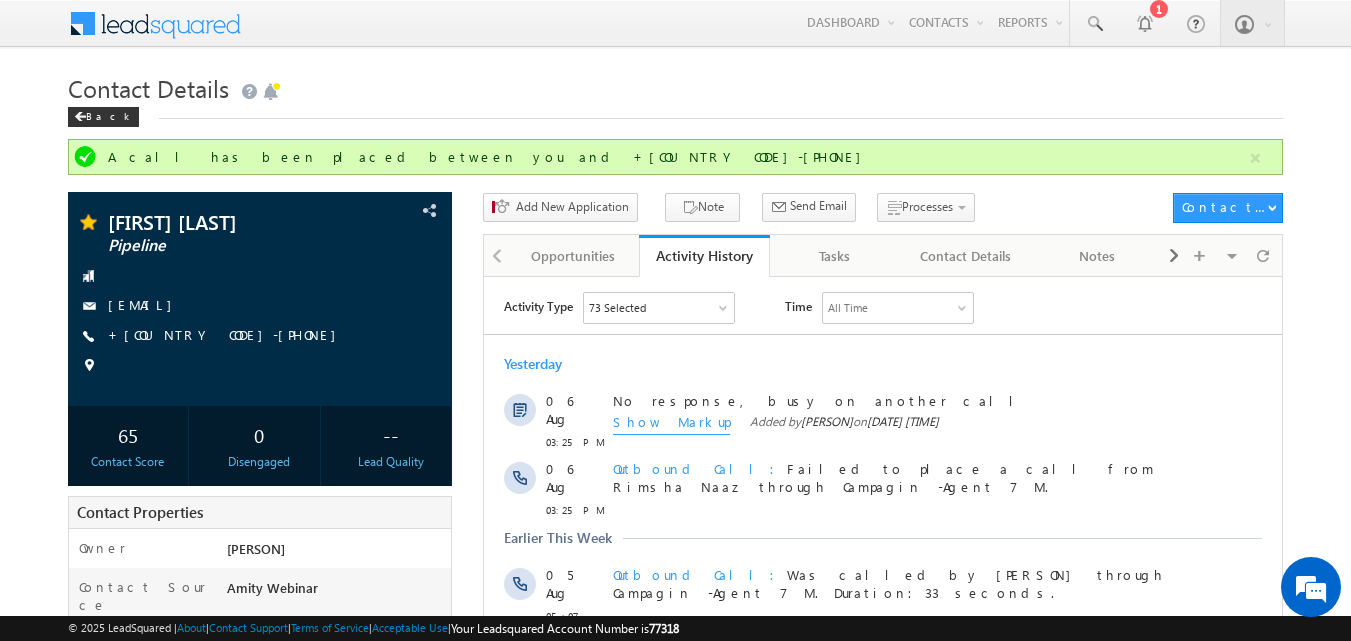 click on "Contact Details" at bounding box center [676, 86] 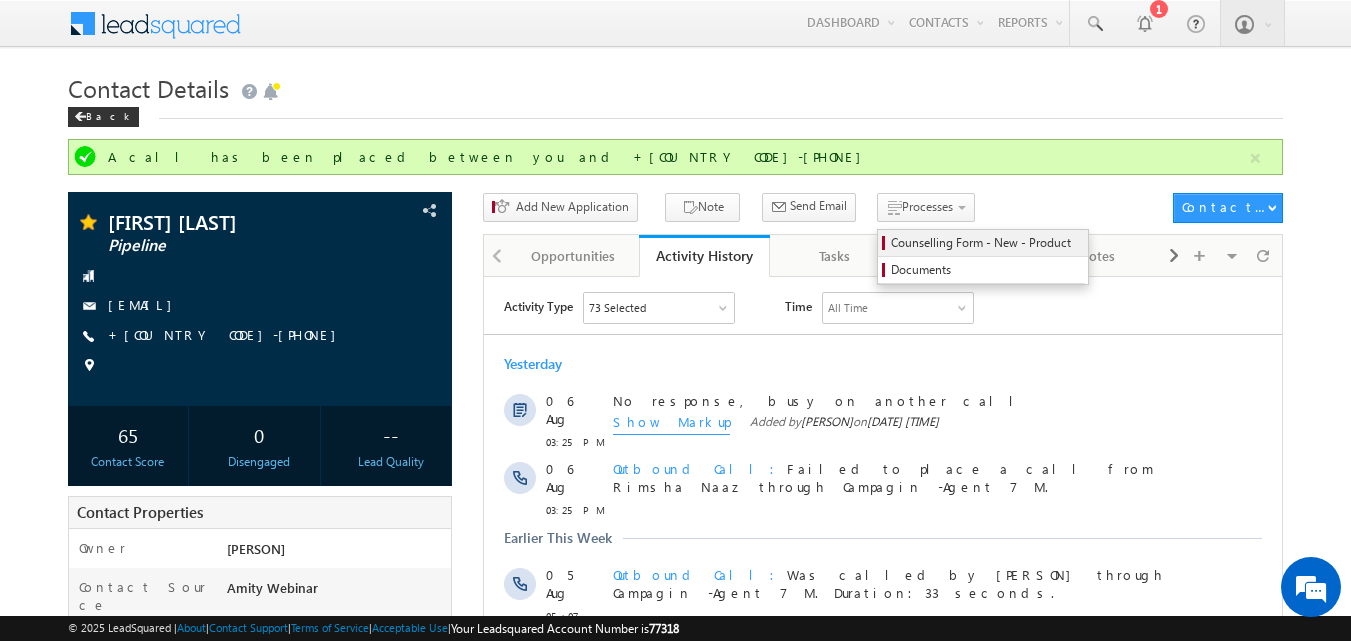 click on "Counselling Form - New - Product" at bounding box center (986, 243) 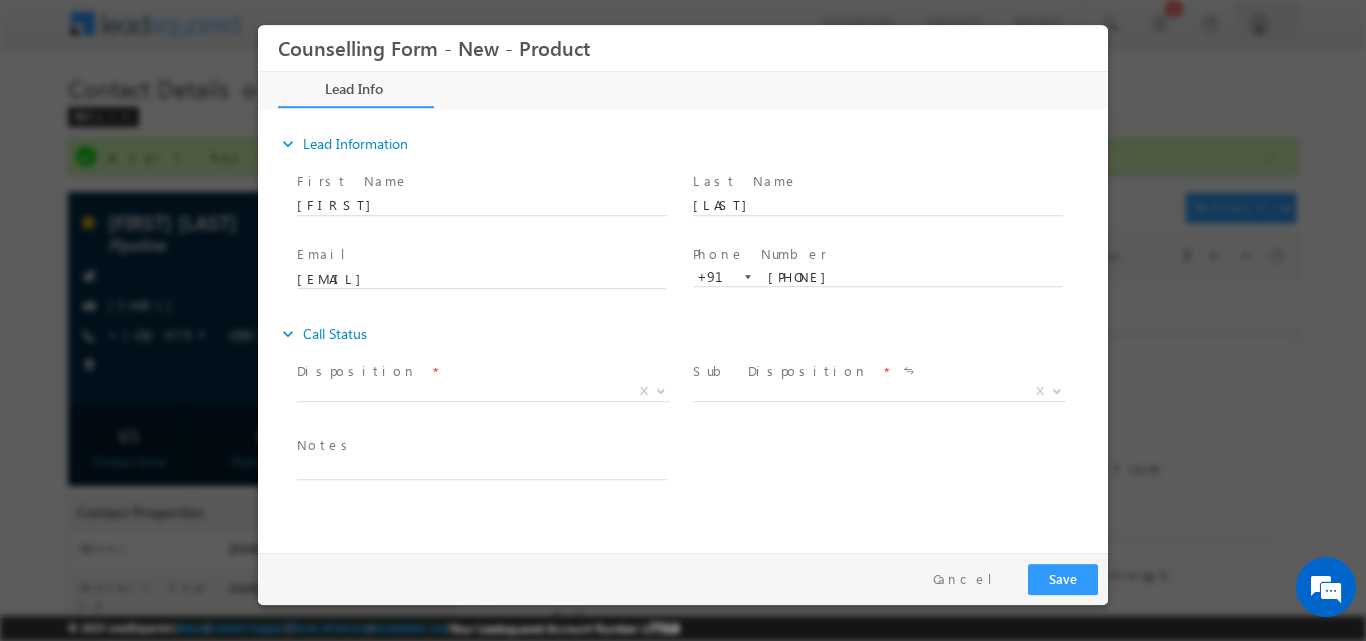 scroll, scrollTop: 0, scrollLeft: 0, axis: both 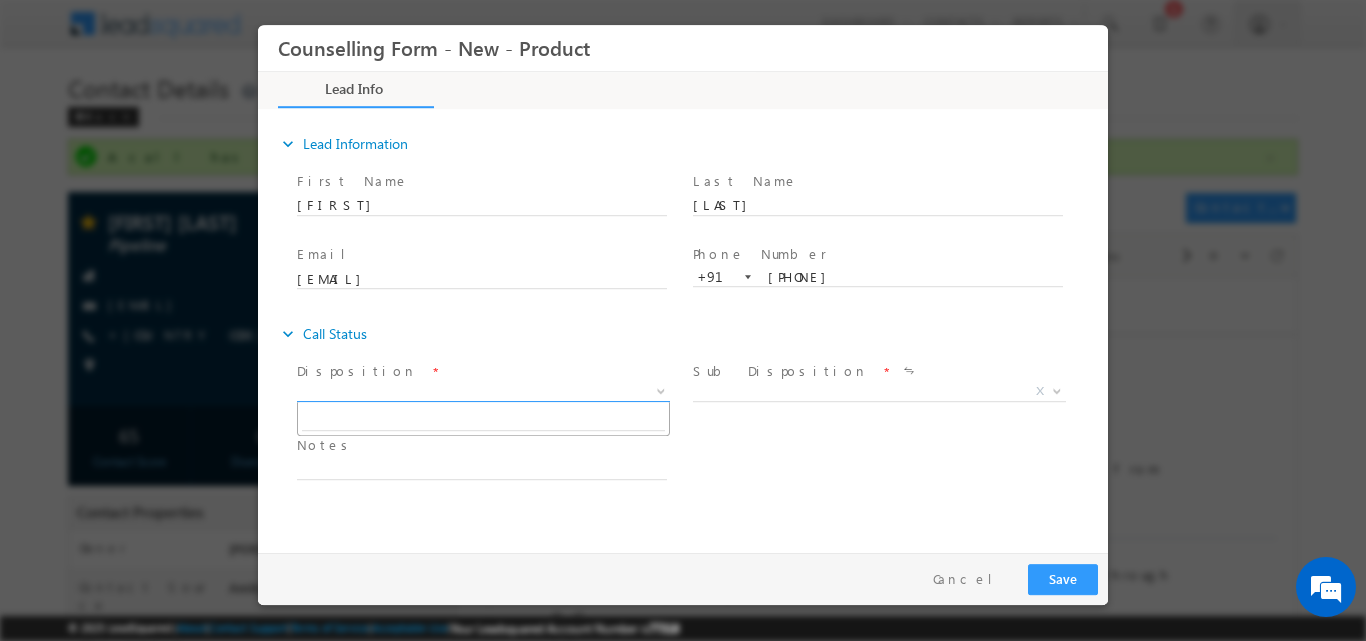 click at bounding box center [659, 390] 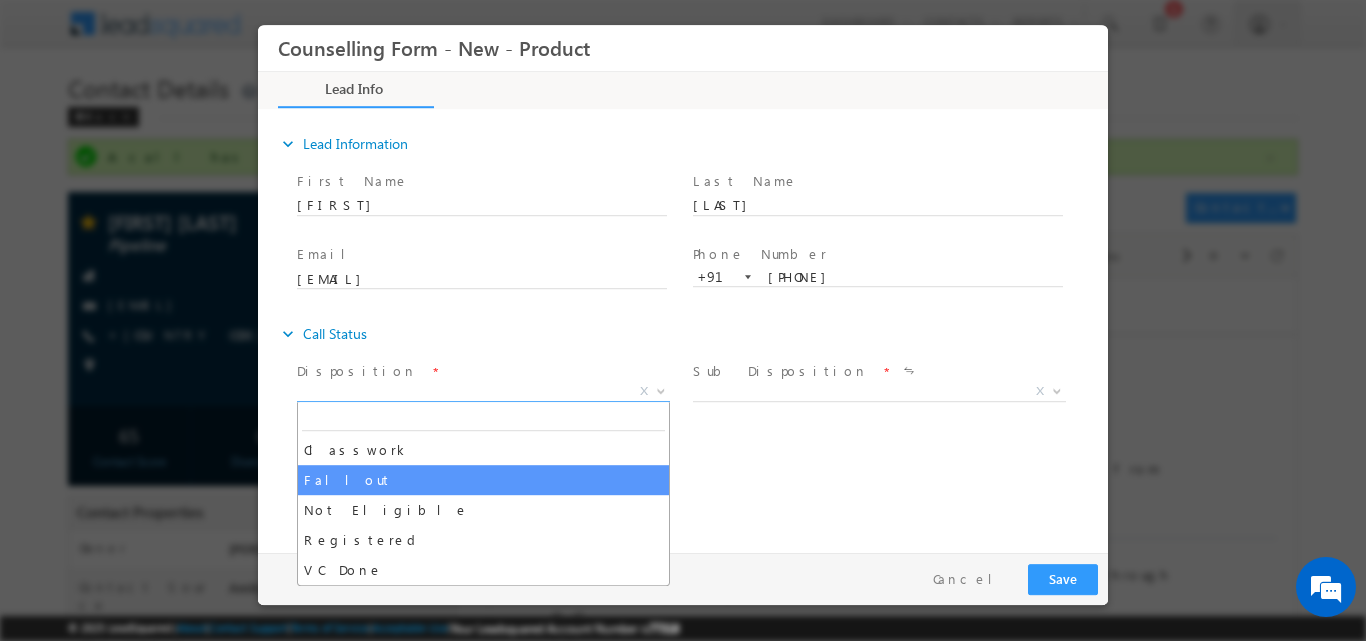 select on "Fallout" 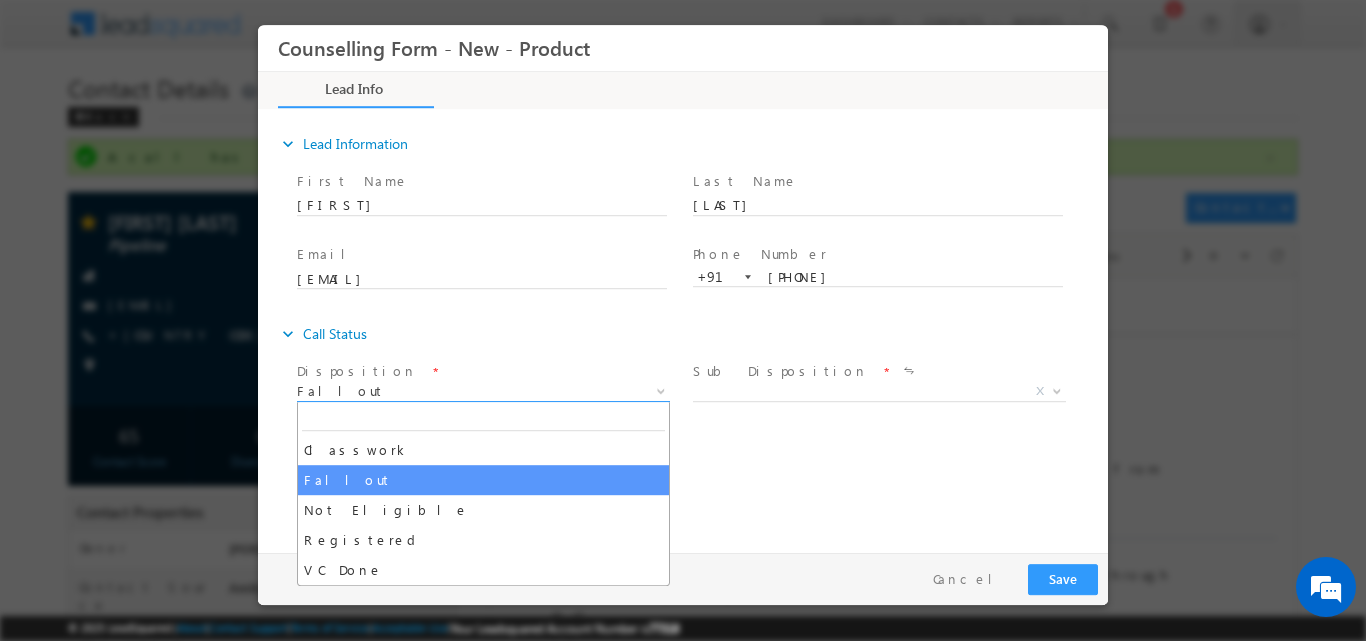 click at bounding box center [659, 390] 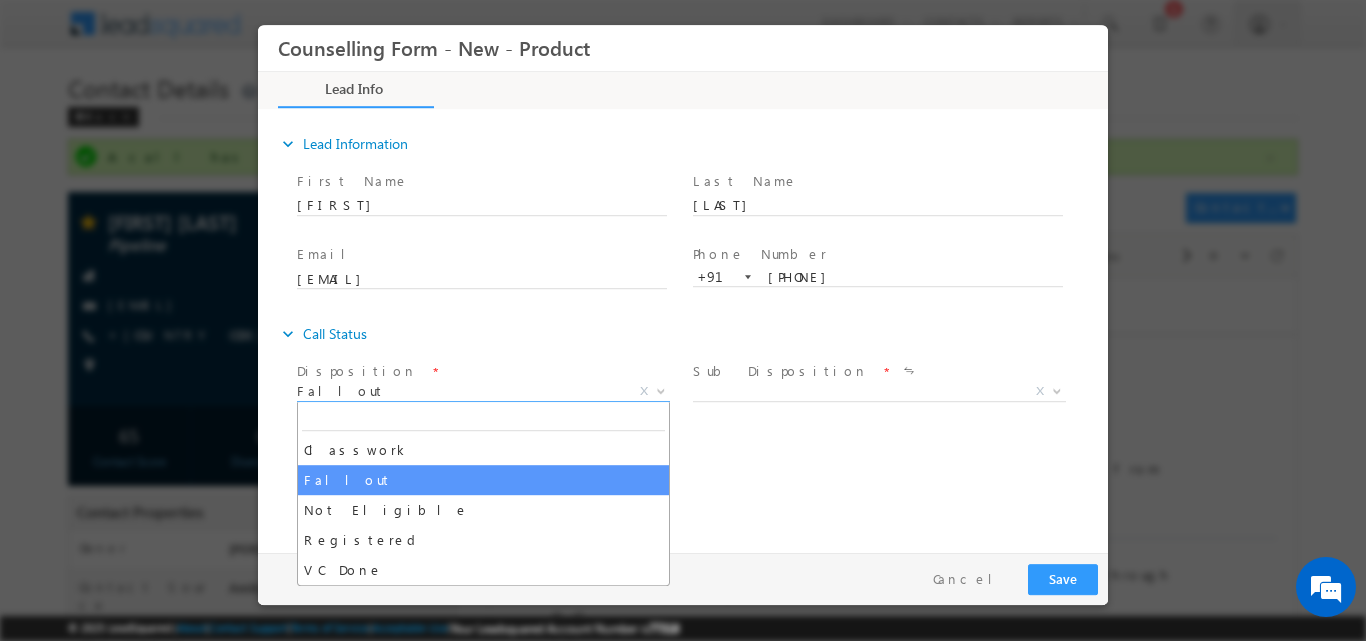 click on "Follow Up Date
*
Notes
*" at bounding box center [700, 467] 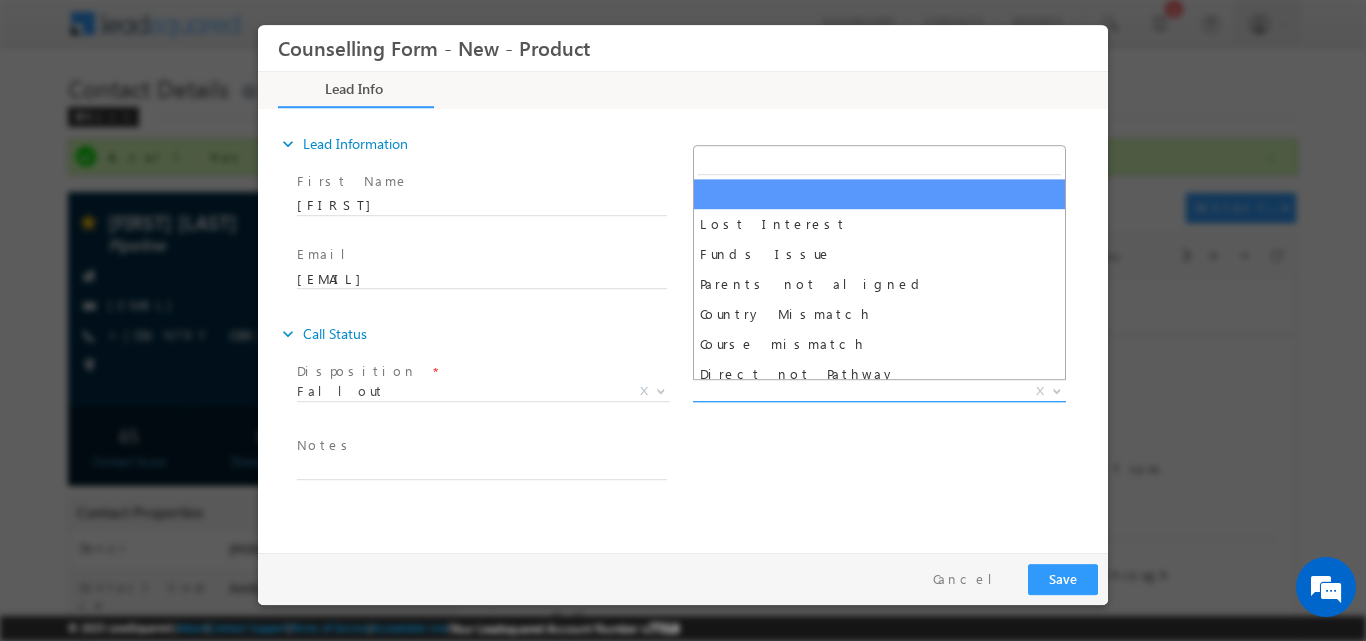 click at bounding box center (1057, 389) 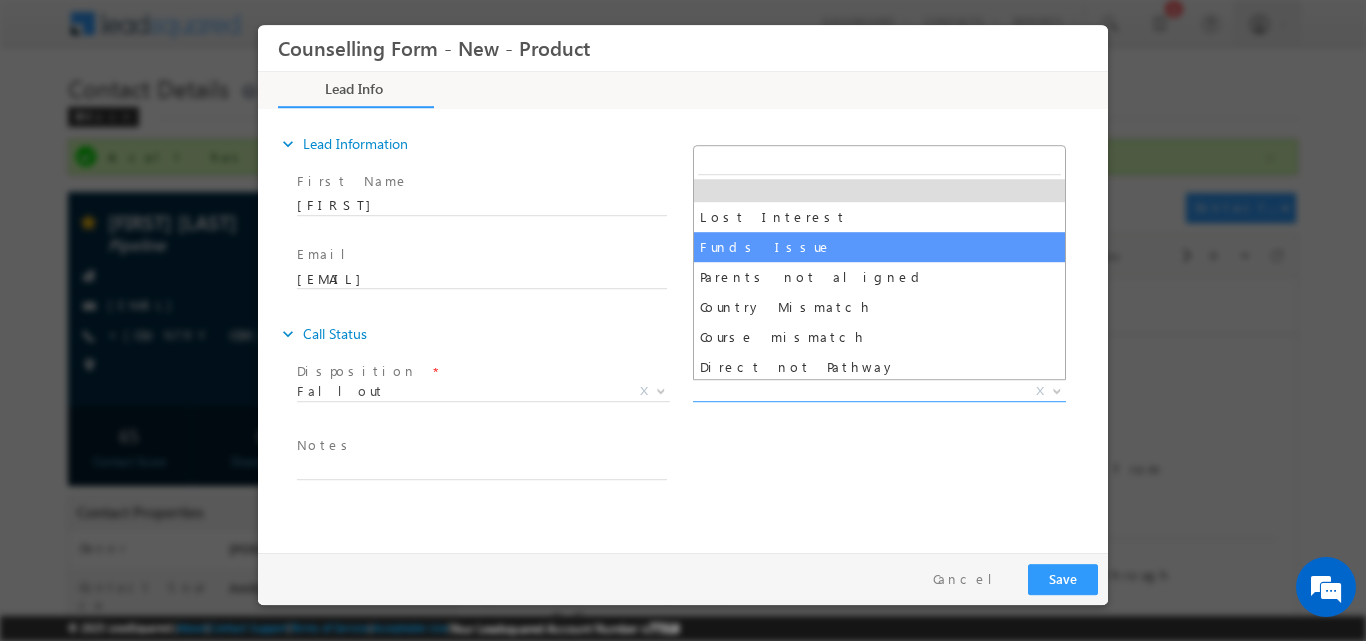 scroll, scrollTop: 0, scrollLeft: 0, axis: both 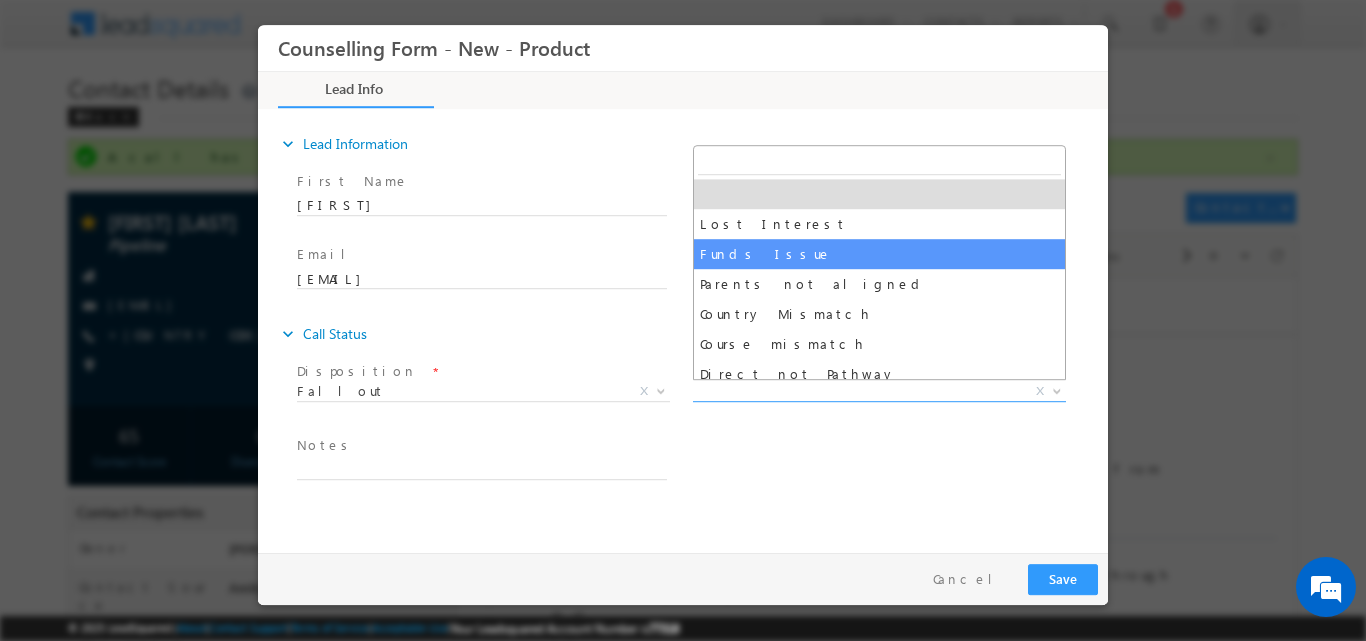 click on "First Name
*
SURESH
Last Name
*
SOUNDARARAJAN" at bounding box center (700, 203) 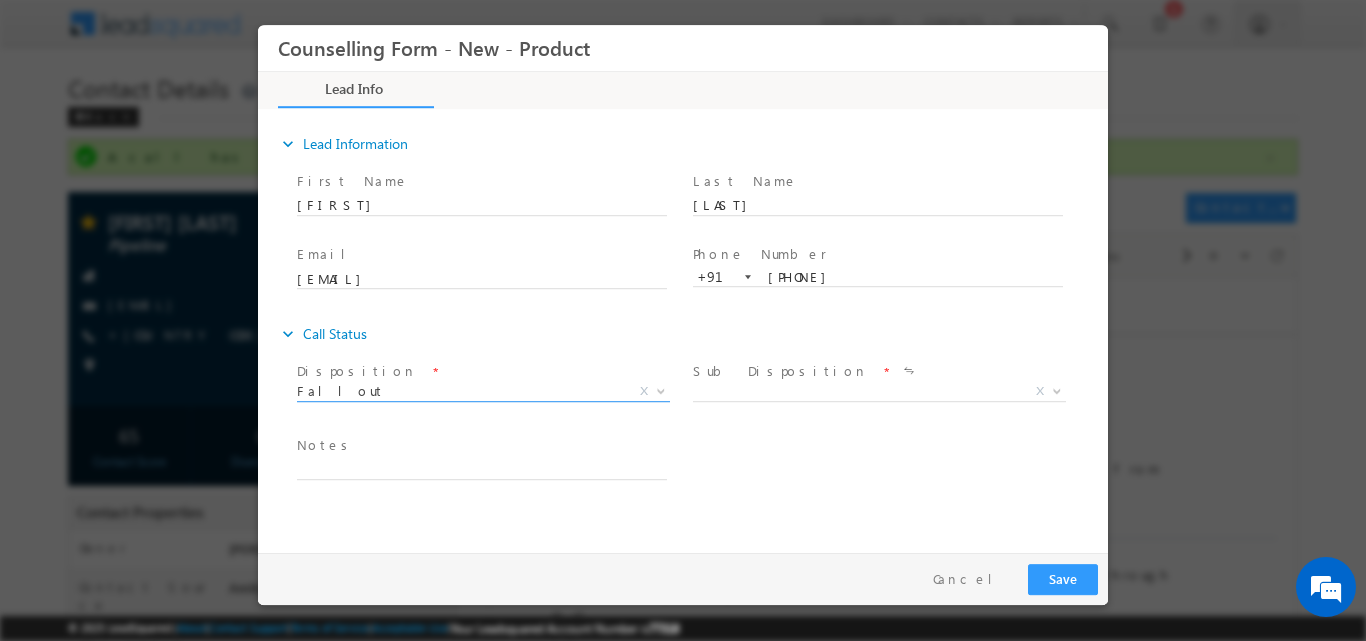 click at bounding box center [659, 390] 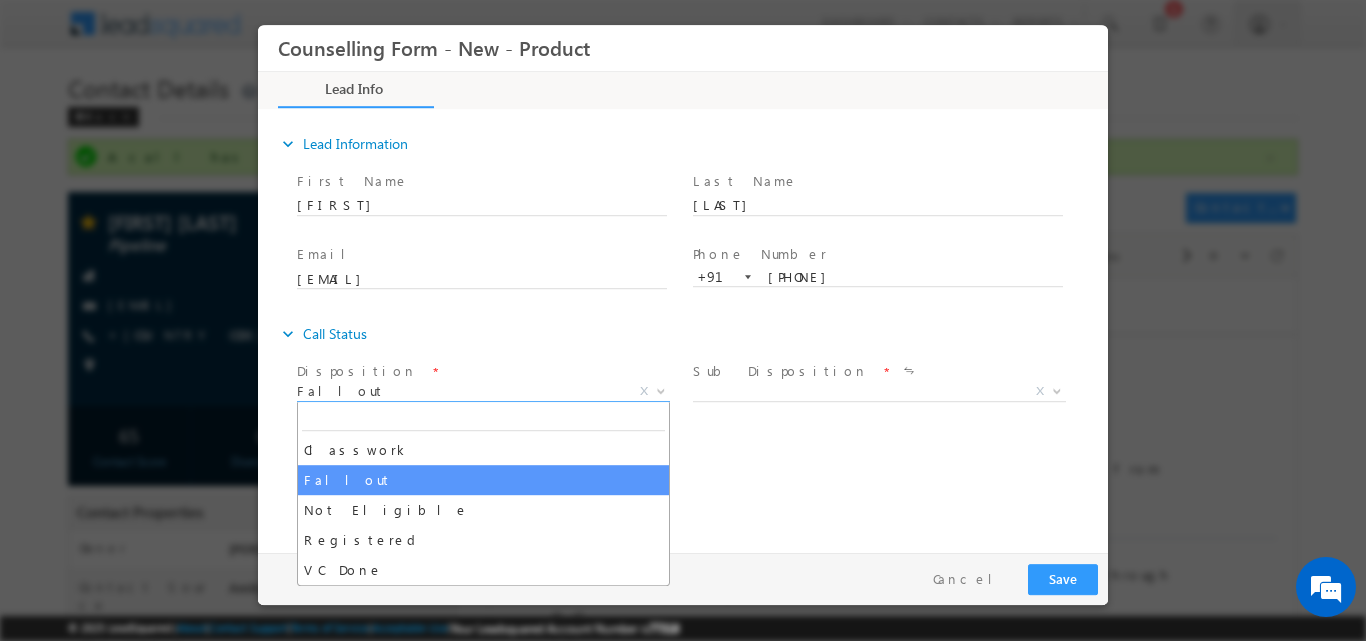 click on "Follow Up Date
*
Notes
*" at bounding box center [700, 467] 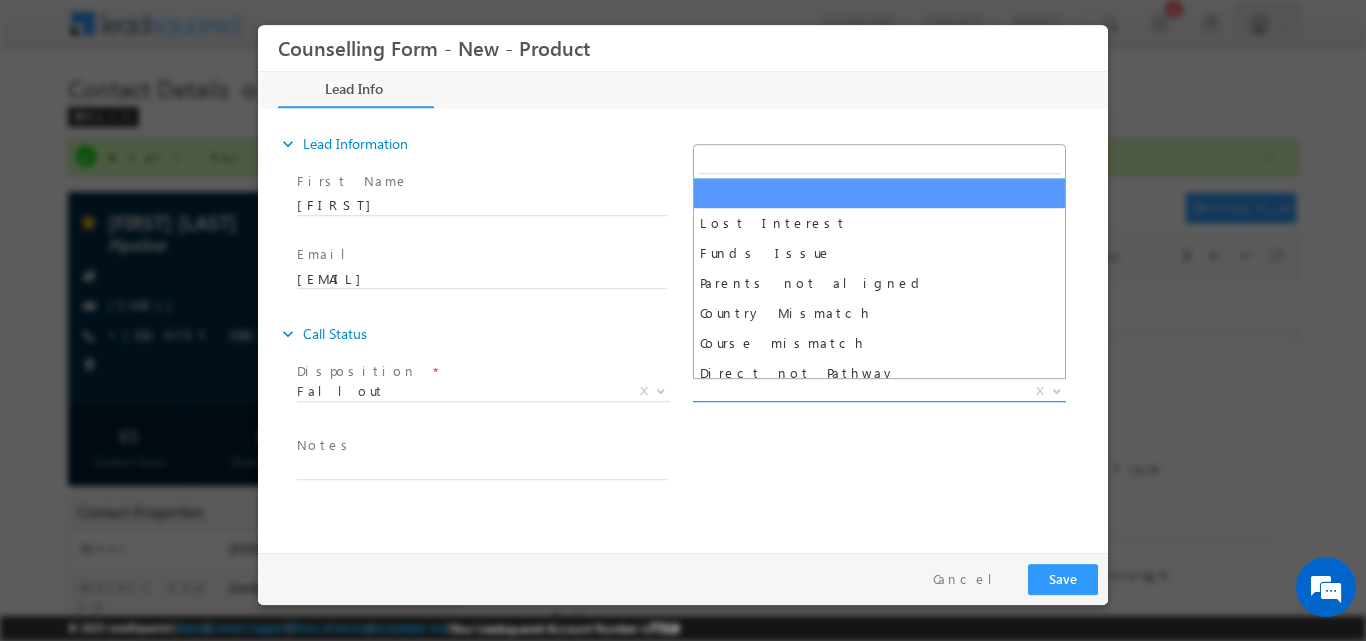 click at bounding box center (1057, 389) 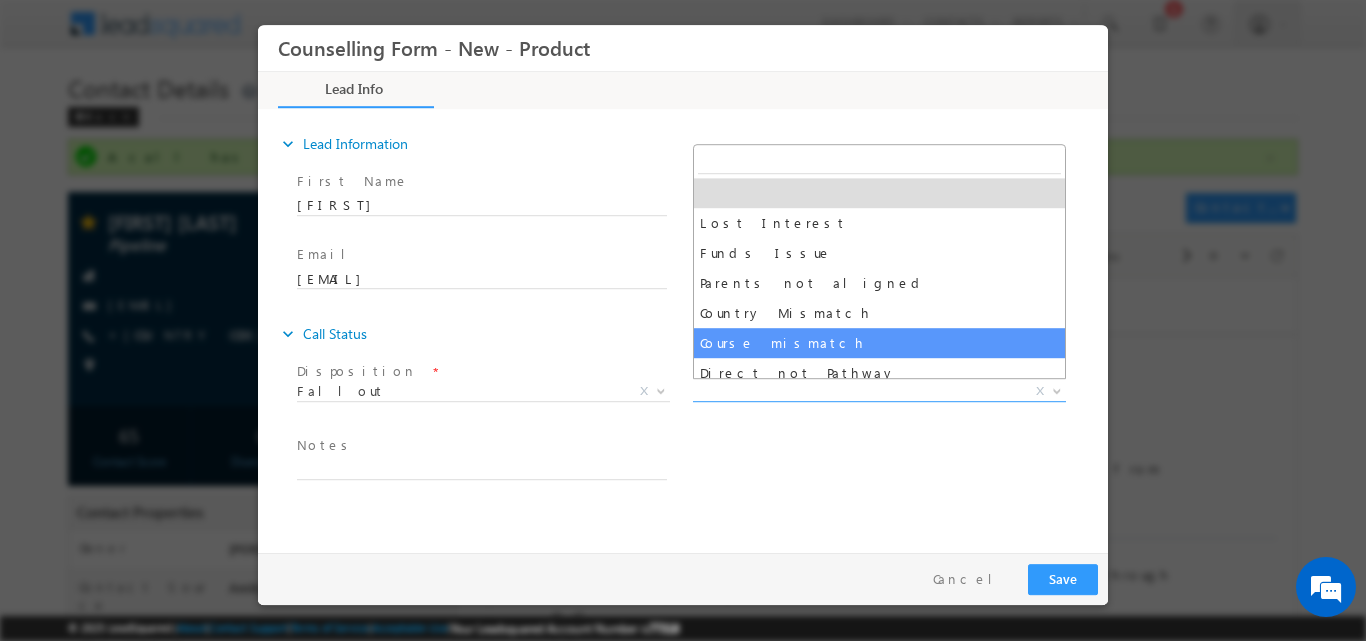 select on "Course mismatch" 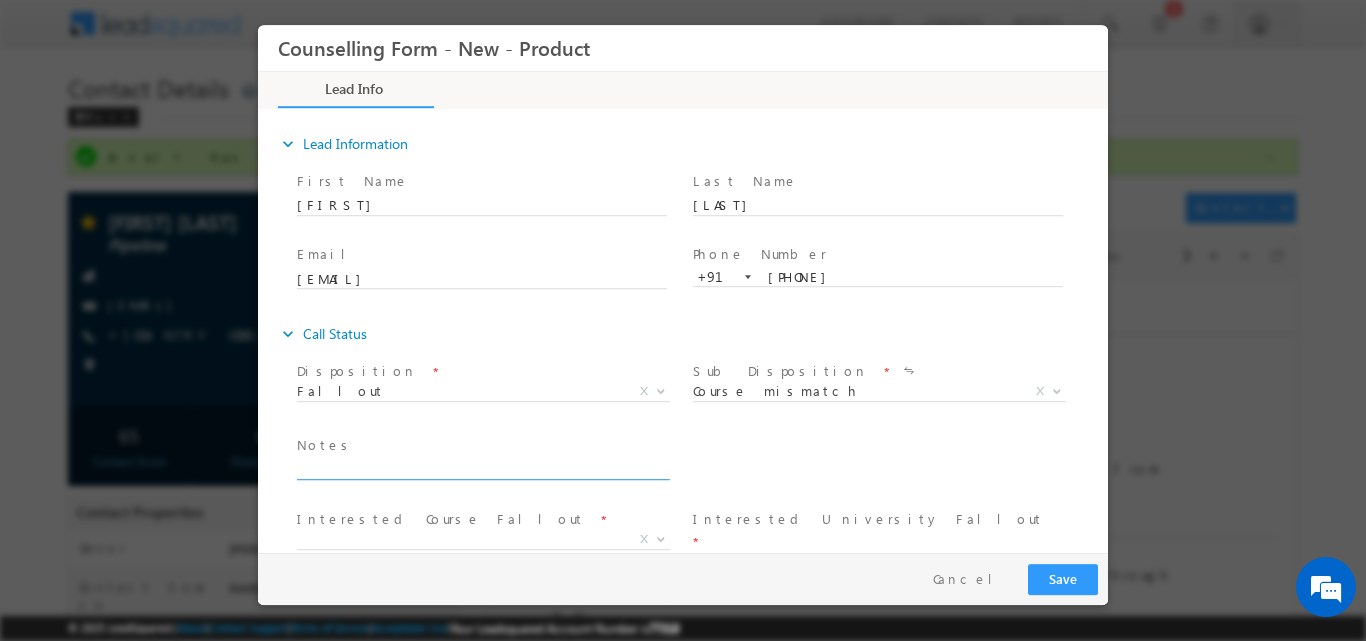 click at bounding box center [482, 467] 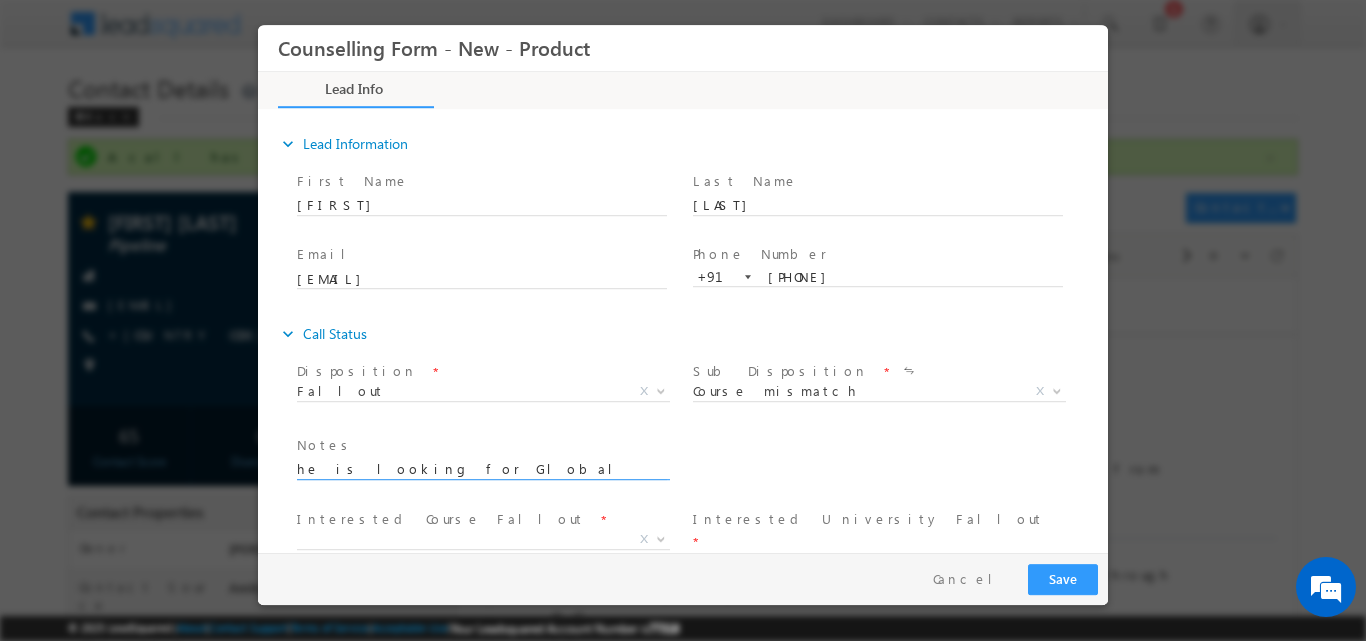scroll, scrollTop: 4, scrollLeft: 0, axis: vertical 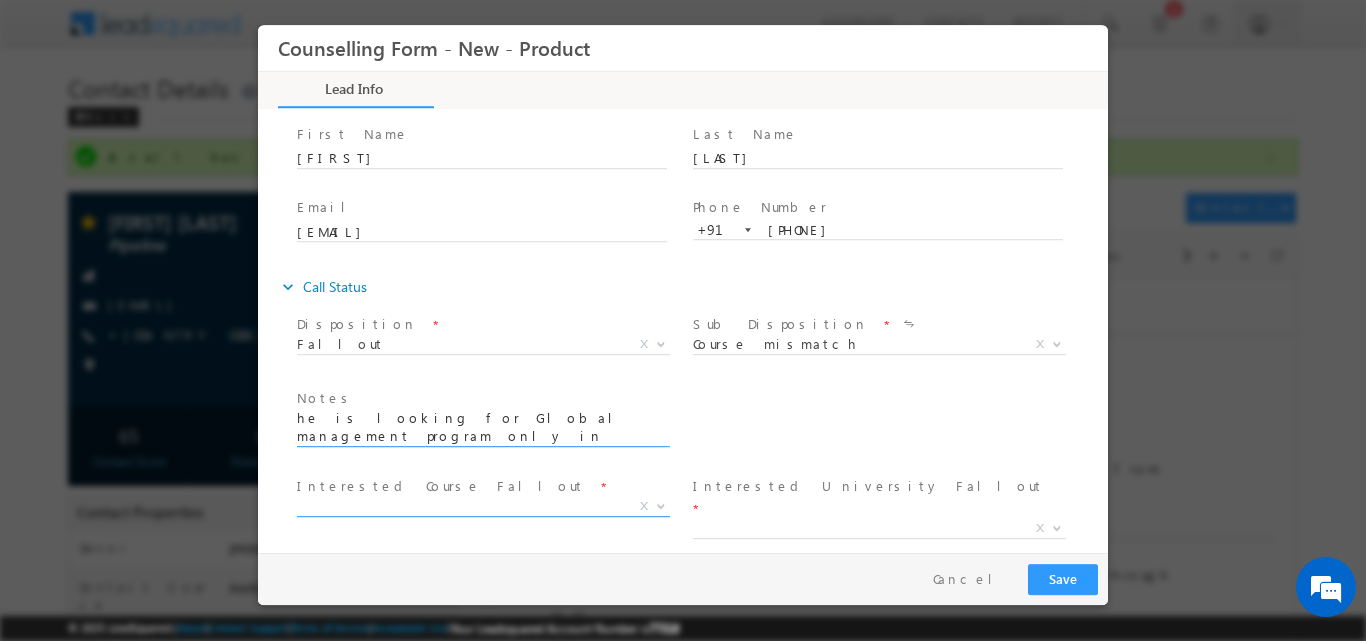 type on "he is looking for Global management program only in italy so he will process his application by his own" 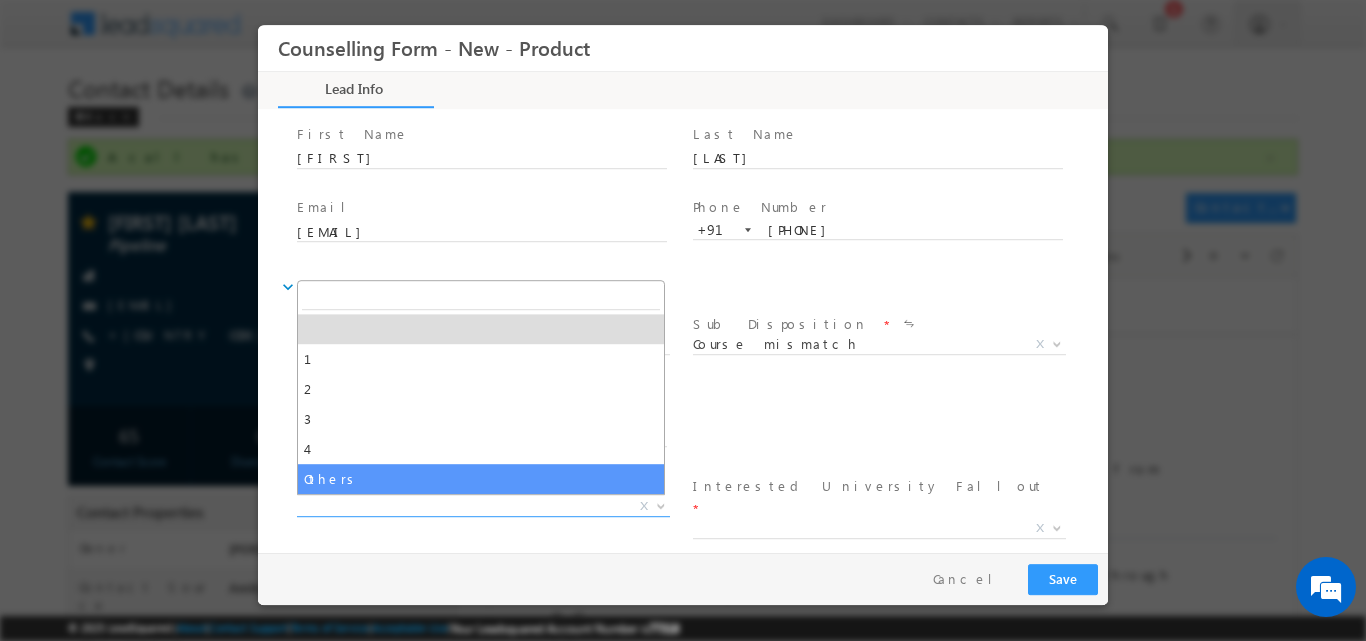 select on "Others" 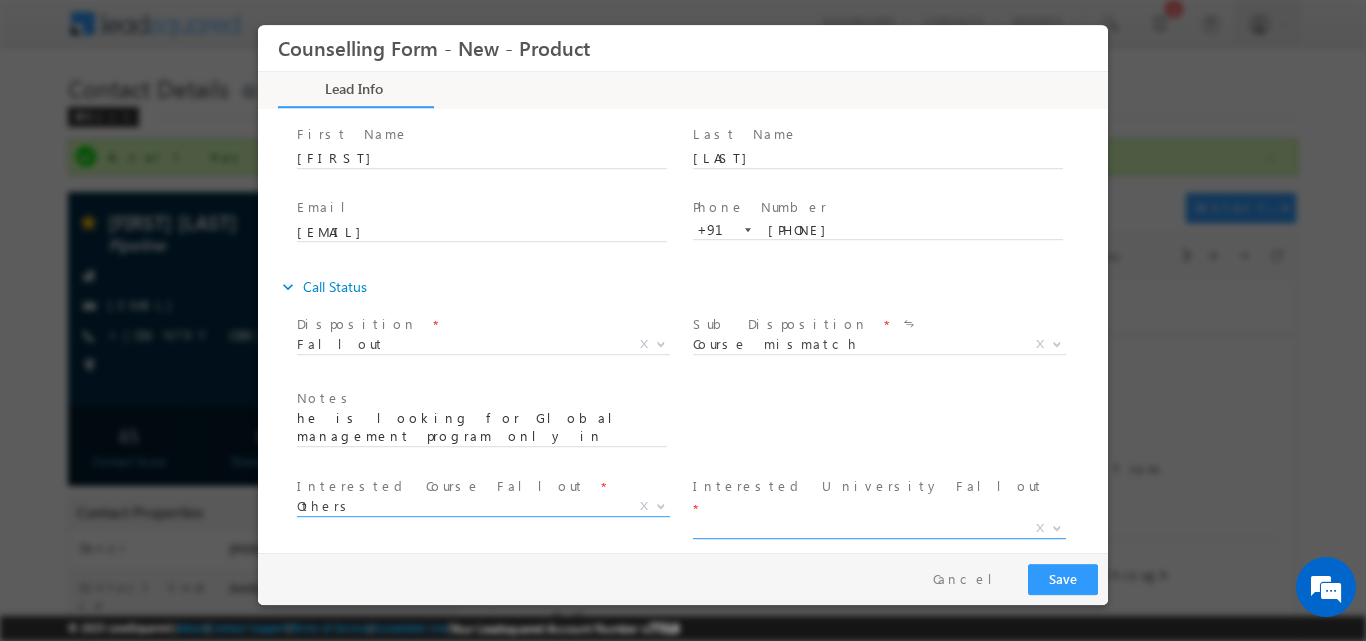 click at bounding box center (1057, 526) 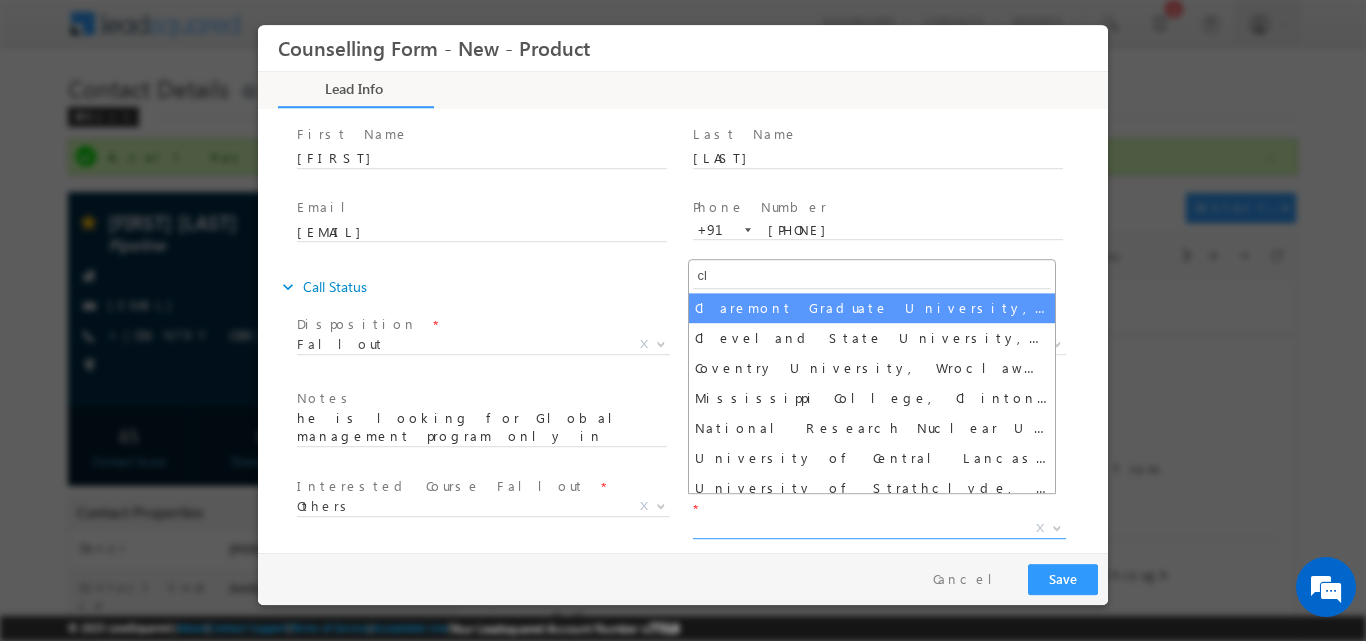 type on "c" 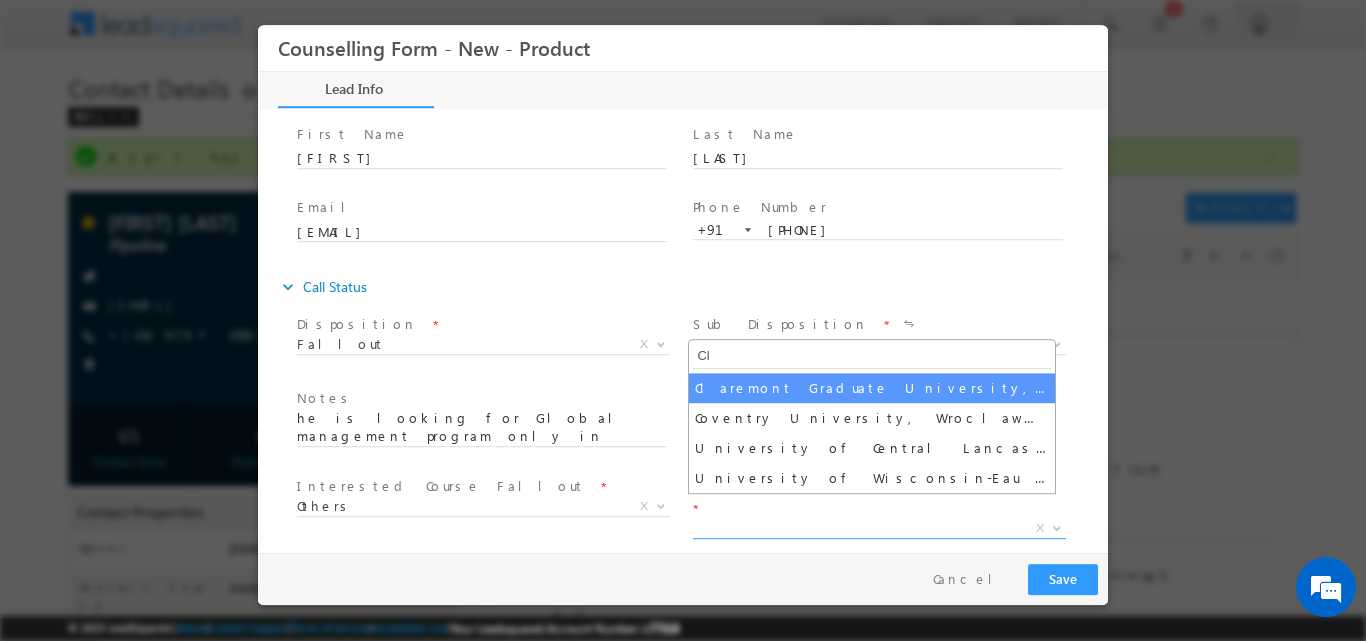 type on "C" 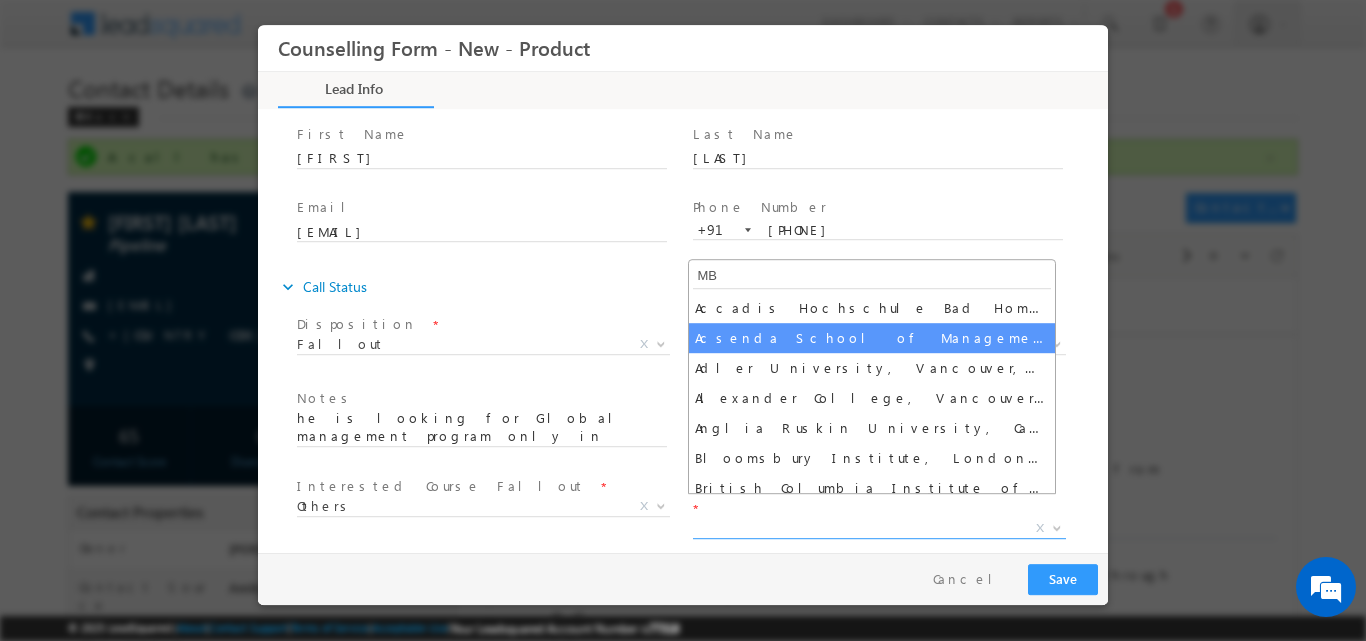 type on "M" 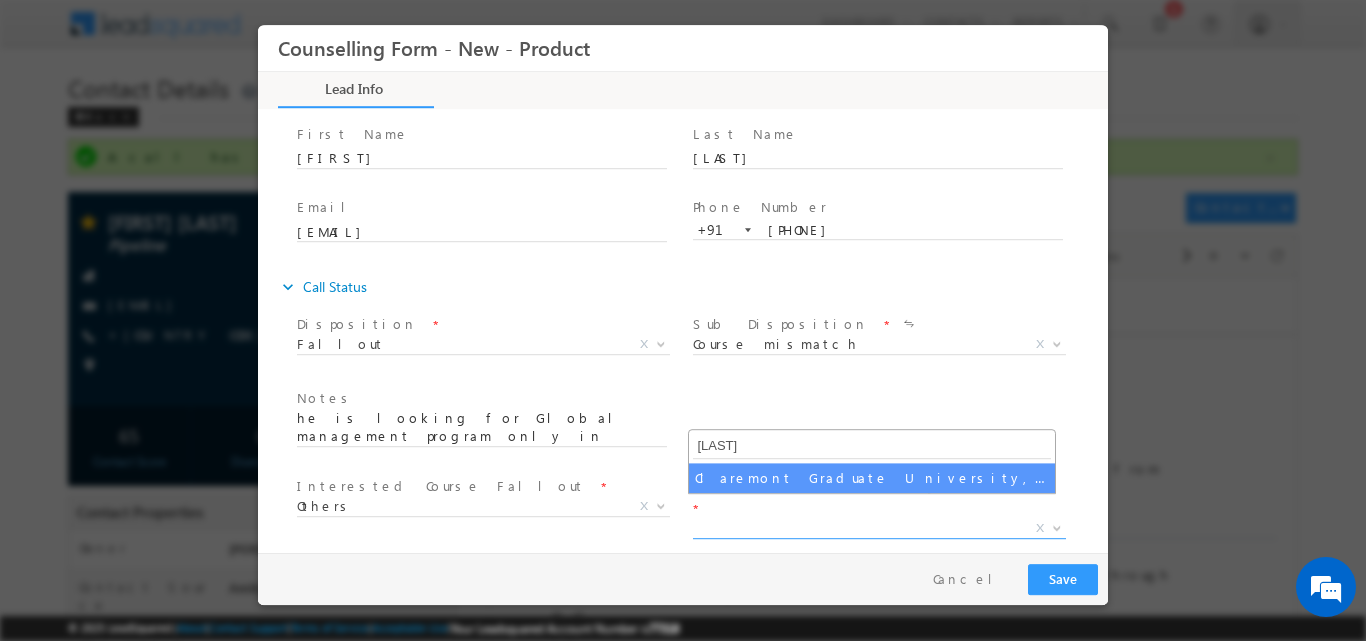 type on "Cla" 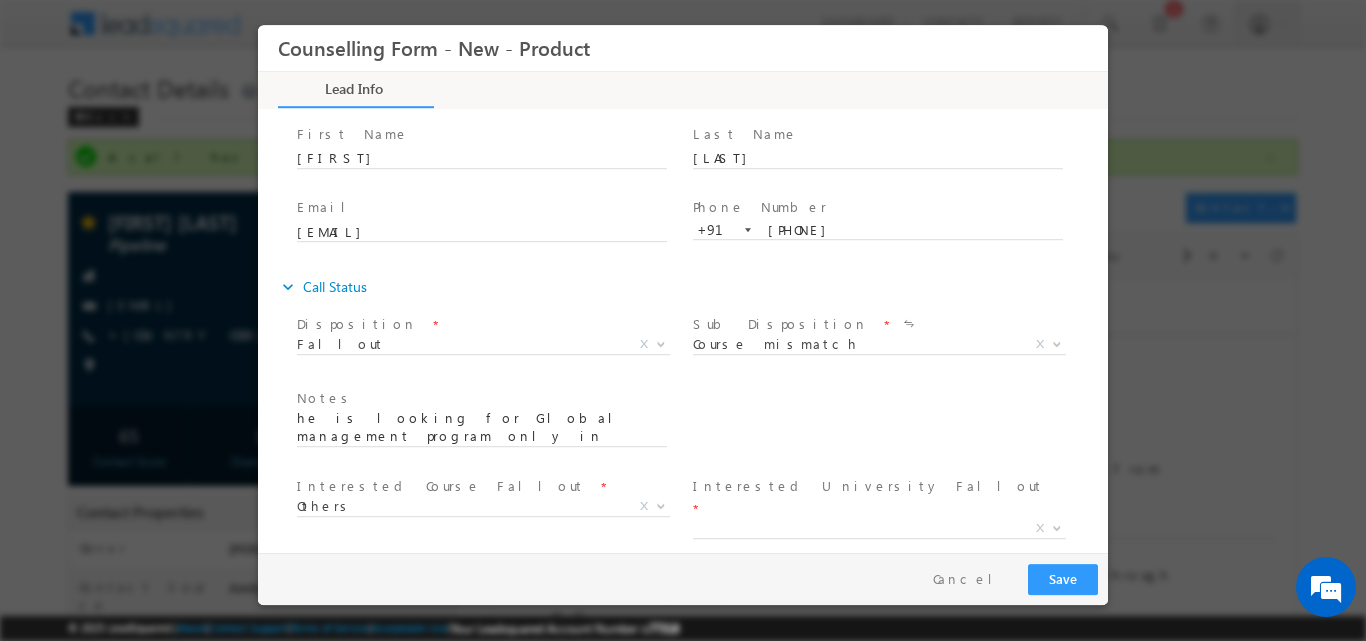 click on "Follow Up Date
*
Notes
*
he is looking for Global management program only in italy so he will process his application by his own" at bounding box center [700, 427] 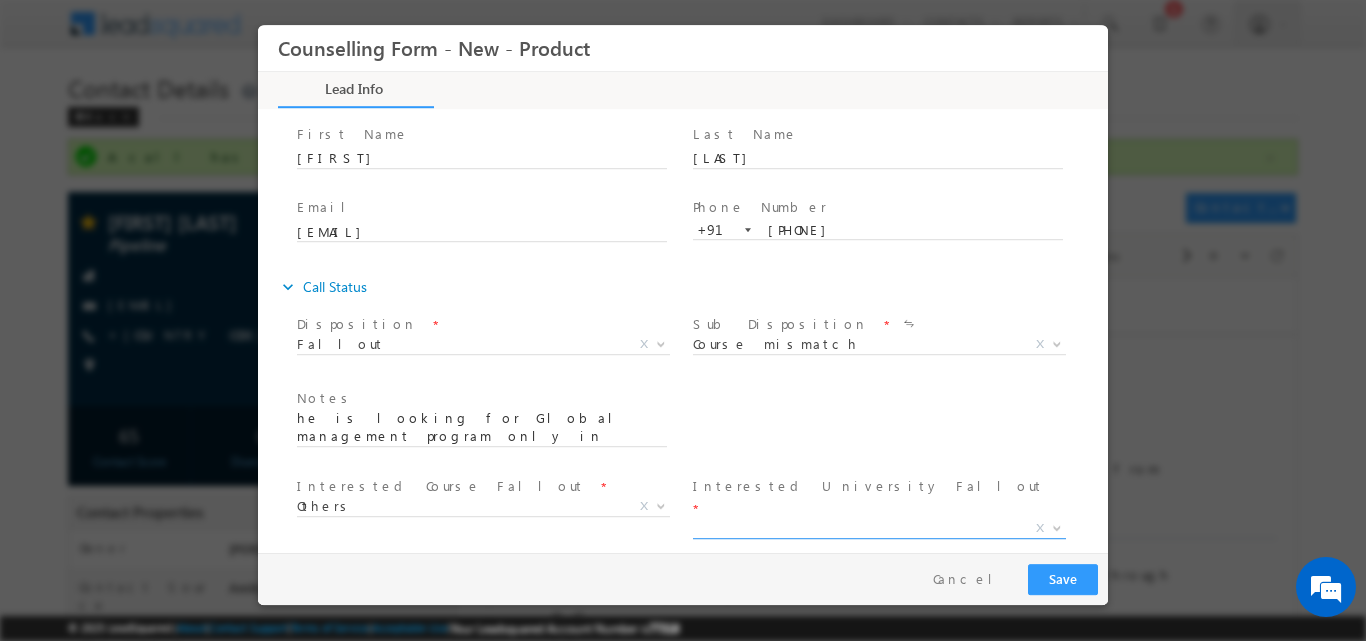 click at bounding box center (1057, 526) 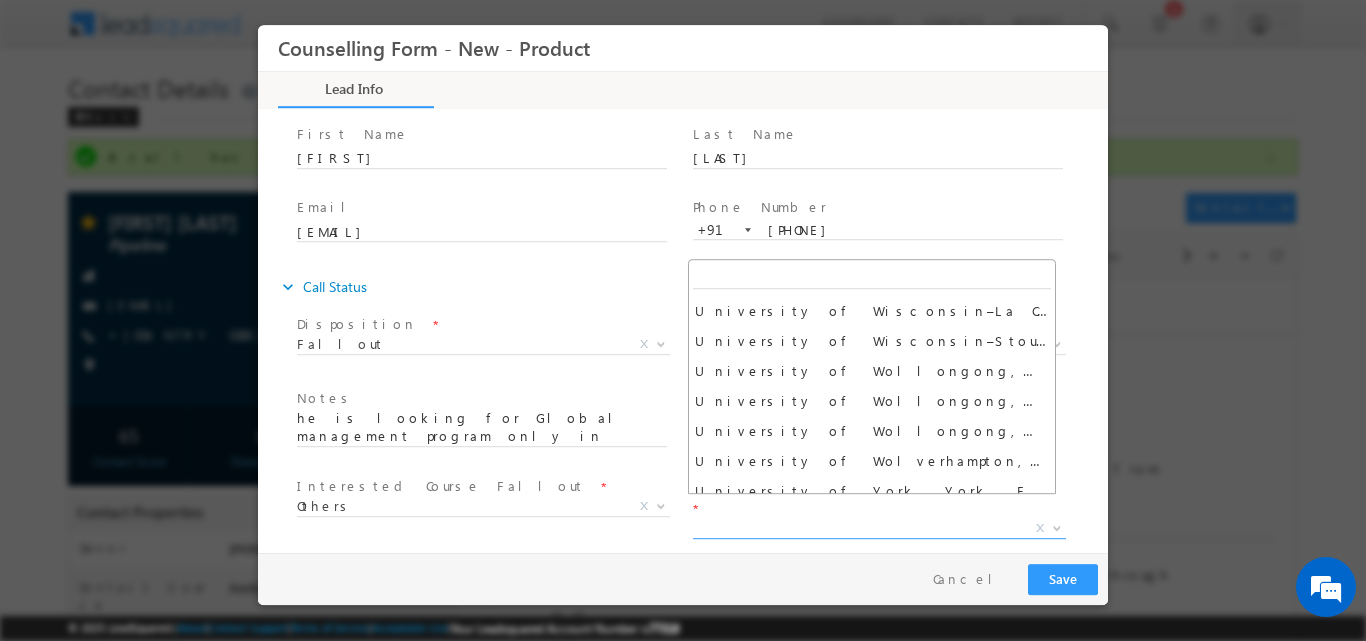 scroll, scrollTop: 22900, scrollLeft: 0, axis: vertical 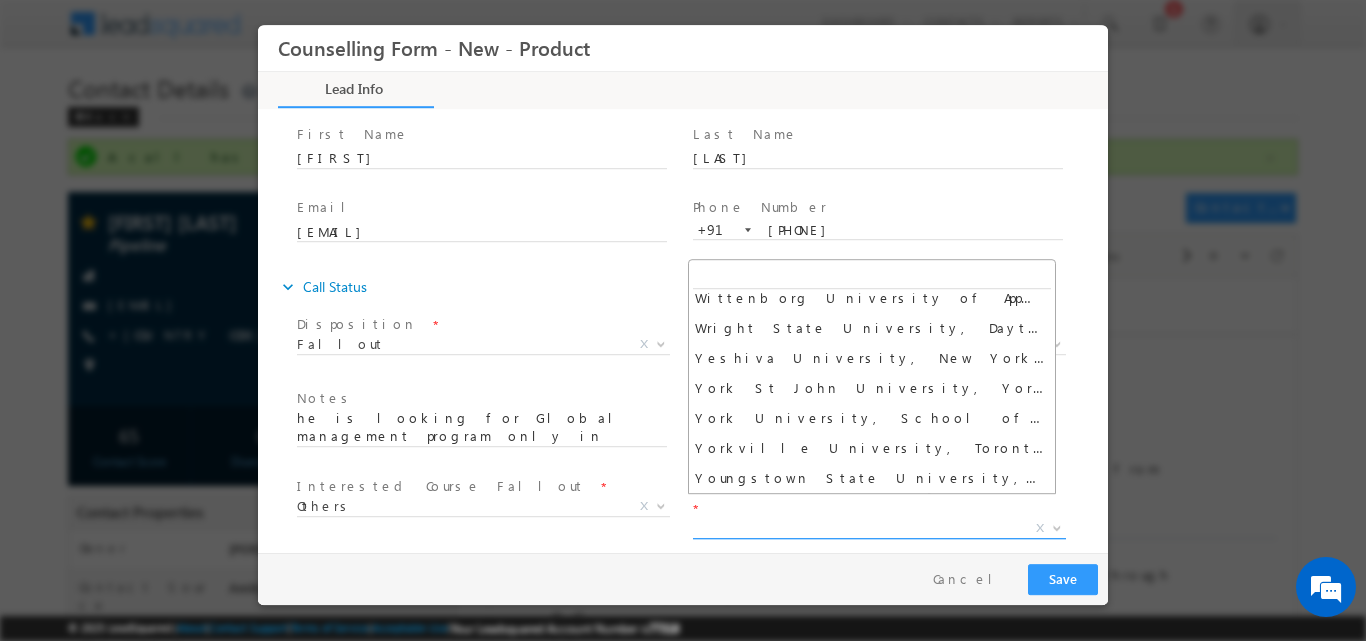 click on "X" at bounding box center (879, 528) 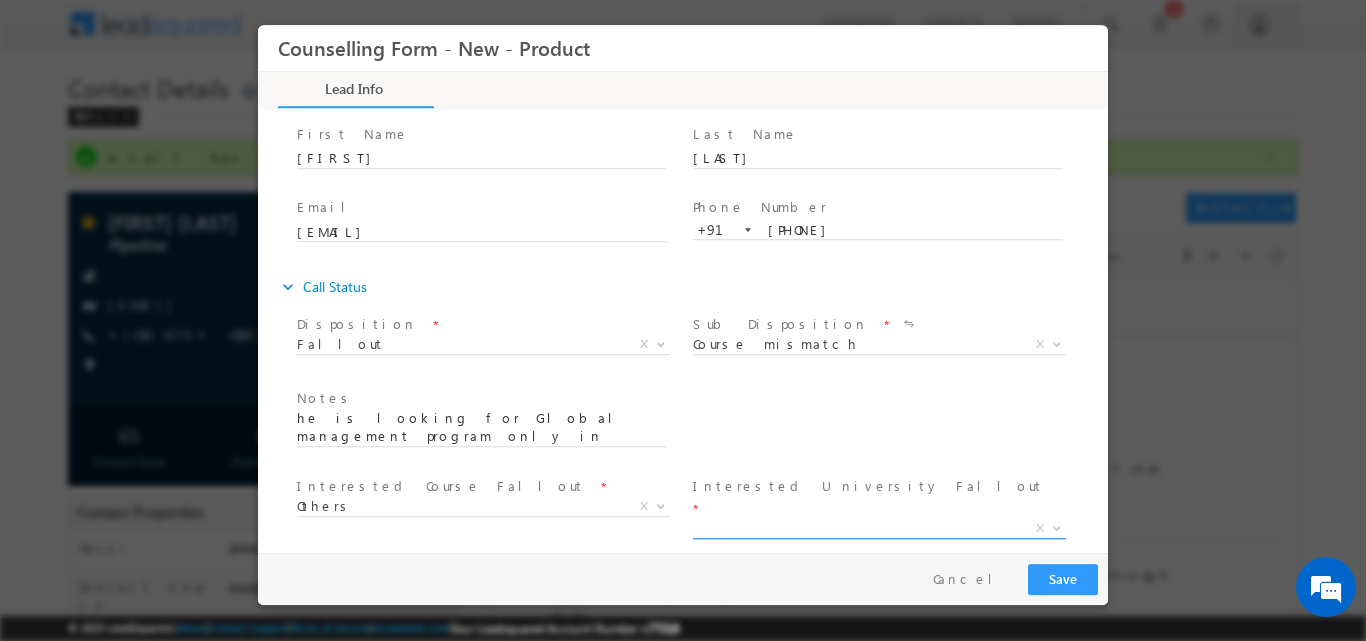 click on "X" at bounding box center [879, 528] 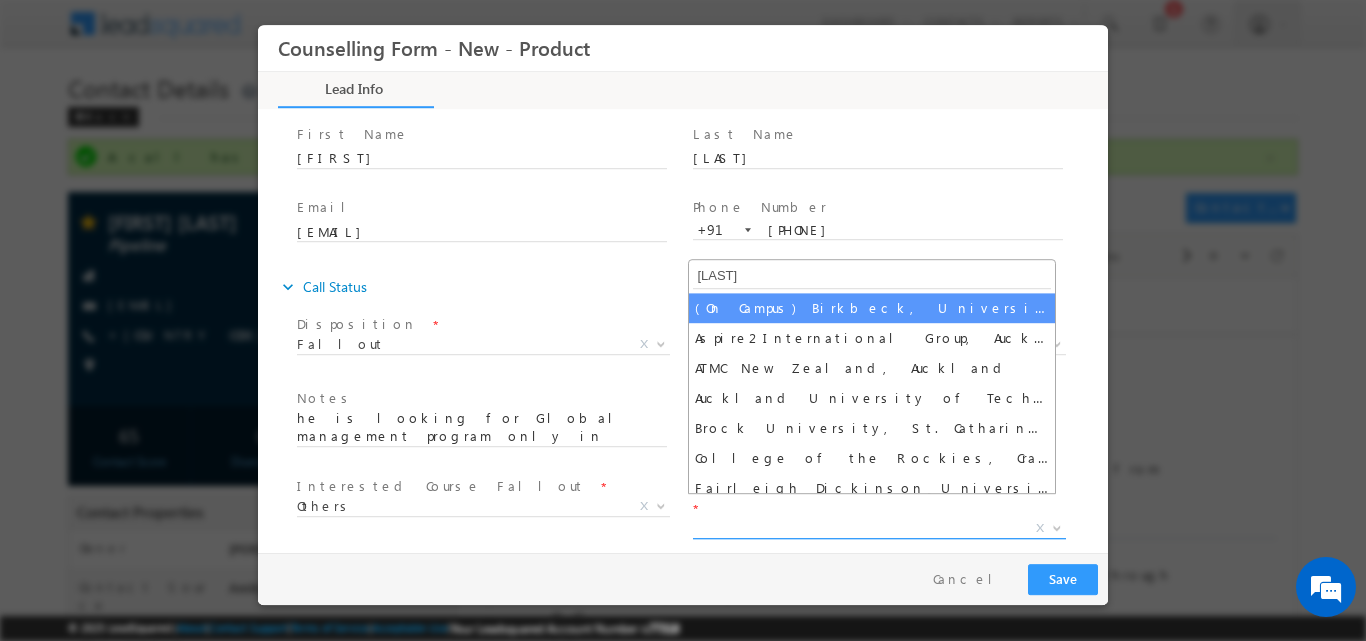 type on "c" 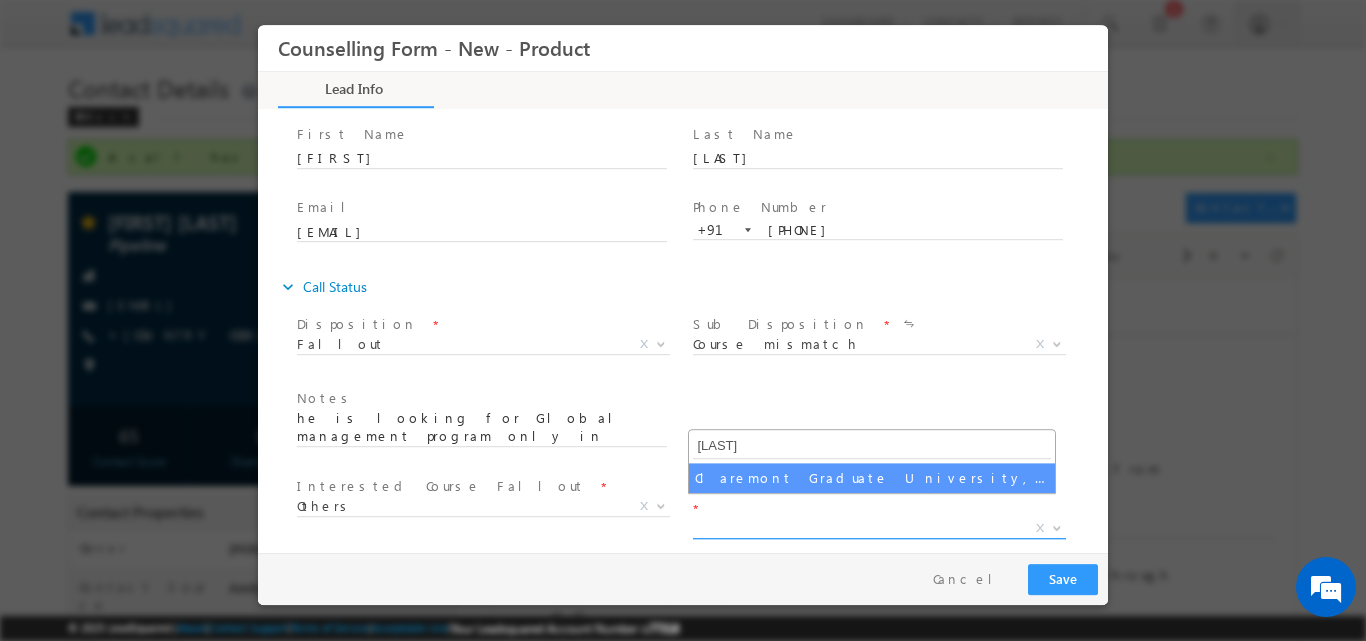 type on "Clark" 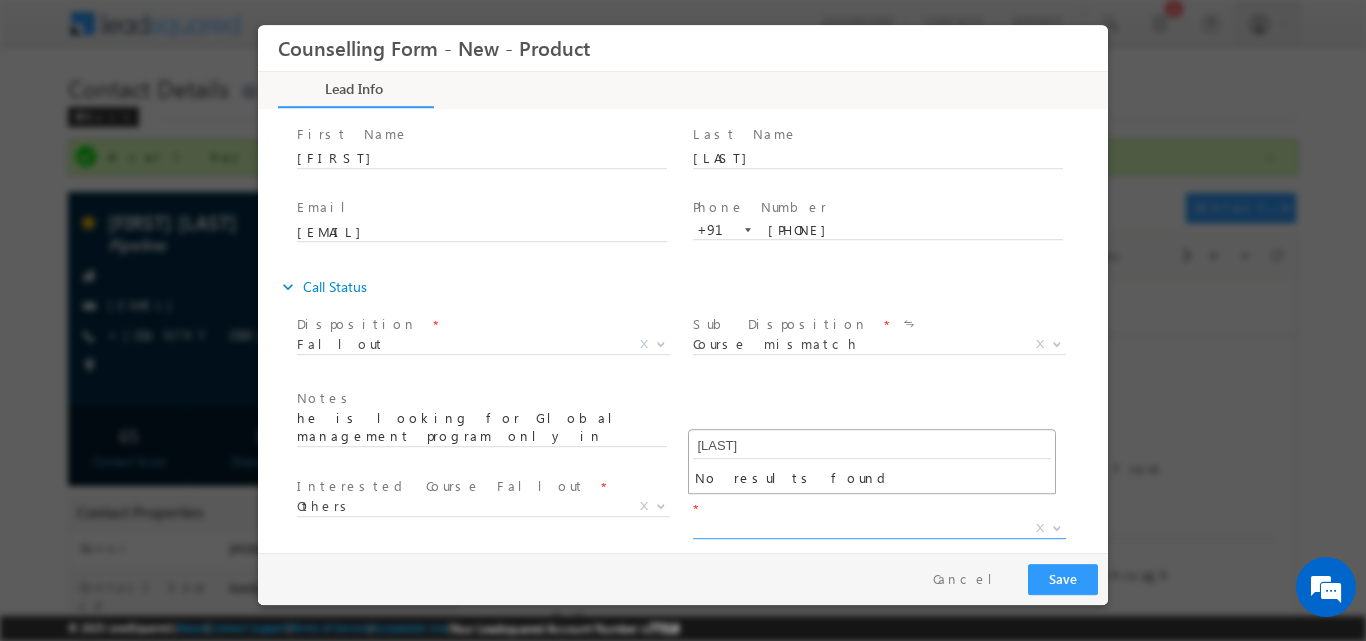 click on "Clark" at bounding box center [872, 445] 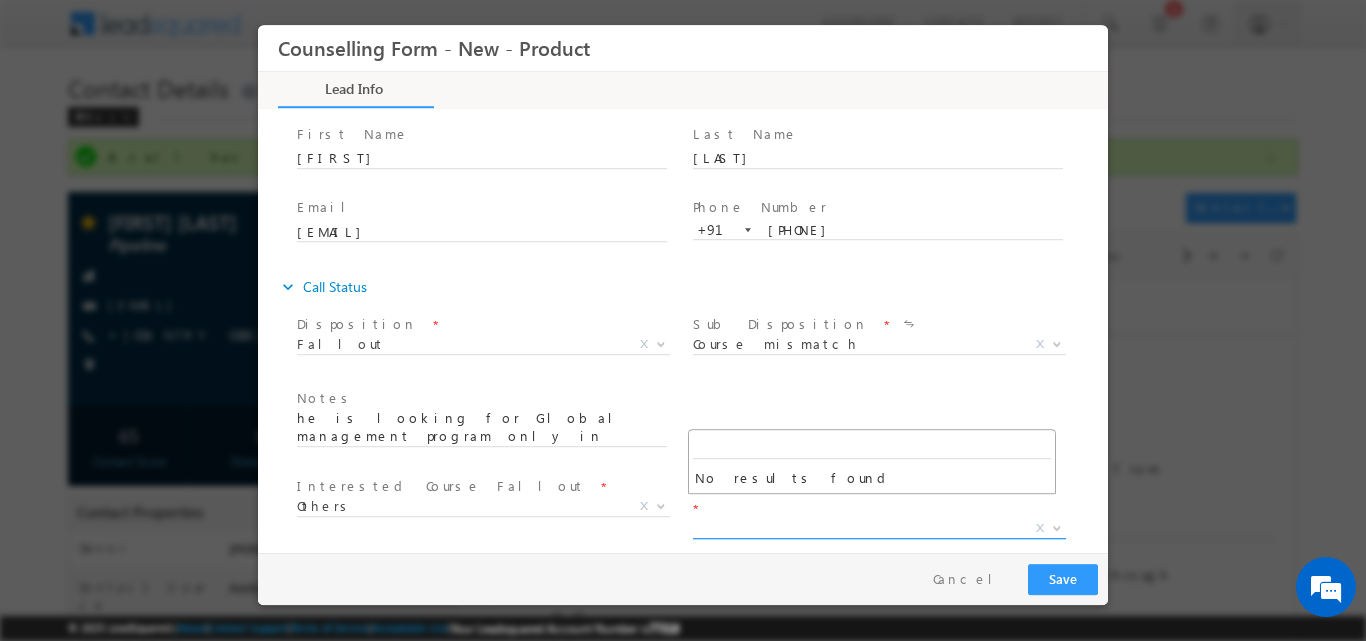 click at bounding box center [1057, 526] 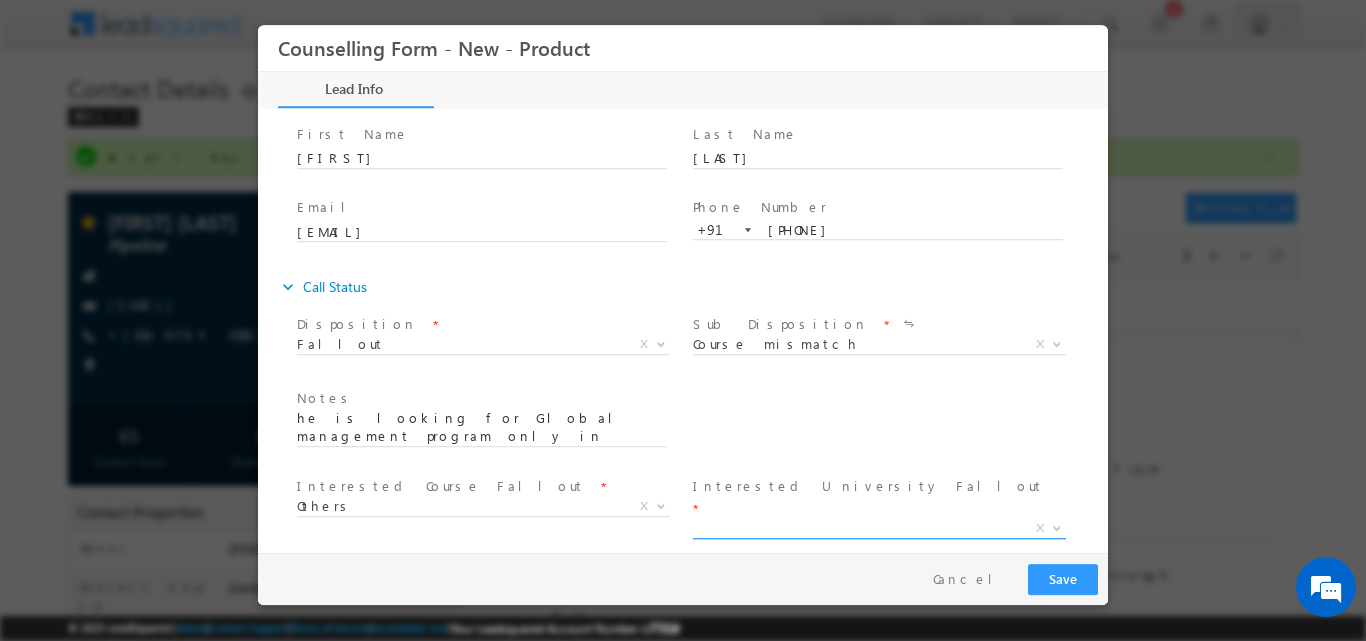 click at bounding box center (1057, 526) 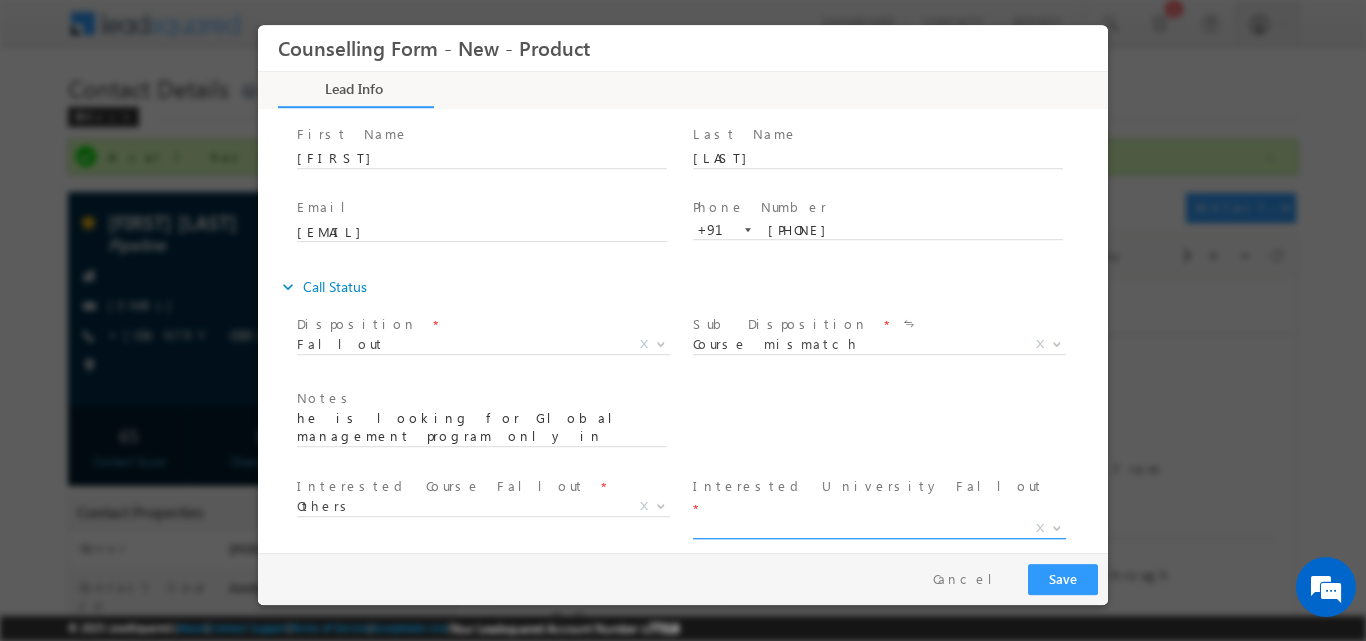 click on "X" at bounding box center (879, 528) 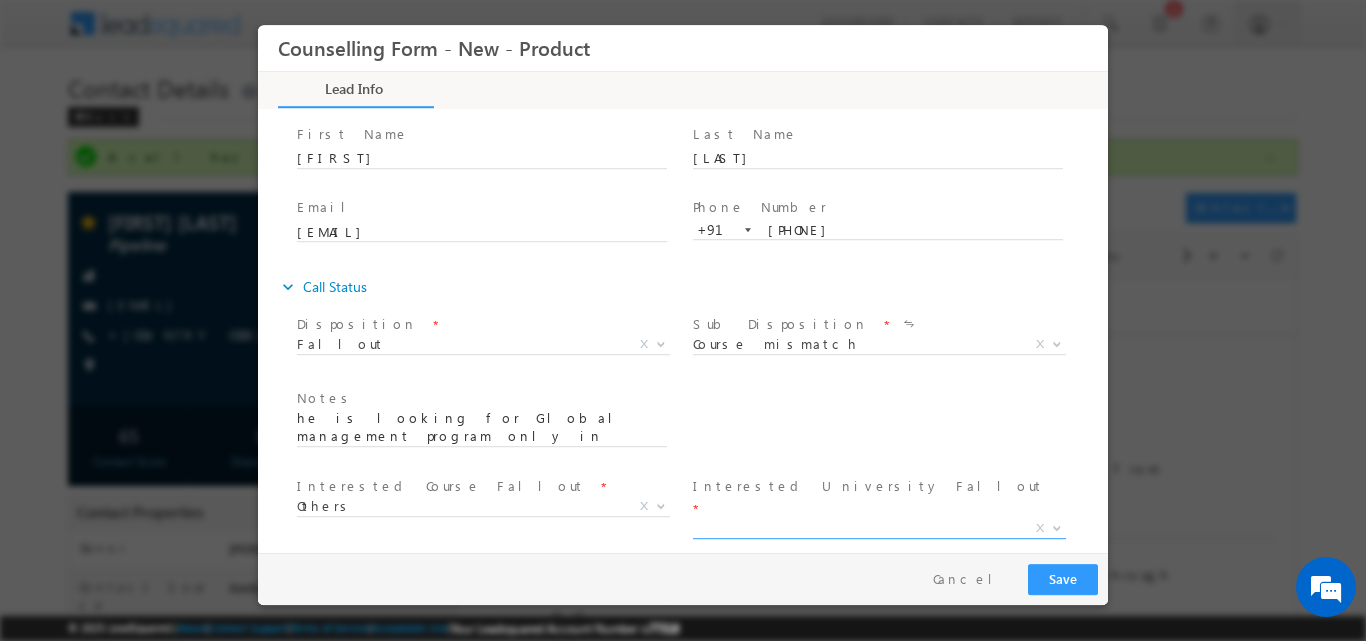 click on "(INTO) City University London (Except PG Courses of Business), London, England
(Navitas) Robert Gordon University, Aberdeen, Scotland
(On Campus Boston) Curry College, Milton, Massachusetts
(On Campus) Birkbeck, University of London (UG & PG Transfer Programs), London, England
(On Campus) Goldsmiths, University of London (UG & PG Transfer Programs), London, England
(On Campus) Kedge Business School
(On Campus) Royal Veterinary College, University of London (UG Transfer Programs), London, England
(On Campus) The Courtauld University of Art (UG & PG Transfer Programs), London, England
(Study Group) Bellerbys College, Brighton, England
(Study Group) Liverpool John Moores University, Liverpool, England
(Study Group) University of Sussex, Falmer, England
Aalto University, Espoo
Aarhus University, Aarhus
Abertay University, Dundee, Scotland
Aberystwyth University, Aberystwyth, Wales
Abu Dhabi University, Abu Dhabi" at bounding box center [887, 530] 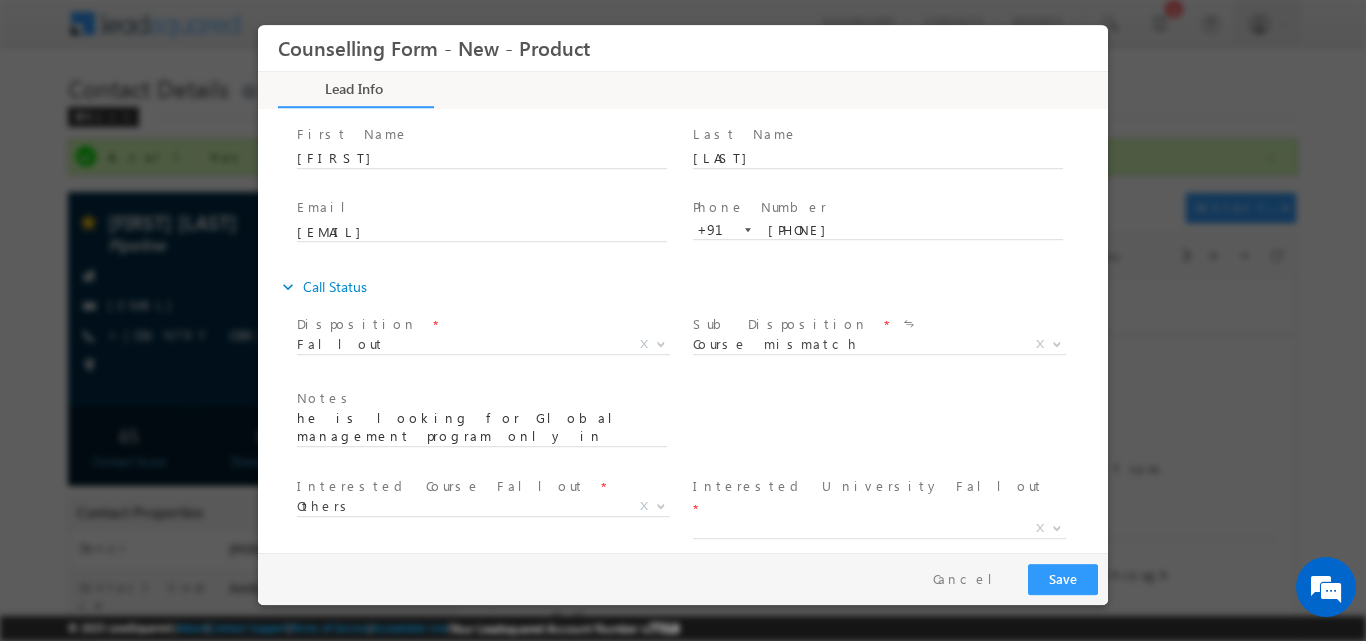 click on "(INTO) City University London (Except PG Courses of Business), London, England
(Navitas) Robert Gordon University, Aberdeen, Scotland
(On Campus Boston) Curry College, Milton, Massachusetts
(On Campus) Birkbeck, University of London (UG & PG Transfer Programs), London, England
(On Campus) Goldsmiths, University of London (UG & PG Transfer Programs), London, England
(On Campus) Kedge Business School
(On Campus) Royal Veterinary College, University of London (UG Transfer Programs), London, England
(On Campus) The Courtauld University of Art (UG & PG Transfer Programs), London, England
(Study Group) Bellerbys College, Brighton, England
(Study Group) Liverpool John Moores University, Liverpool, England
(Study Group) University of Sussex, Falmer, England
Aalto University, Espoo
Aarhus University, Aarhus
Abertay University, Dundee, Scotland
Aberystwyth University, Aberystwyth, Wales
Abu Dhabi University, Abu Dhabi" at bounding box center (887, 530) 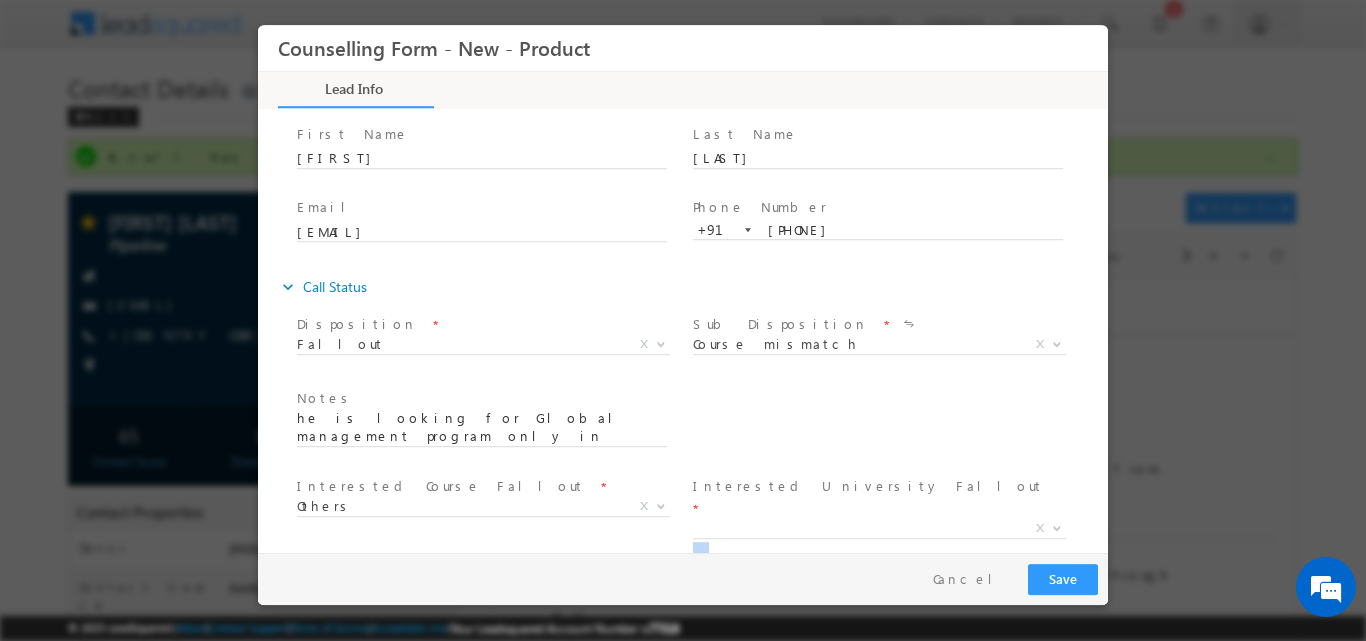 click on "(INTO) City University London (Except PG Courses of Business), London, England
(Navitas) Robert Gordon University, Aberdeen, Scotland
(On Campus Boston) Curry College, Milton, Massachusetts
(On Campus) Birkbeck, University of London (UG & PG Transfer Programs), London, England
(On Campus) Goldsmiths, University of London (UG & PG Transfer Programs), London, England
(On Campus) Kedge Business School
(On Campus) Royal Veterinary College, University of London (UG Transfer Programs), London, England
(On Campus) The Courtauld University of Art (UG & PG Transfer Programs), London, England
(Study Group) Bellerbys College, Brighton, England
(Study Group) Liverpool John Moores University, Liverpool, England
(Study Group) University of Sussex, Falmer, England
Aalto University, Espoo
Aarhus University, Aarhus
Abertay University, Dundee, Scotland
Aberystwyth University, Aberystwyth, Wales
Abu Dhabi University, Abu Dhabi" at bounding box center [887, 530] 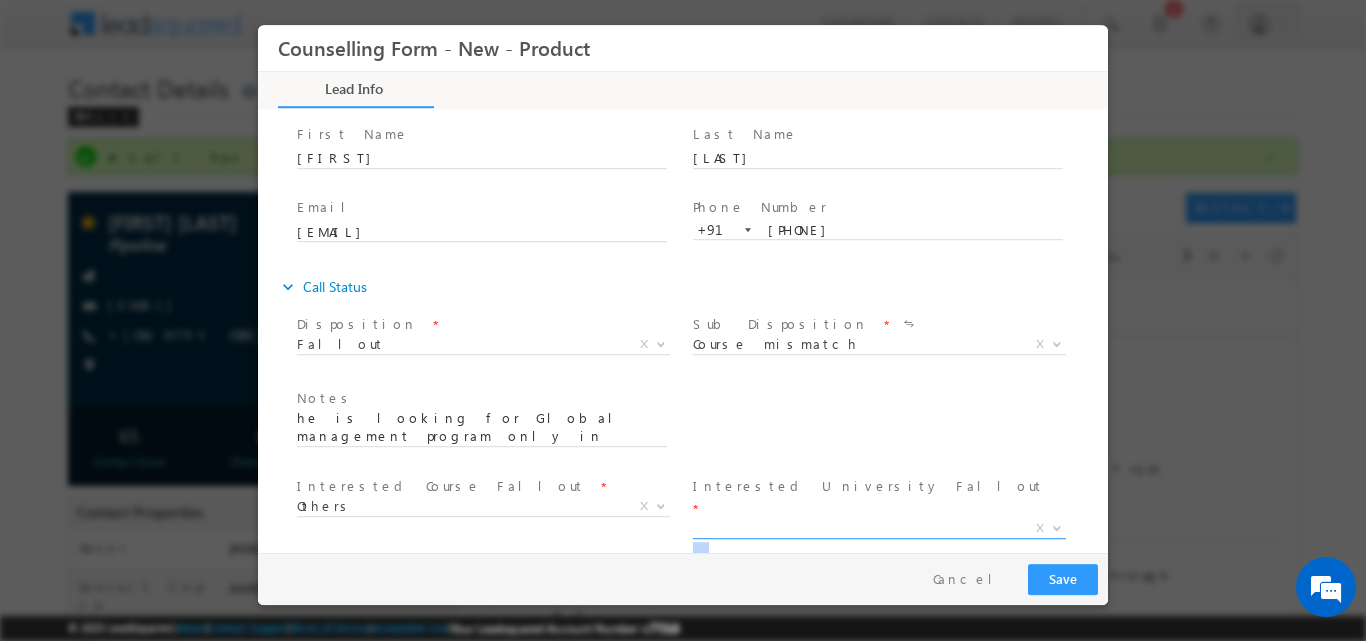 click at bounding box center (1057, 526) 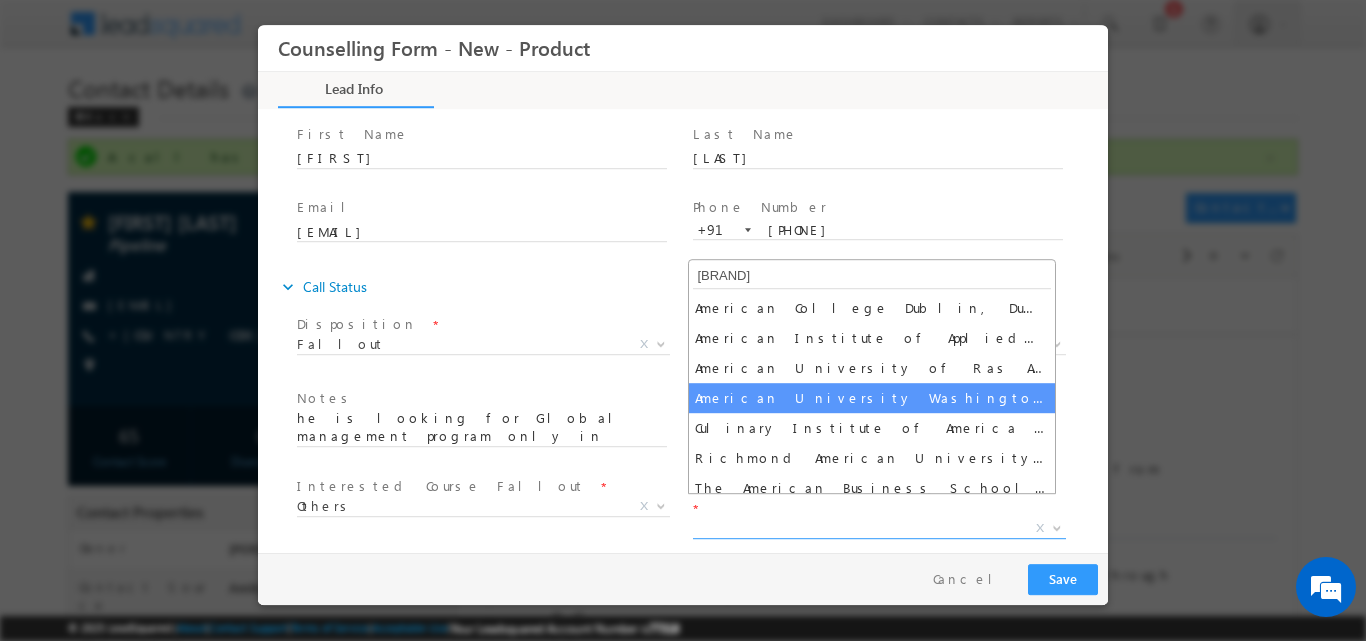 type on "Ameri" 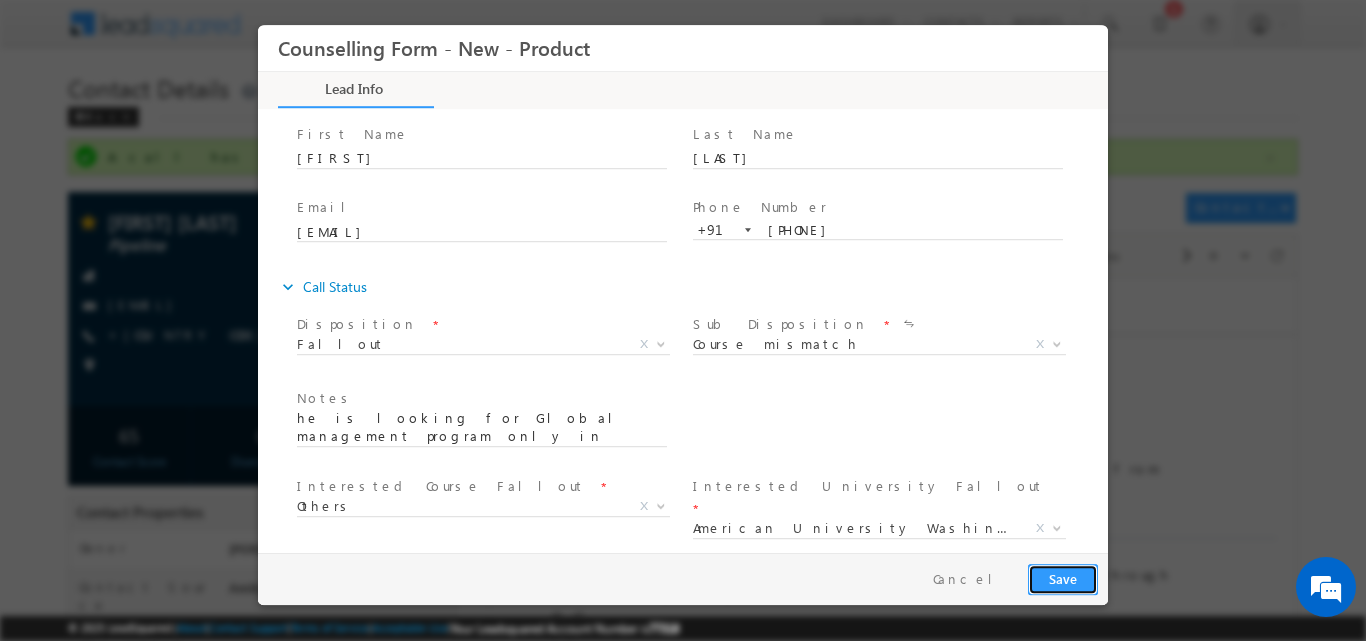 click on "Save" at bounding box center [1063, 578] 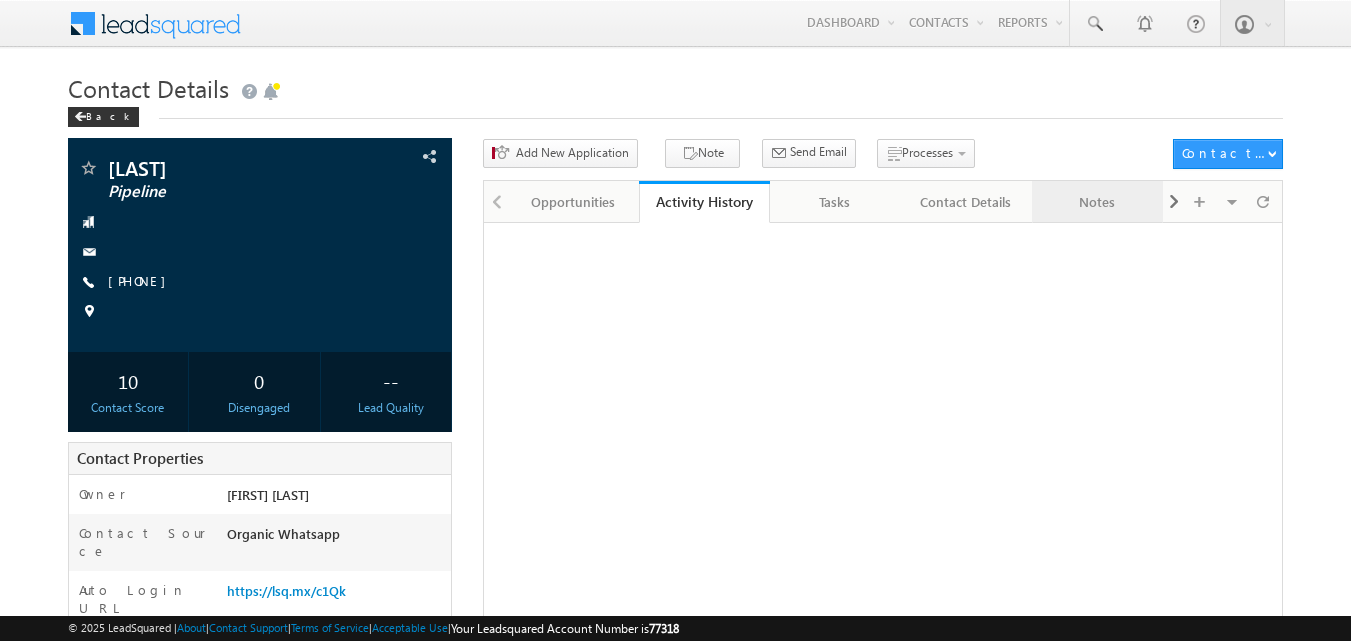 scroll, scrollTop: 0, scrollLeft: 0, axis: both 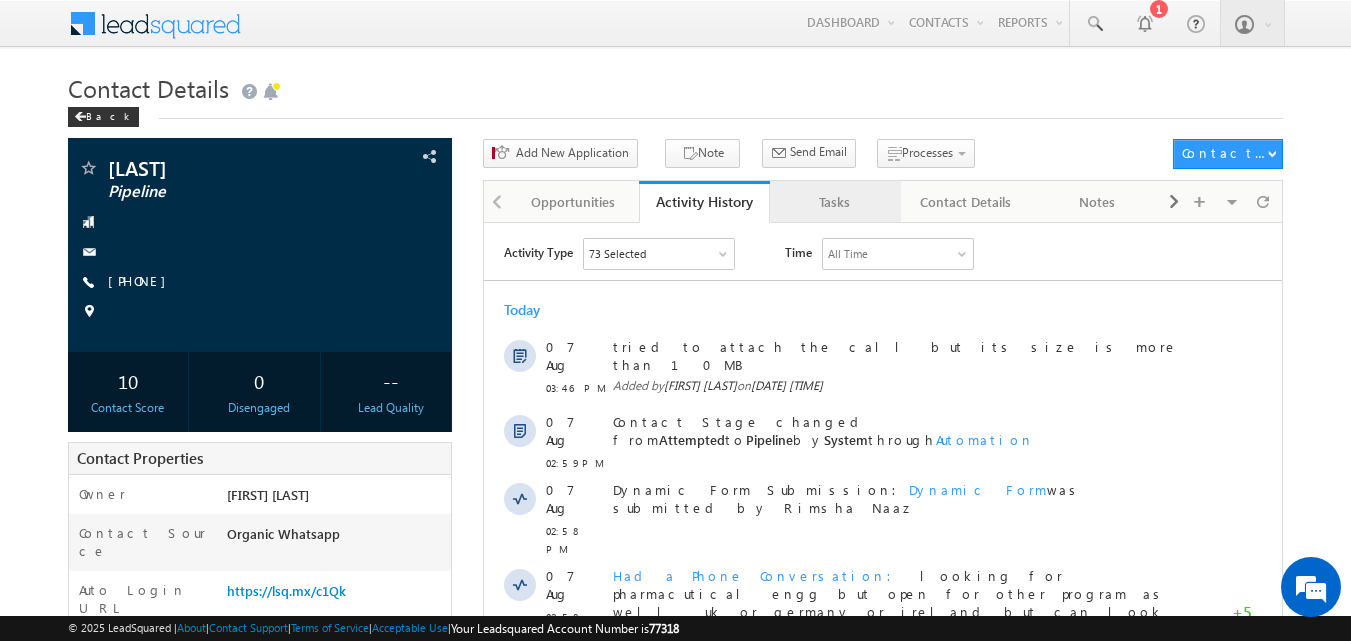 click on "Tasks" at bounding box center [835, 202] 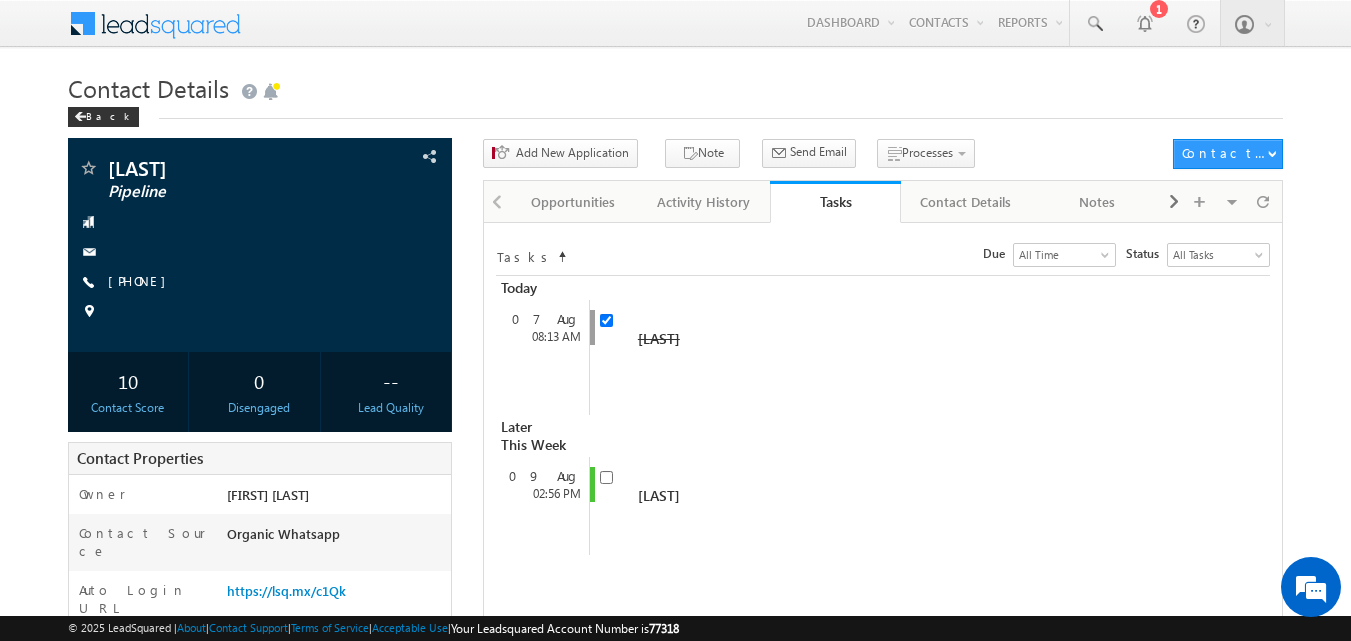 scroll, scrollTop: 183, scrollLeft: 0, axis: vertical 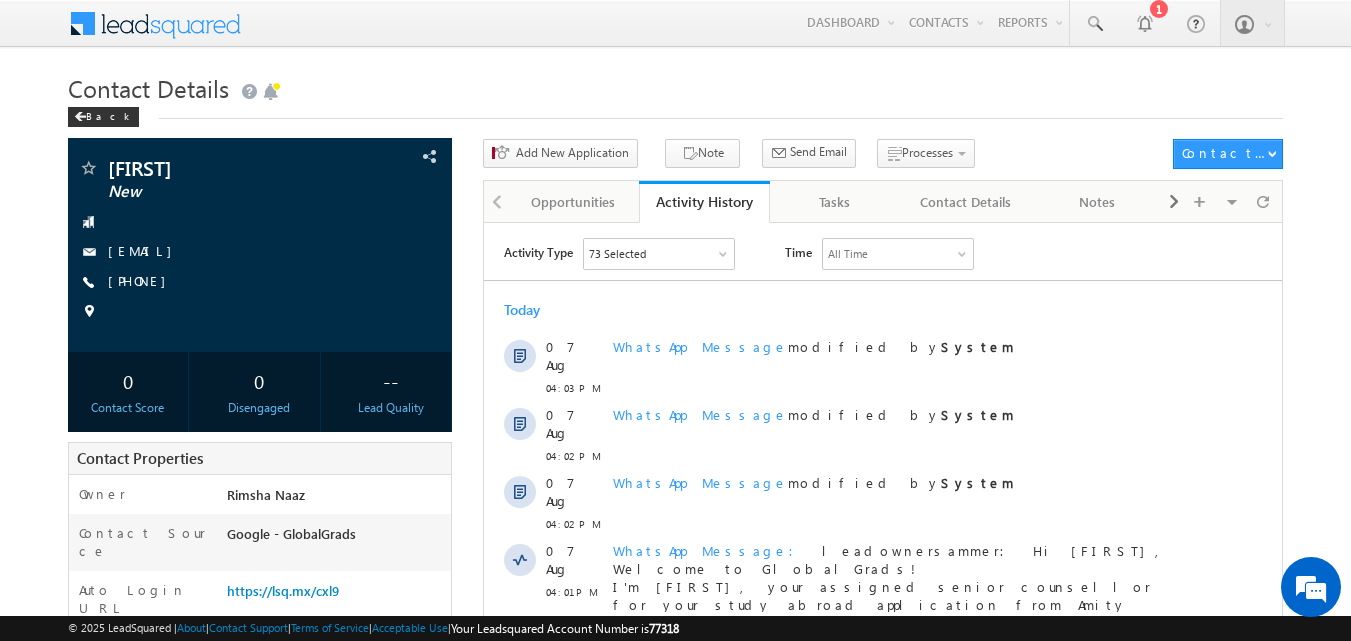 click on "Contact Details" at bounding box center [676, 86] 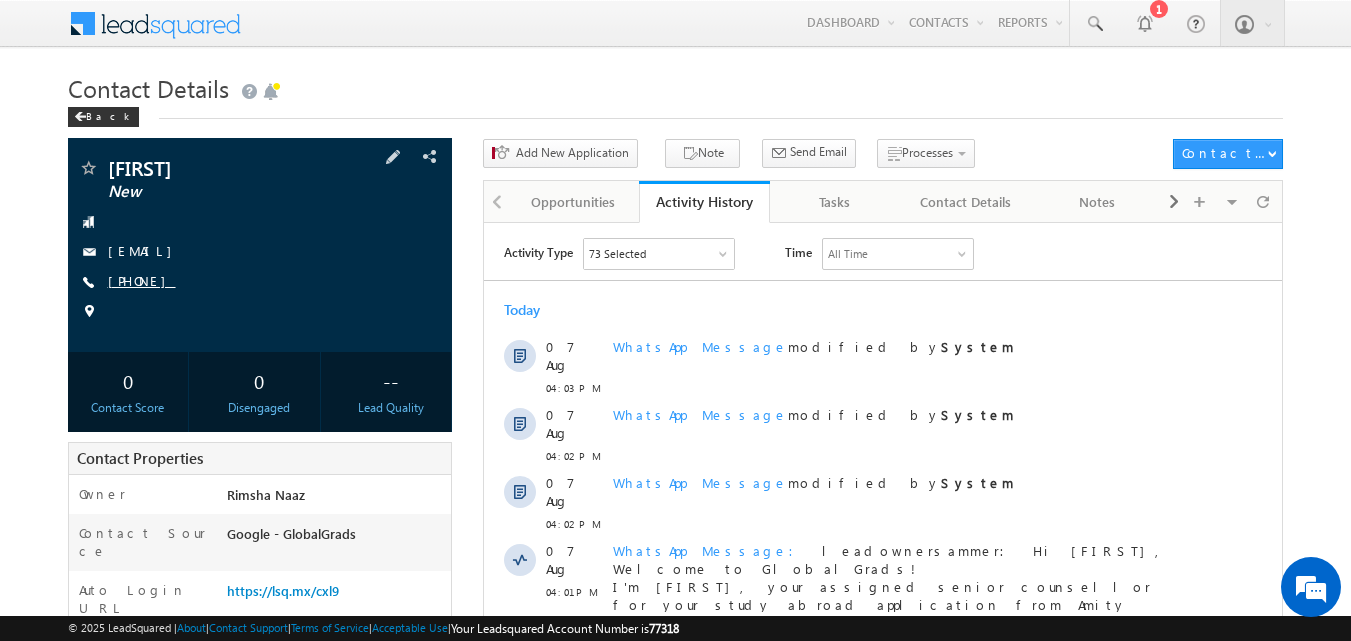 click on "[PHONE]" at bounding box center (142, 280) 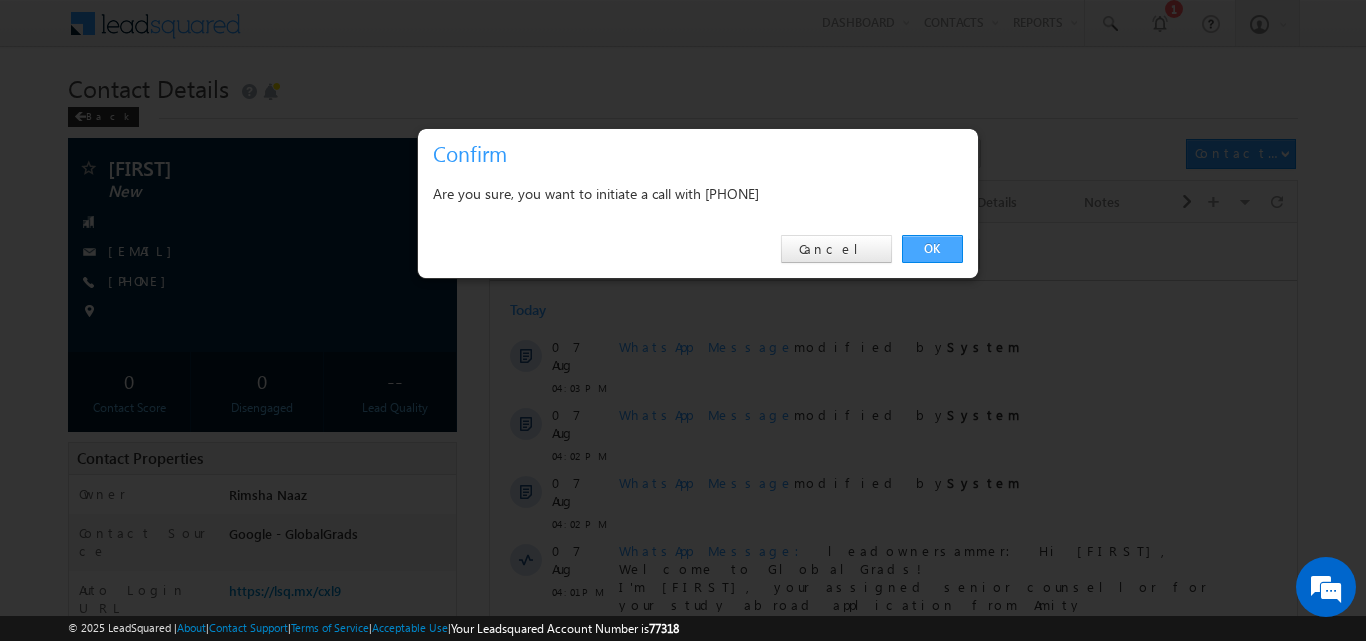 click on "OK" at bounding box center [932, 249] 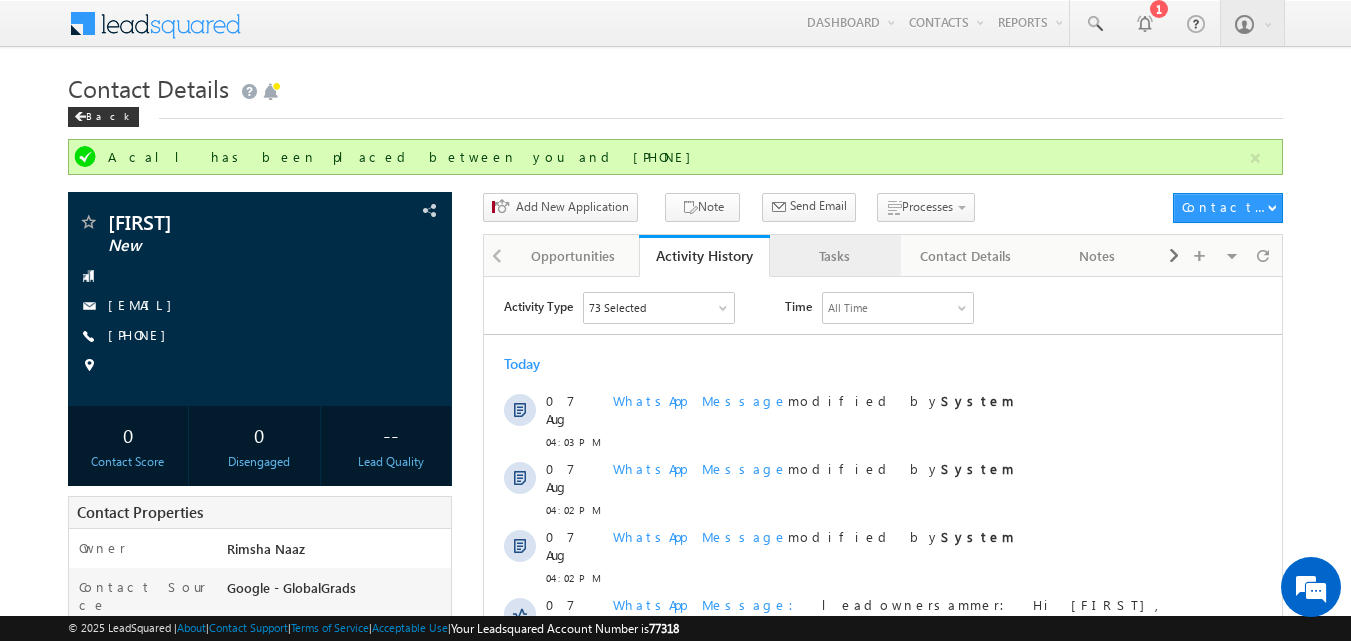 click on "Tasks" at bounding box center (834, 256) 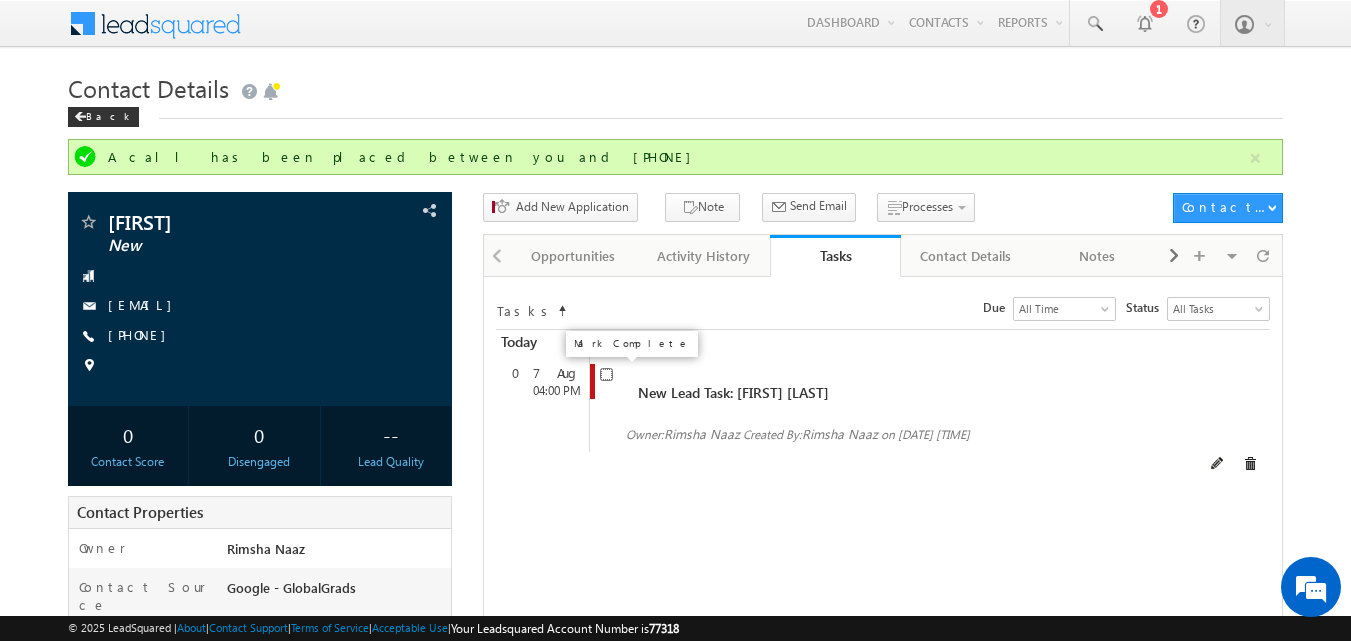 click at bounding box center (606, 374) 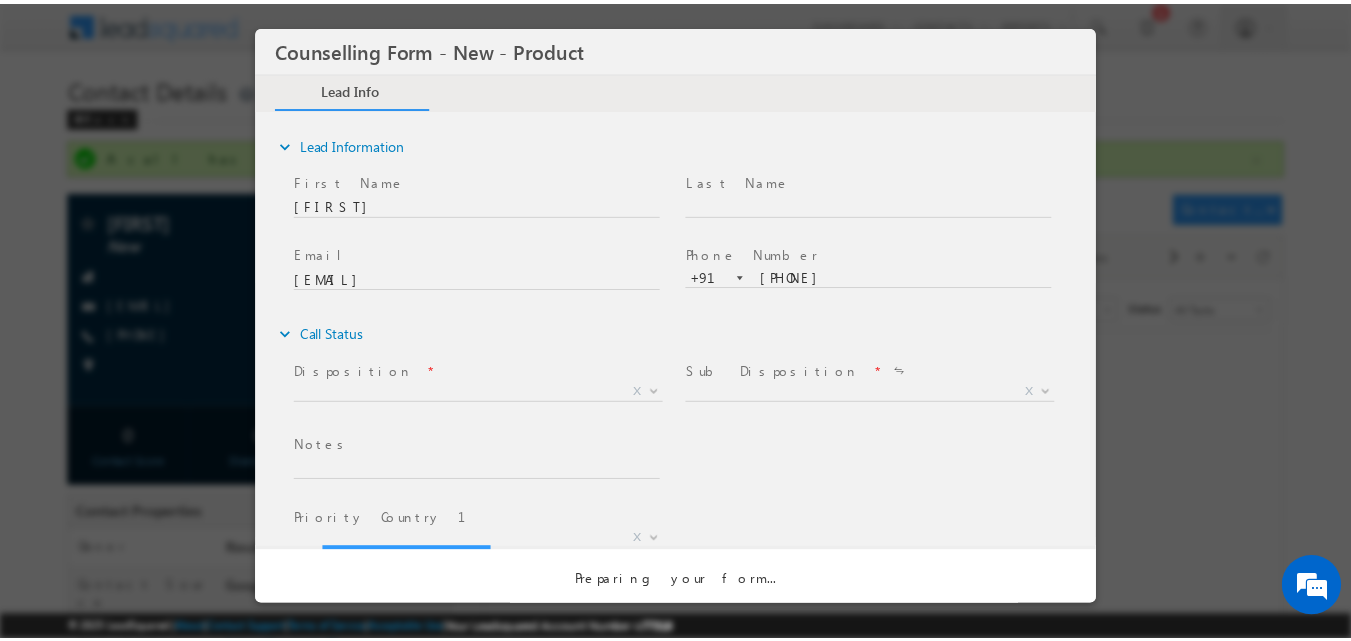 scroll, scrollTop: 0, scrollLeft: 0, axis: both 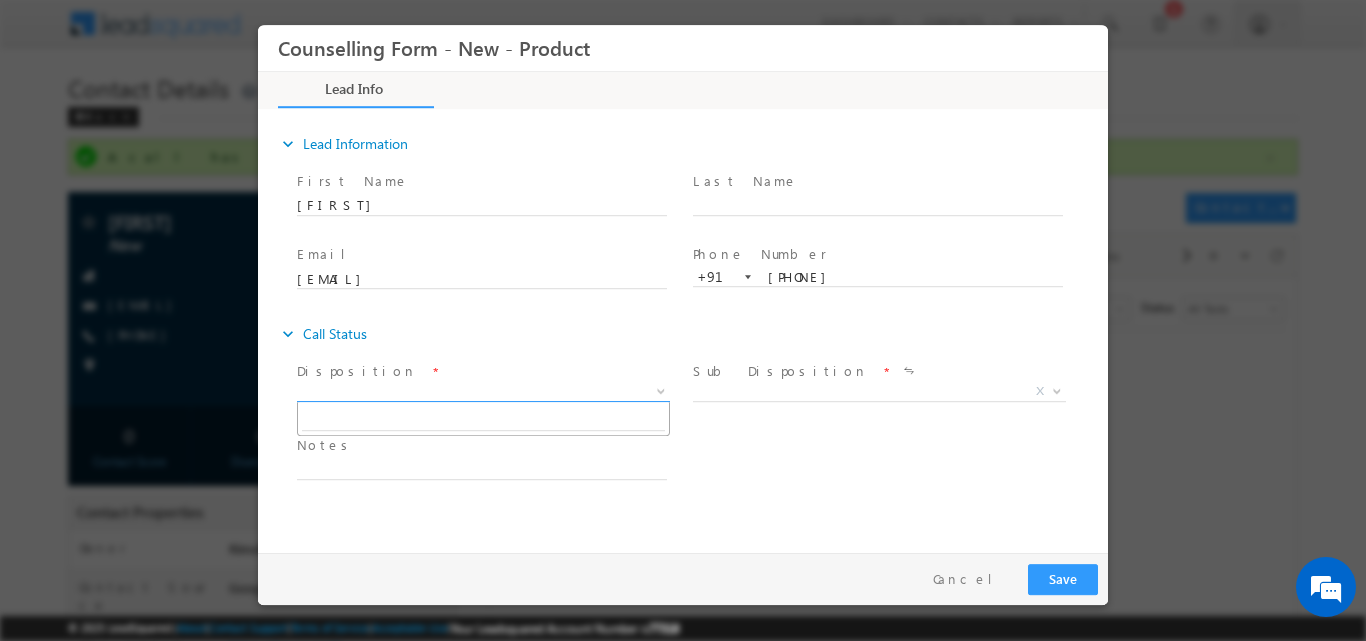 click at bounding box center [659, 390] 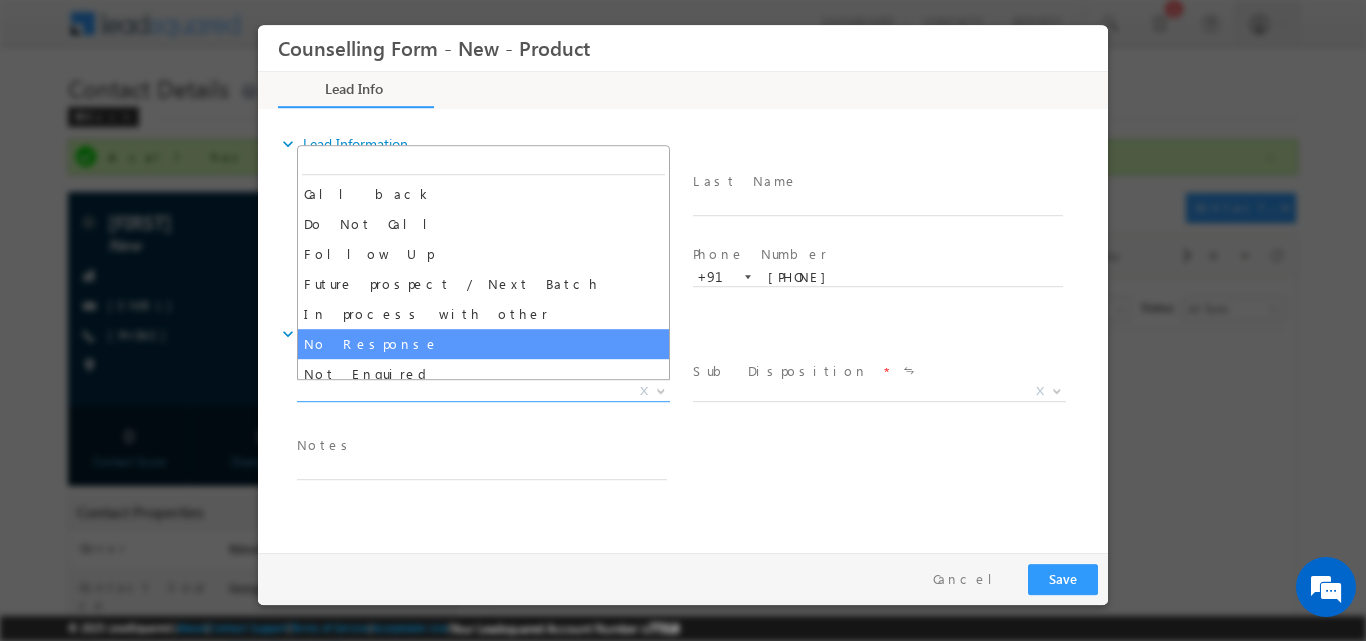 select on "No Response" 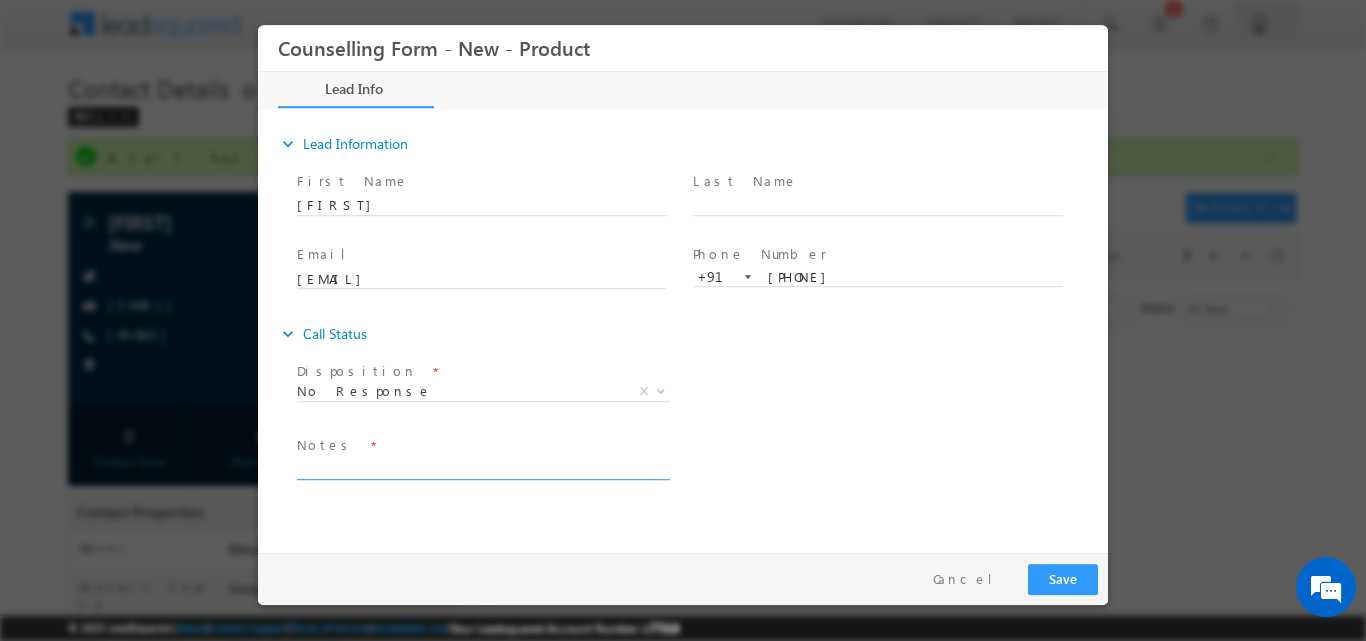 click at bounding box center (482, 467) 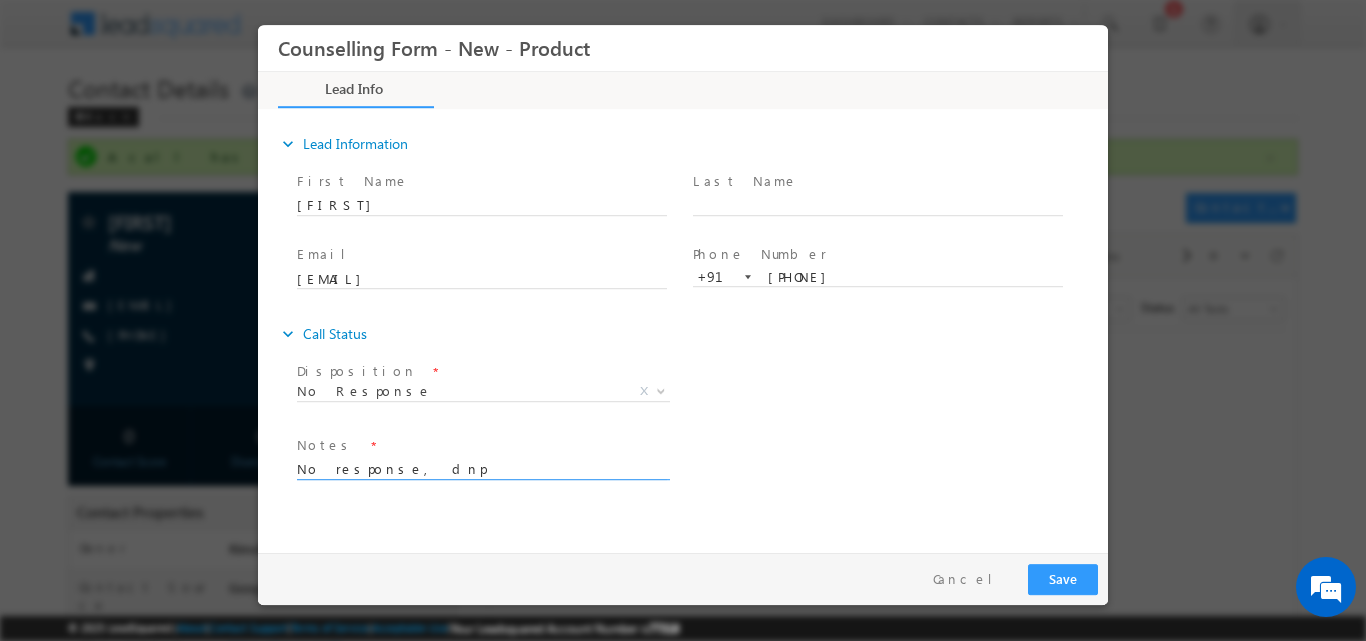 drag, startPoint x: 447, startPoint y: 466, endPoint x: 152, endPoint y: 472, distance: 295.061 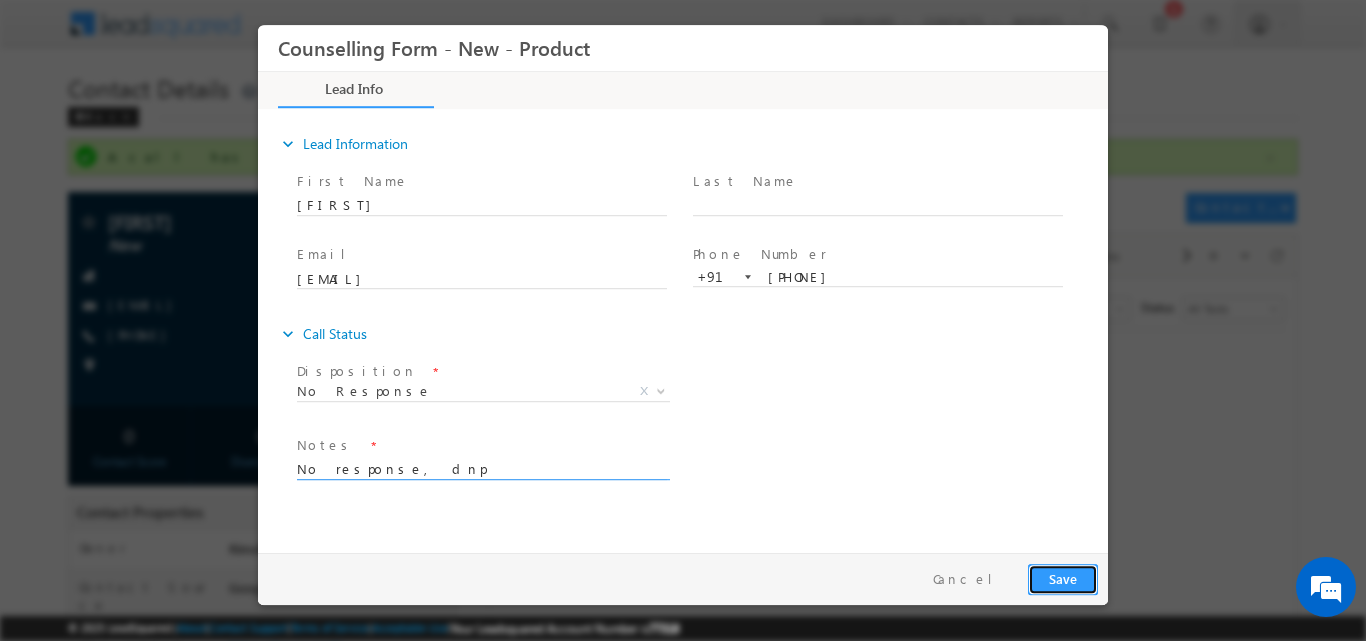 click on "Save" at bounding box center (1063, 578) 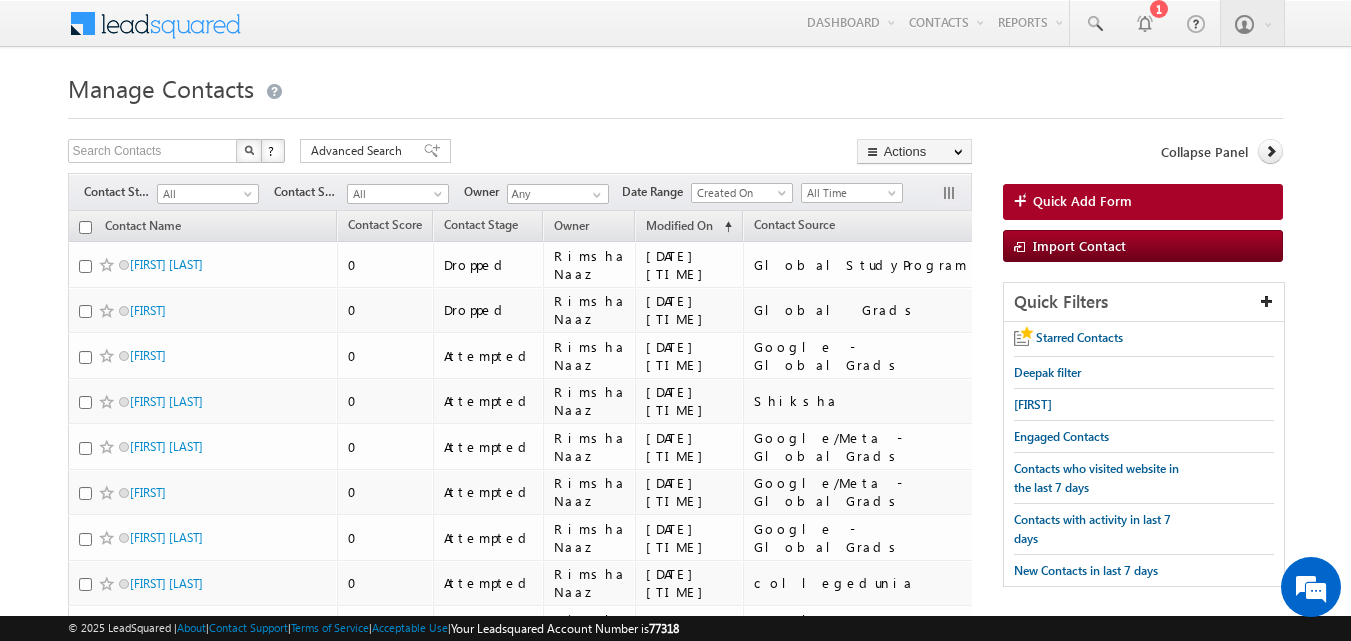 scroll, scrollTop: 0, scrollLeft: 0, axis: both 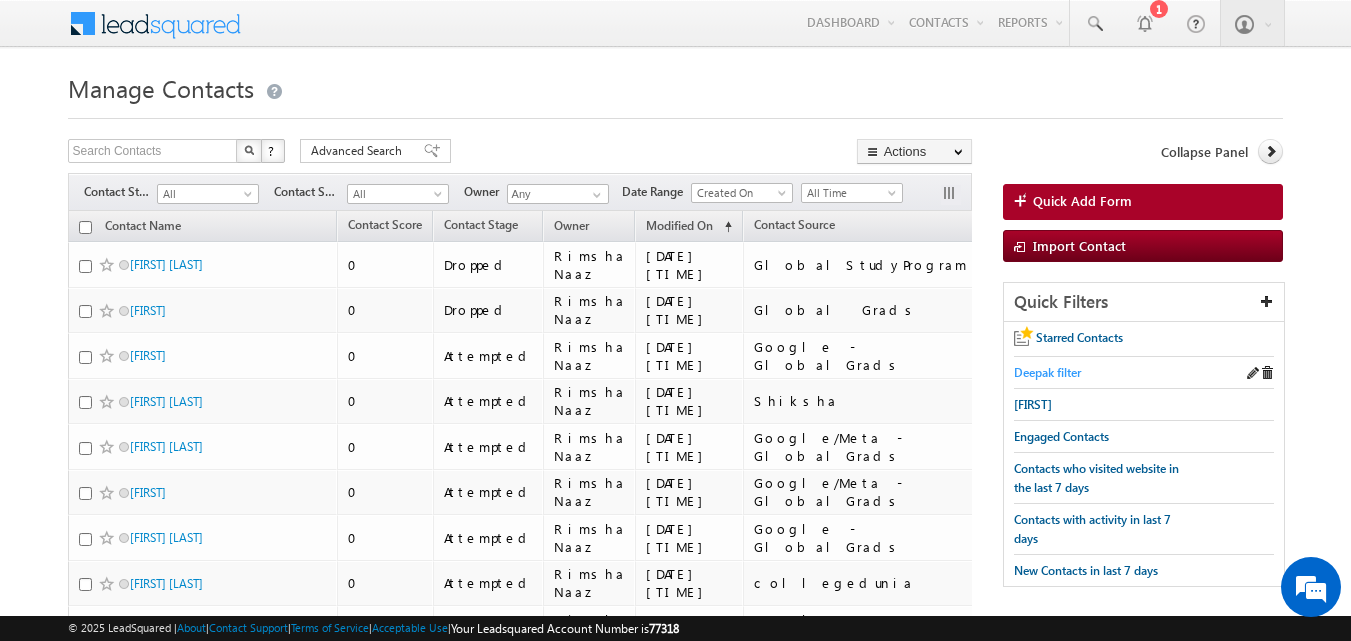 click on "Deepak filter" at bounding box center [1047, 372] 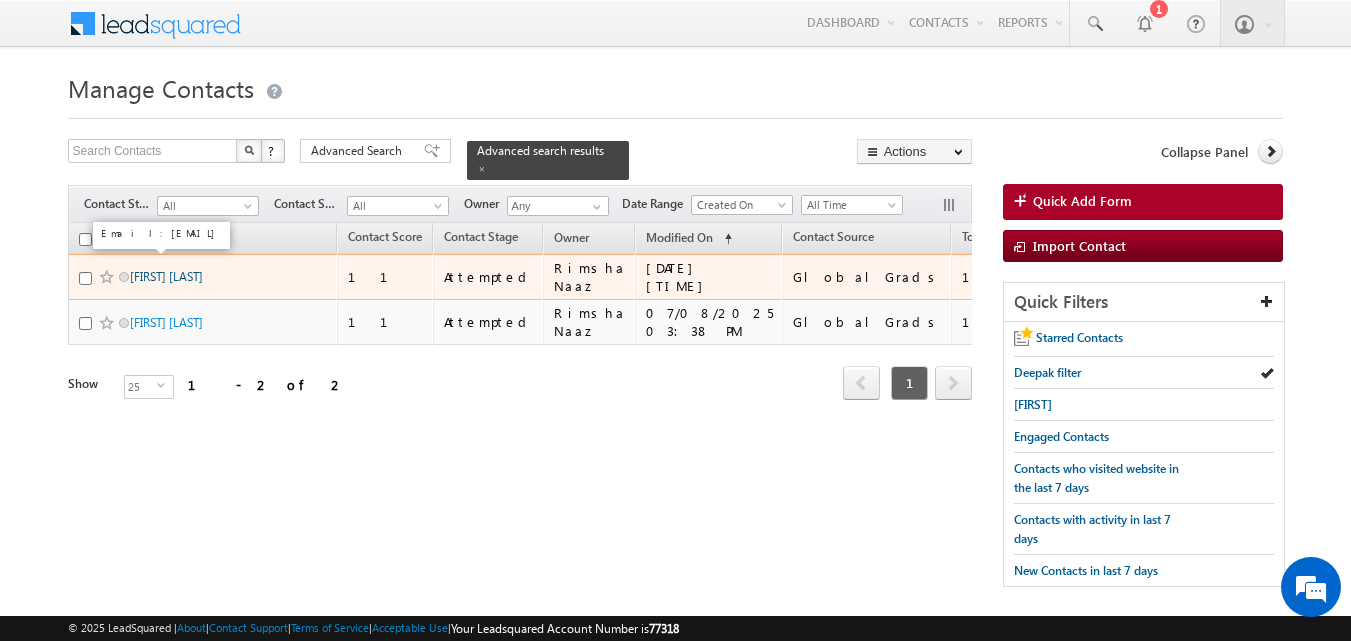 click on "[FIRST] [LAST]" at bounding box center [166, 276] 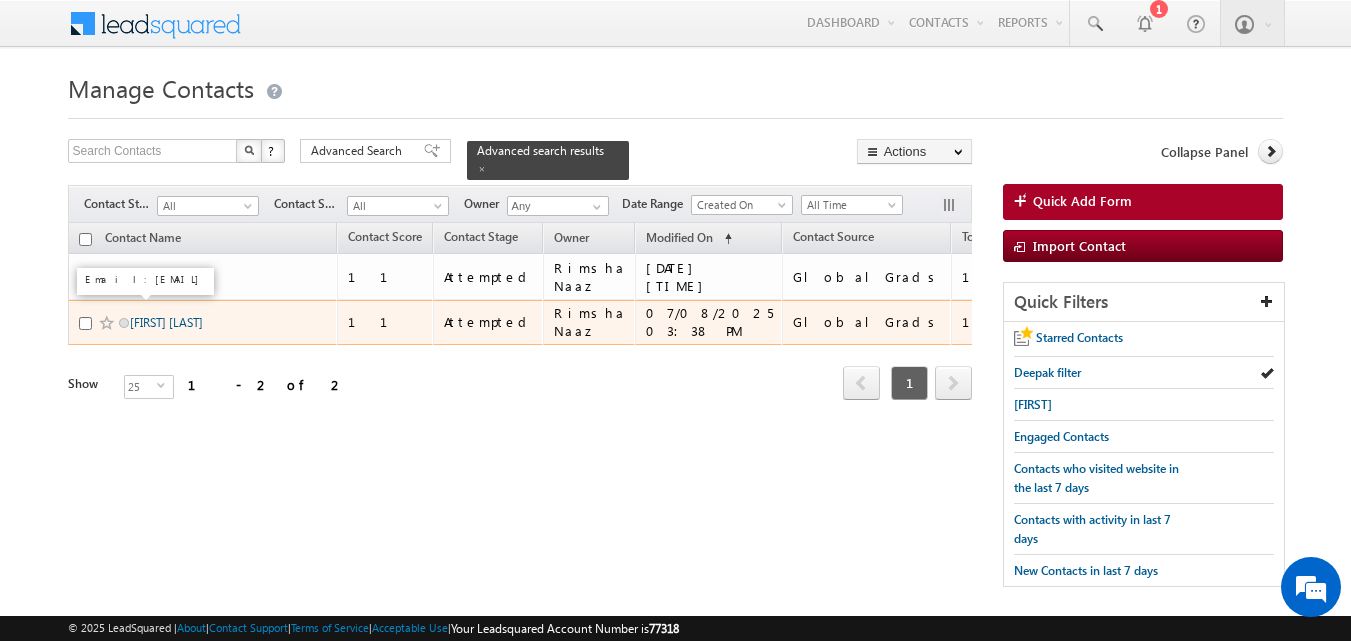 click on "[FIRST] [LAST]" at bounding box center [166, 322] 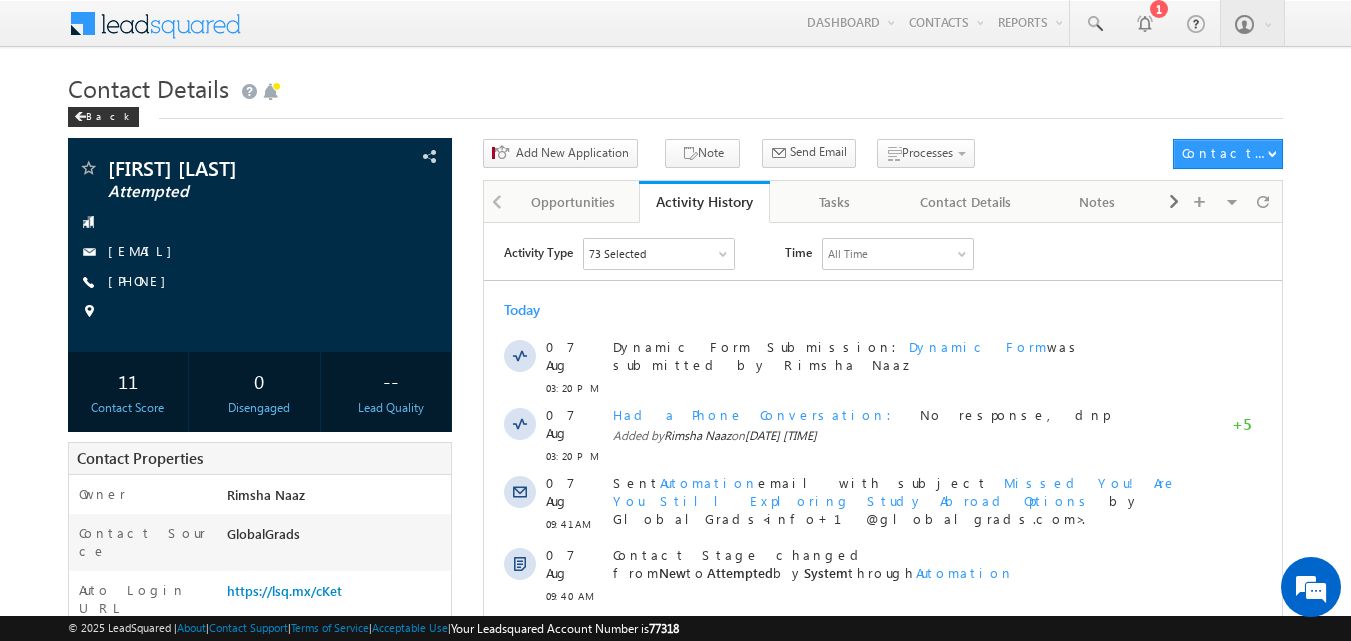 scroll, scrollTop: 0, scrollLeft: 0, axis: both 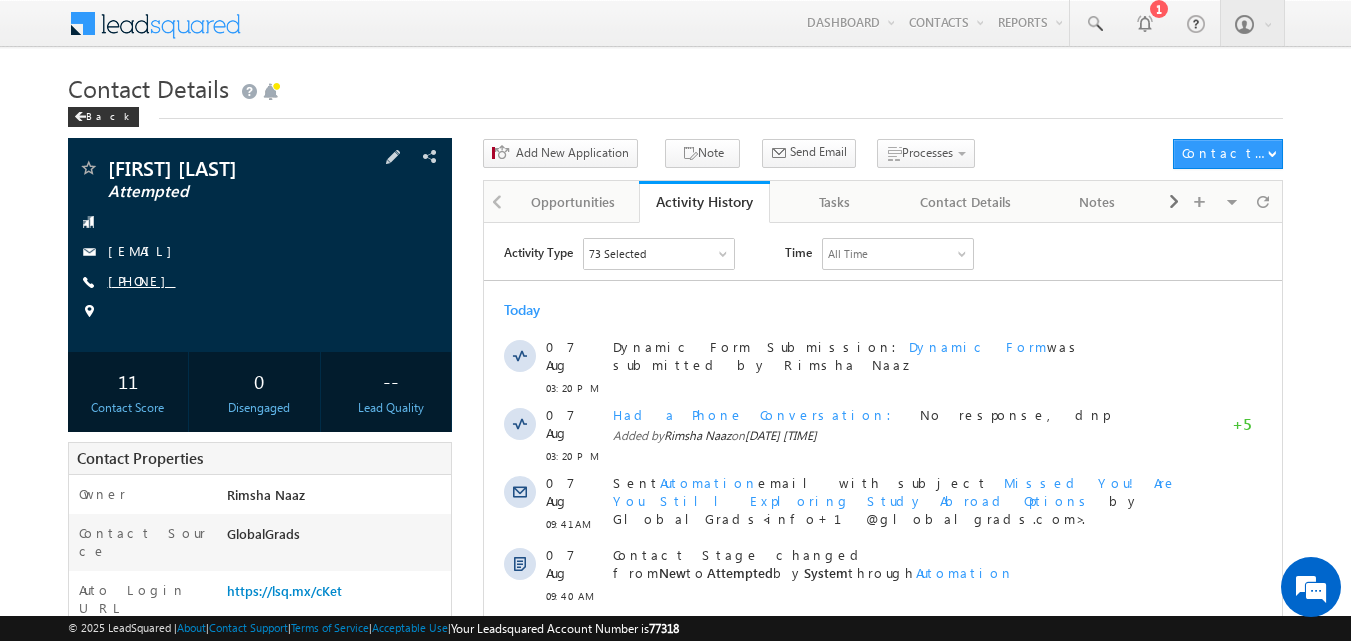 click on "[PHONE]" at bounding box center (142, 280) 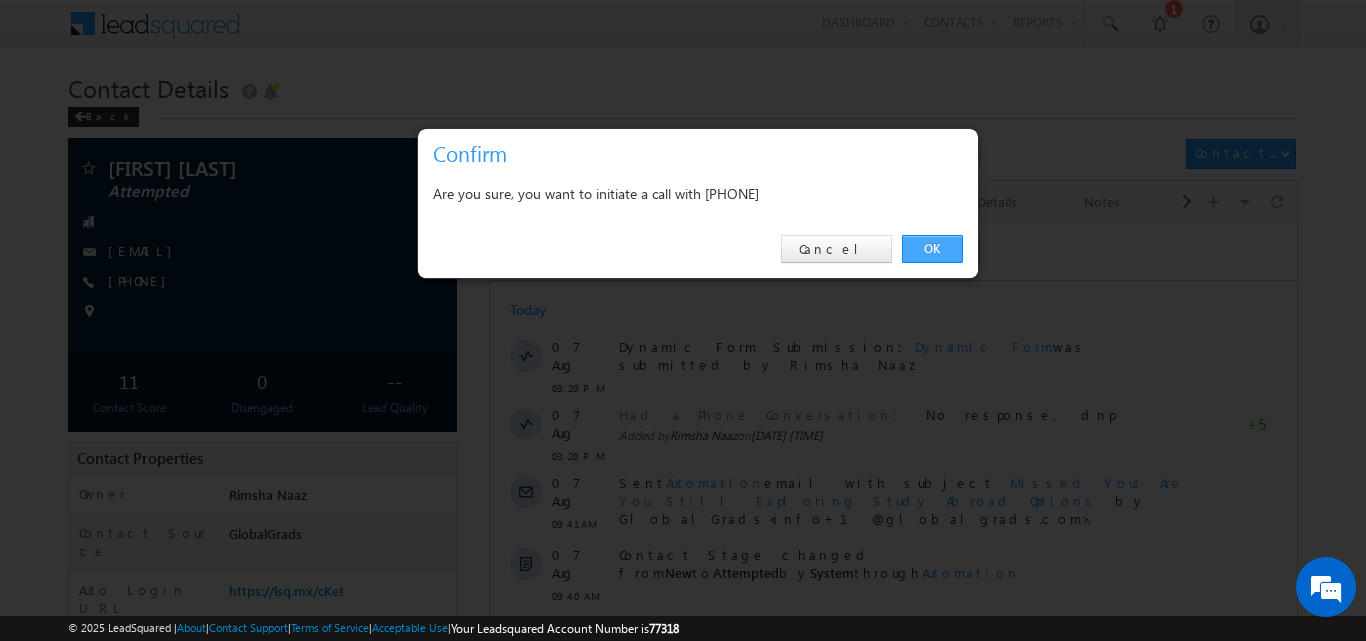 click on "OK" at bounding box center [932, 249] 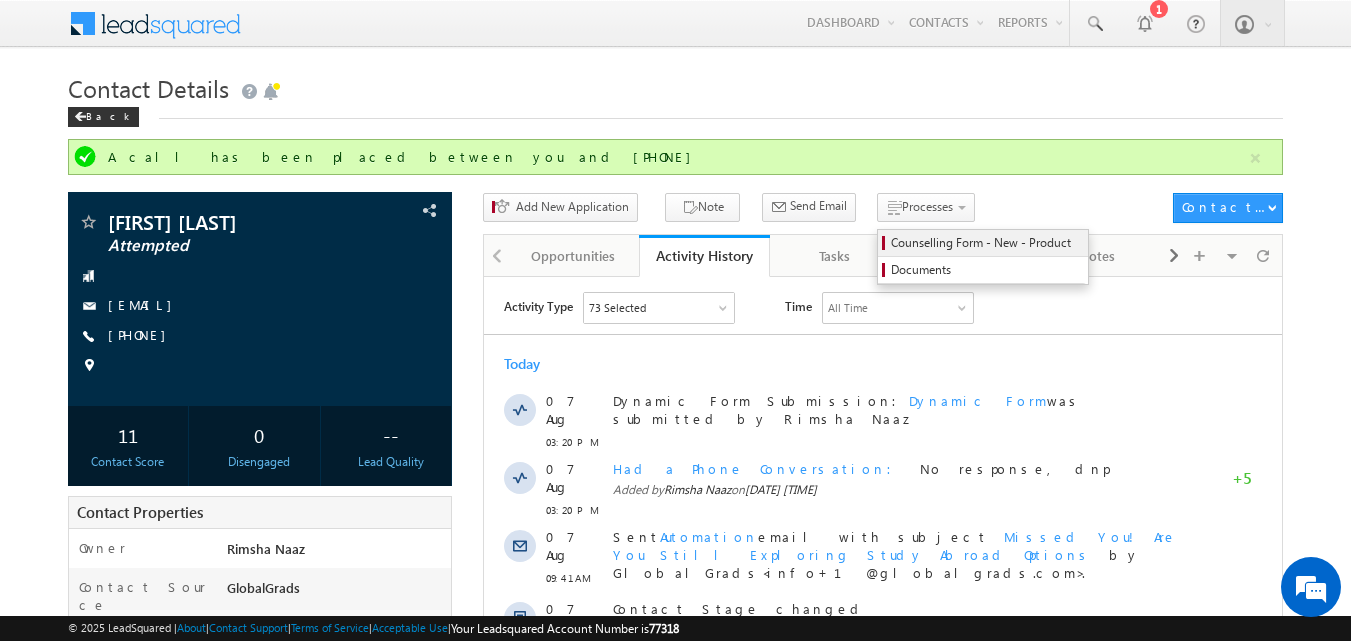 click on "Counselling Form - New - Product" at bounding box center [986, 243] 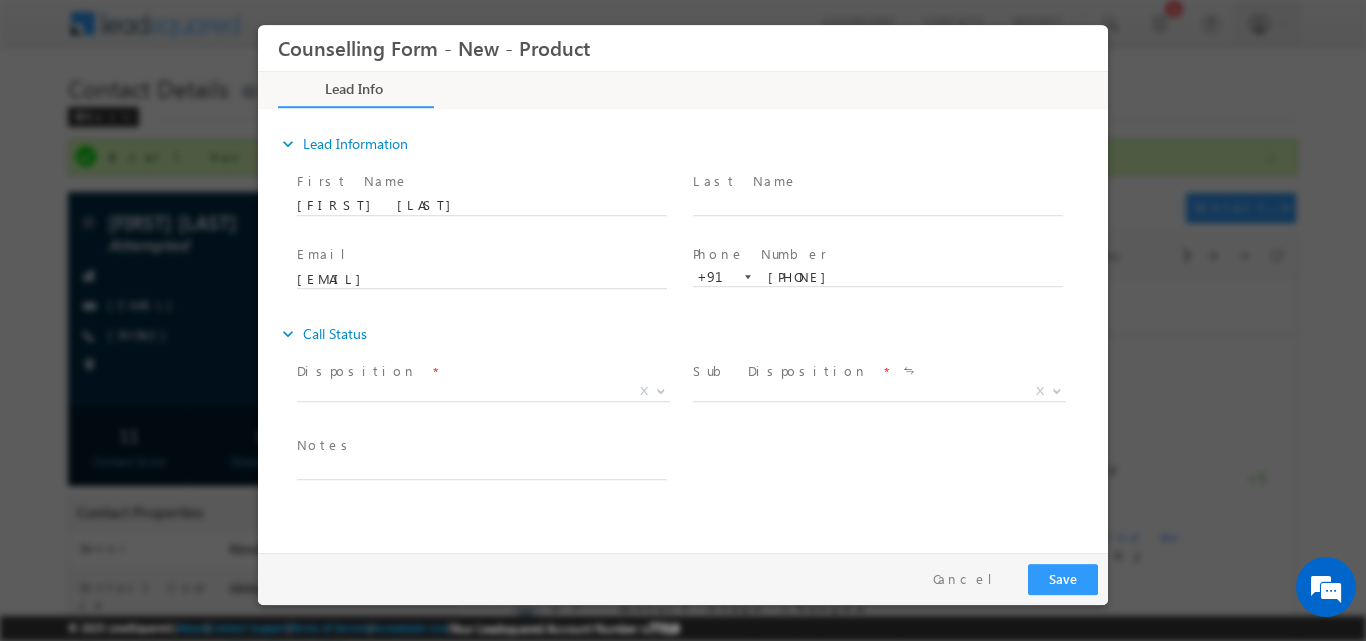 scroll, scrollTop: 0, scrollLeft: 0, axis: both 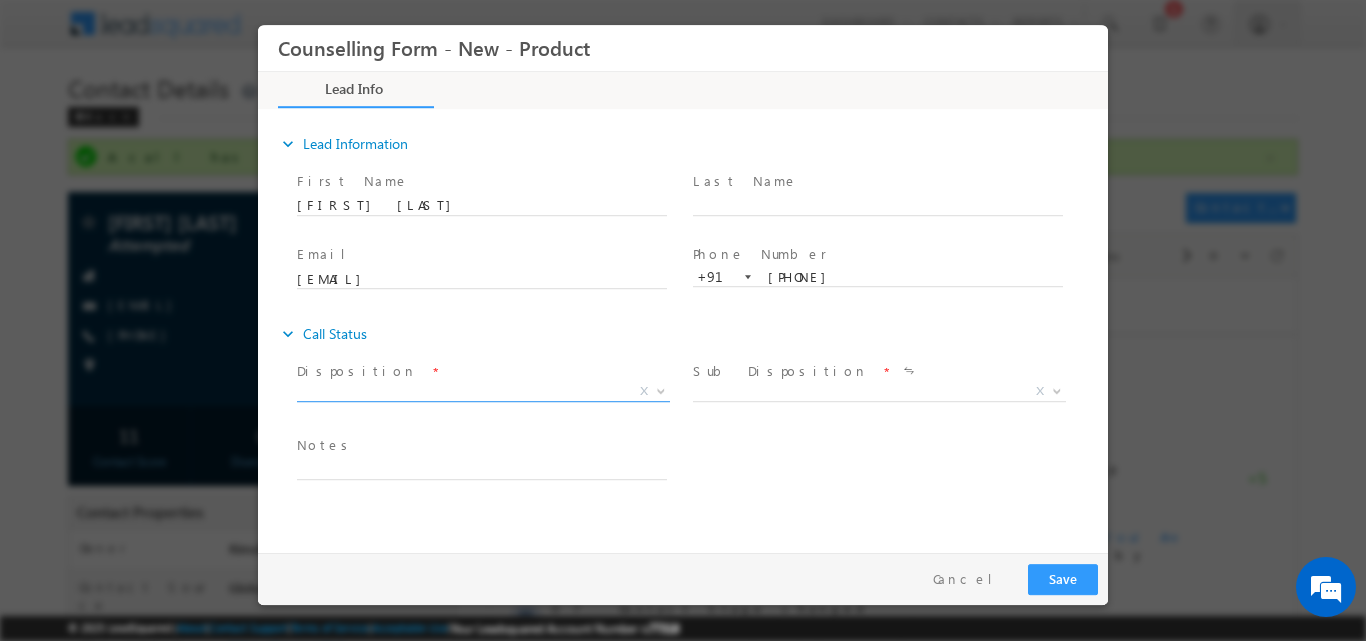 click at bounding box center (659, 390) 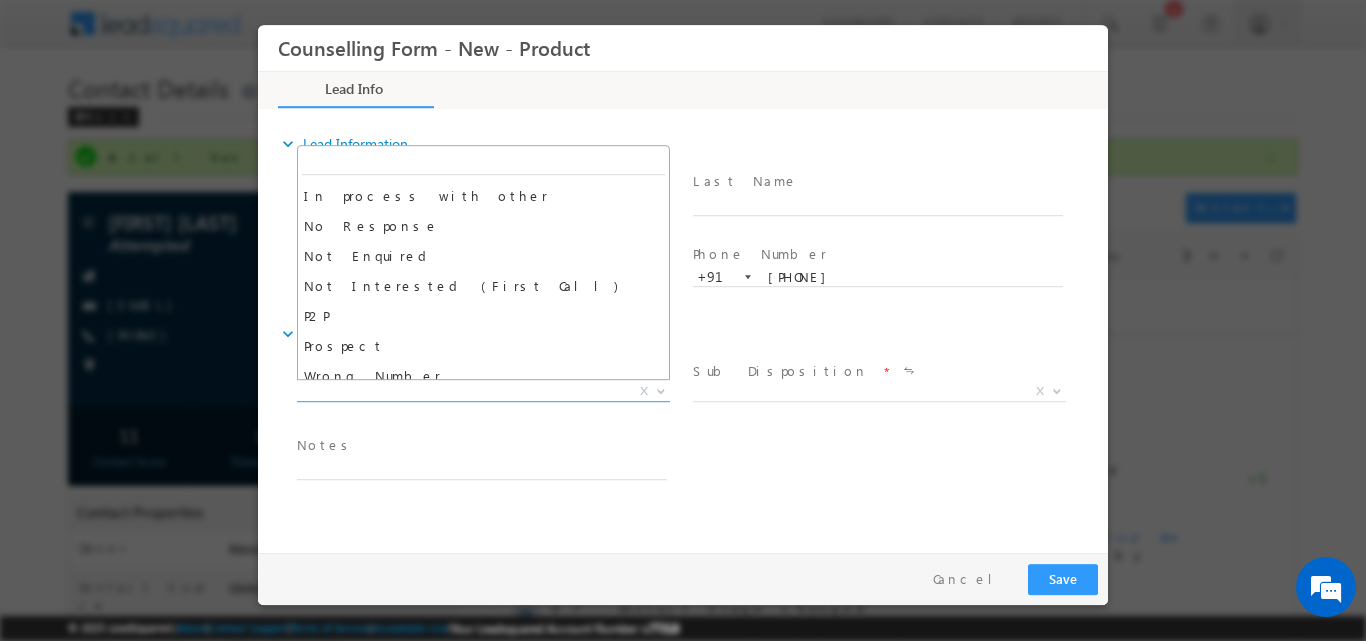 scroll, scrollTop: 130, scrollLeft: 0, axis: vertical 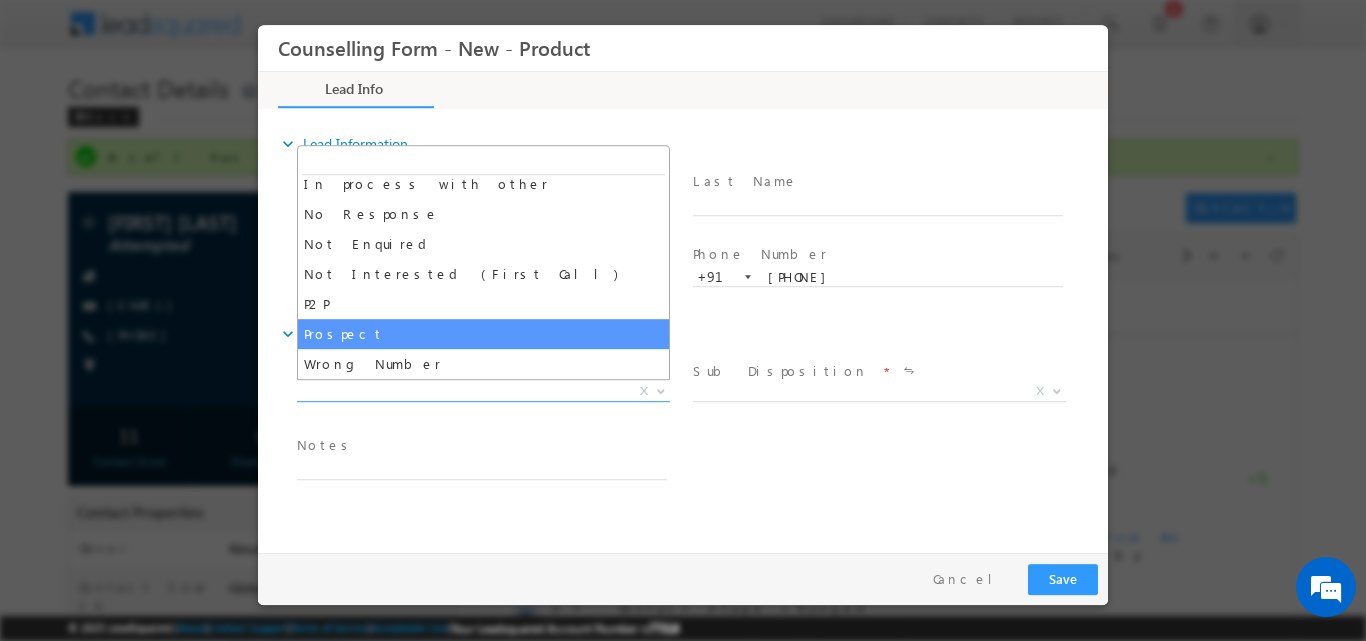 select on "Prospect" 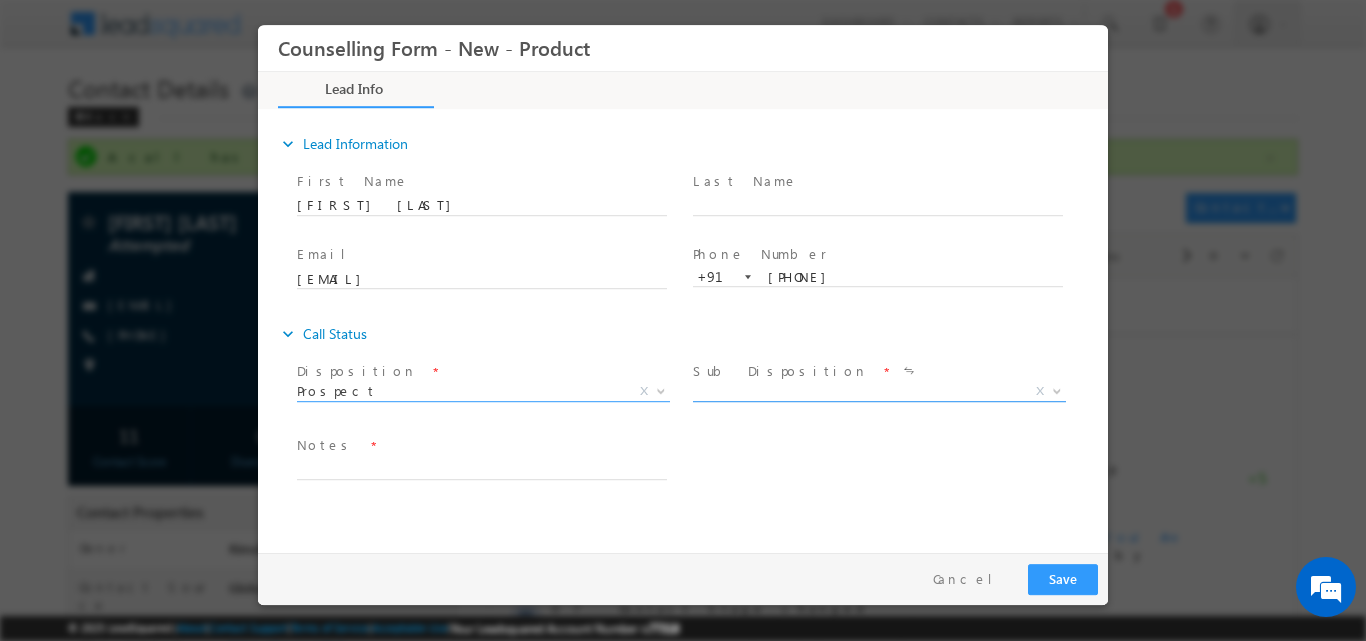 click at bounding box center (1055, 390) 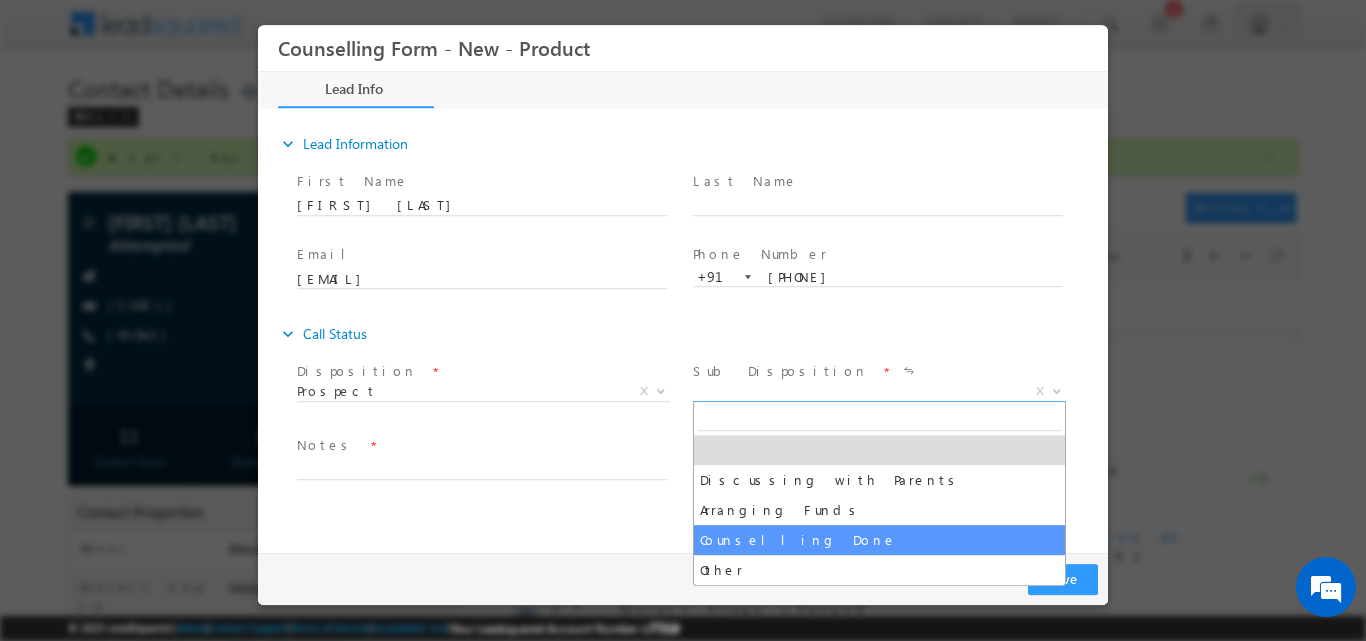 select on "Counselling Done" 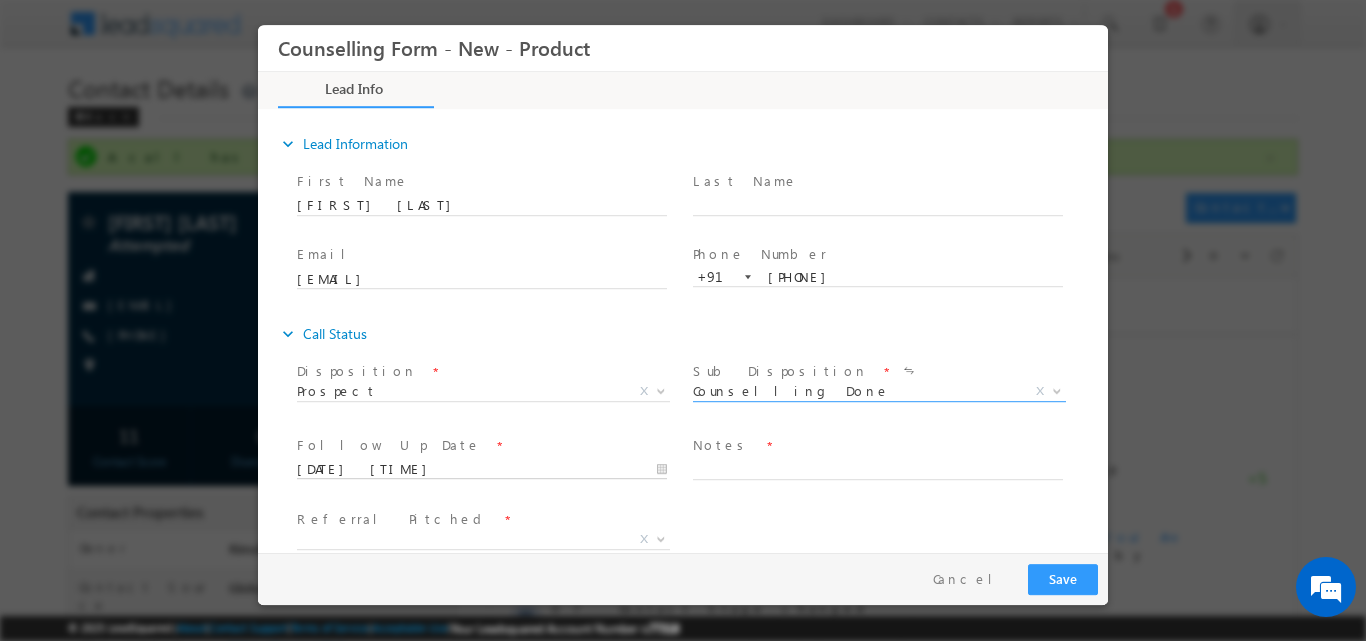 click on "07/08/2025 5:59 PM" at bounding box center [482, 469] 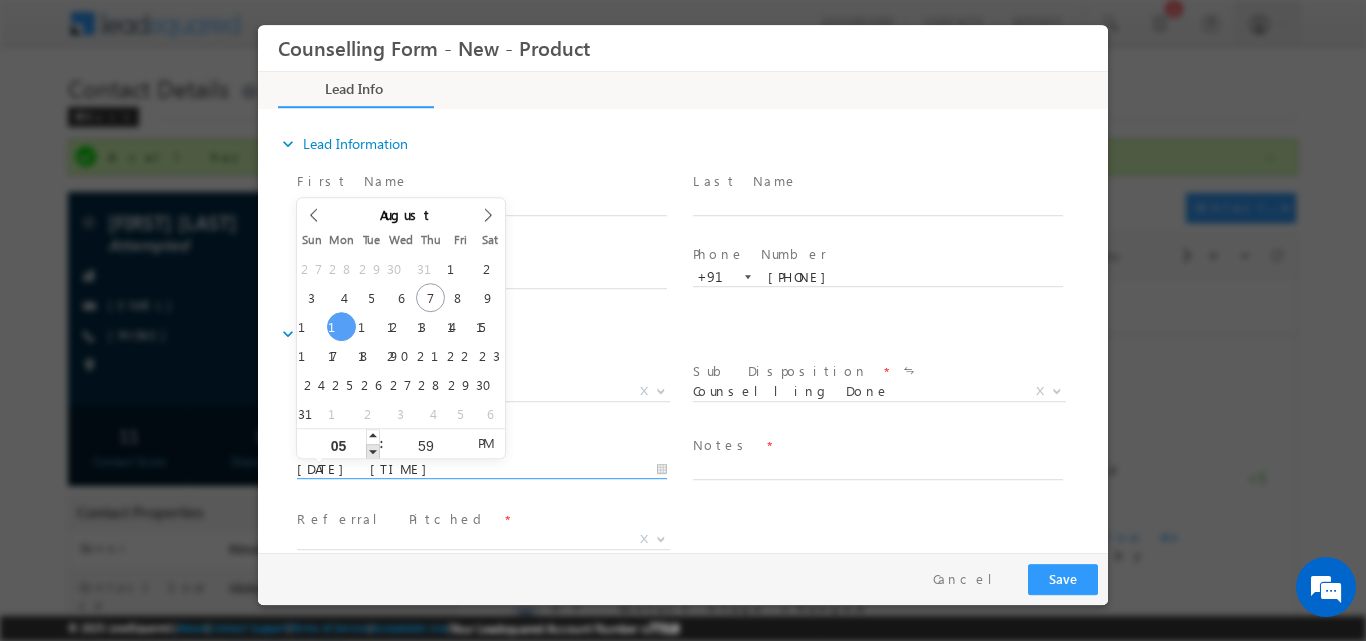 type on "11/08/2025 4:59 PM" 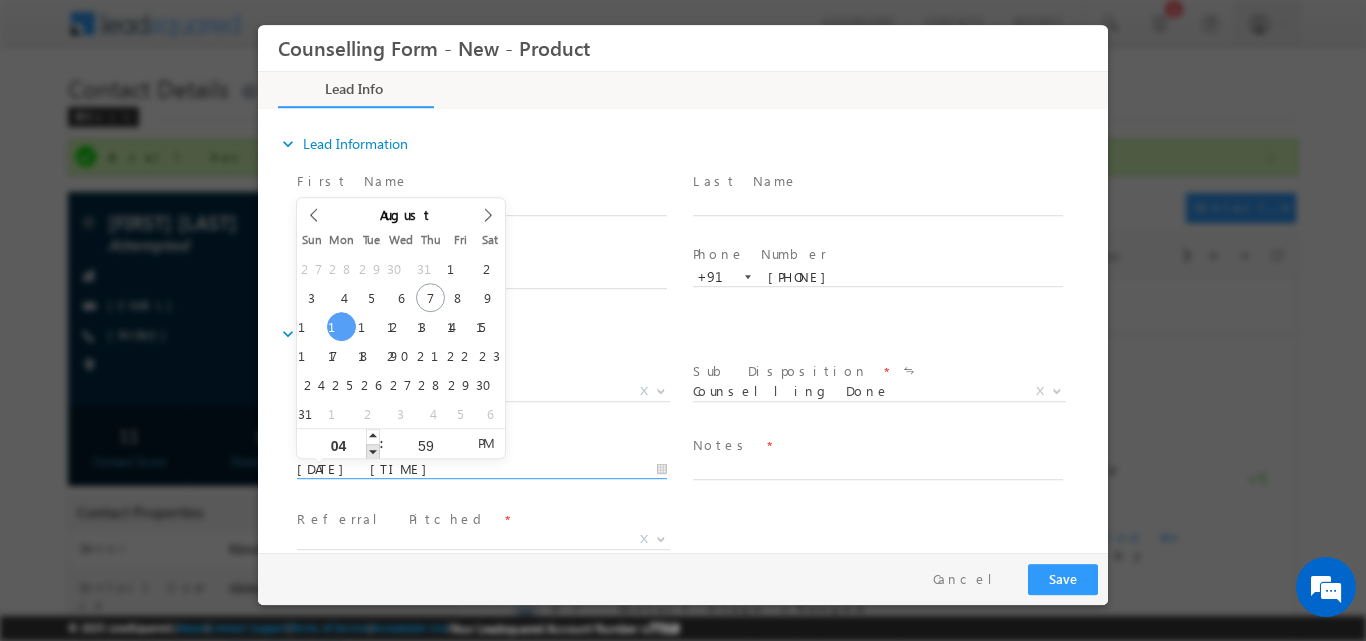 click at bounding box center (373, 450) 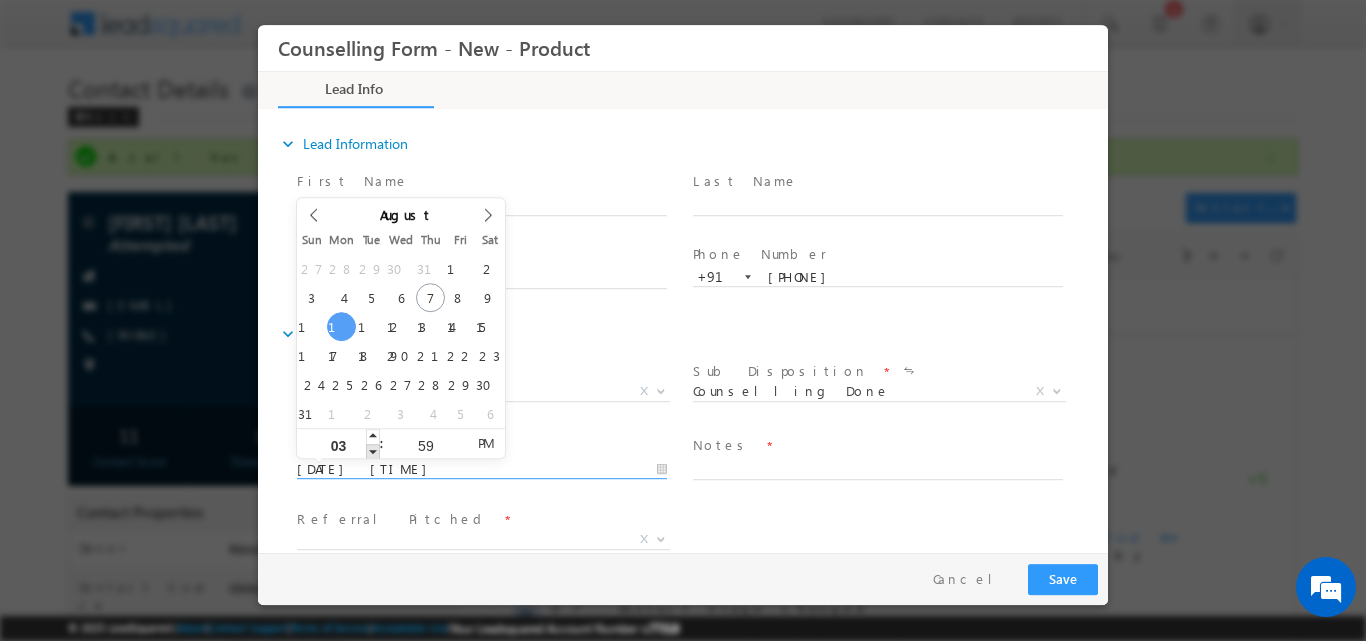 click at bounding box center (373, 450) 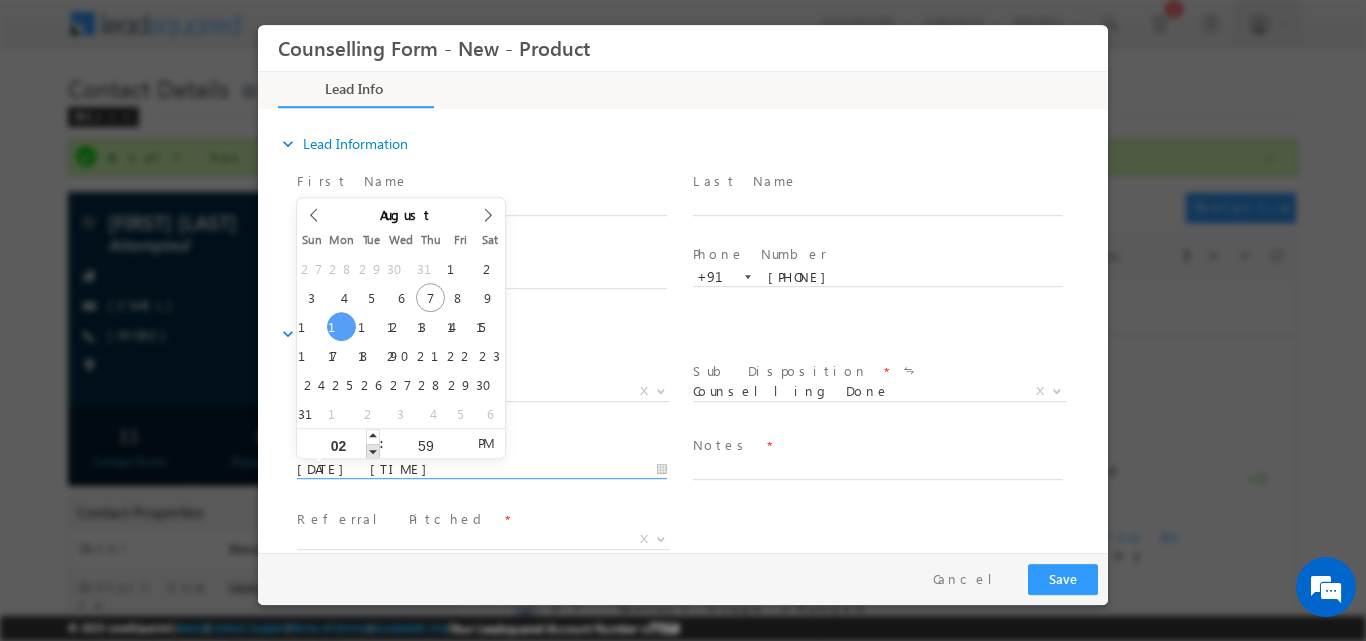 click at bounding box center (373, 450) 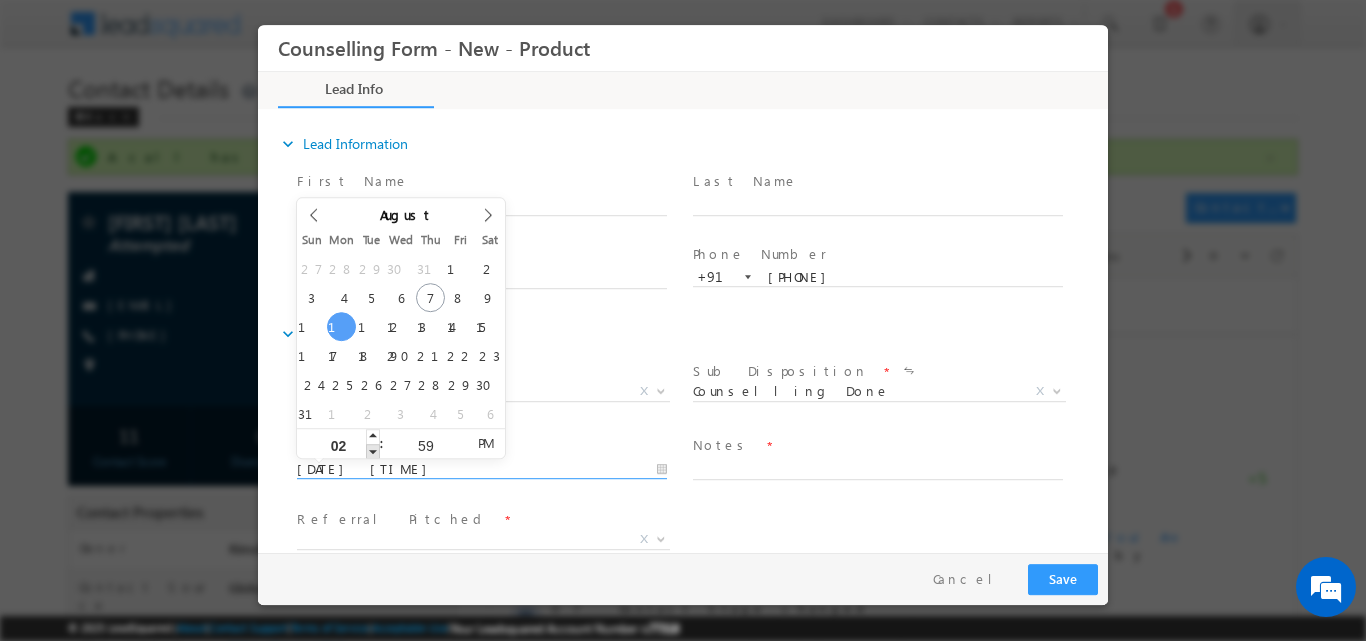 type on "11/08/2025 1:59 PM" 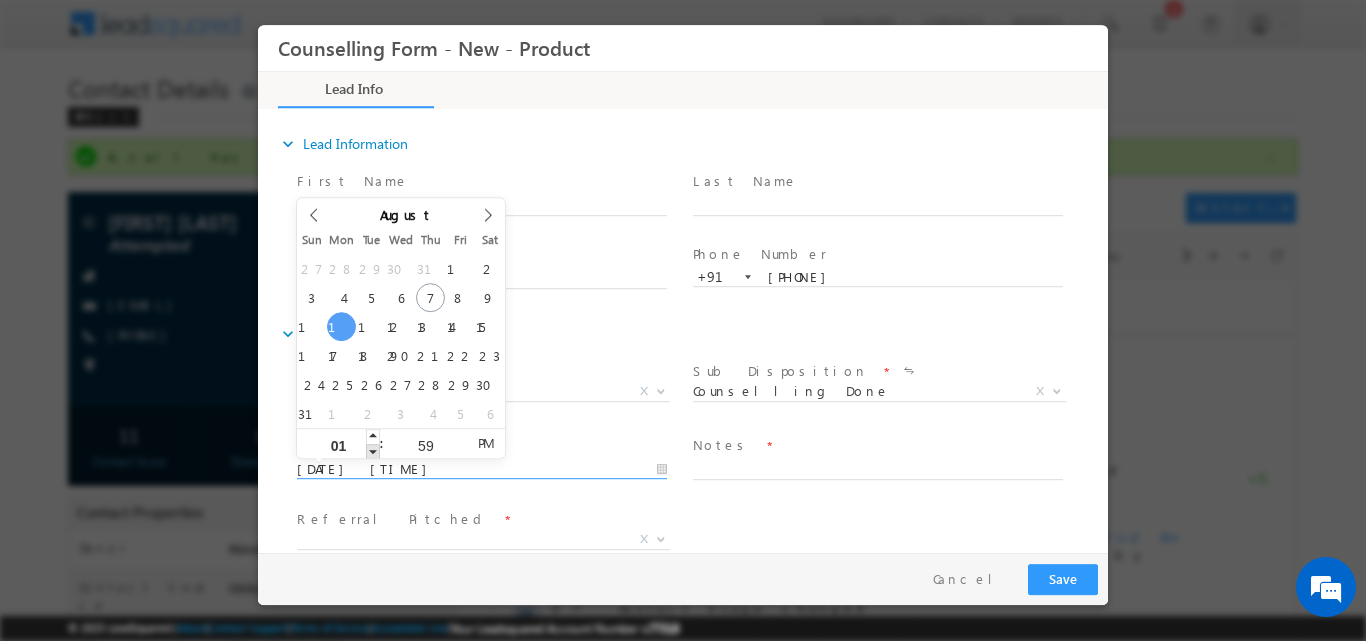 click at bounding box center (373, 450) 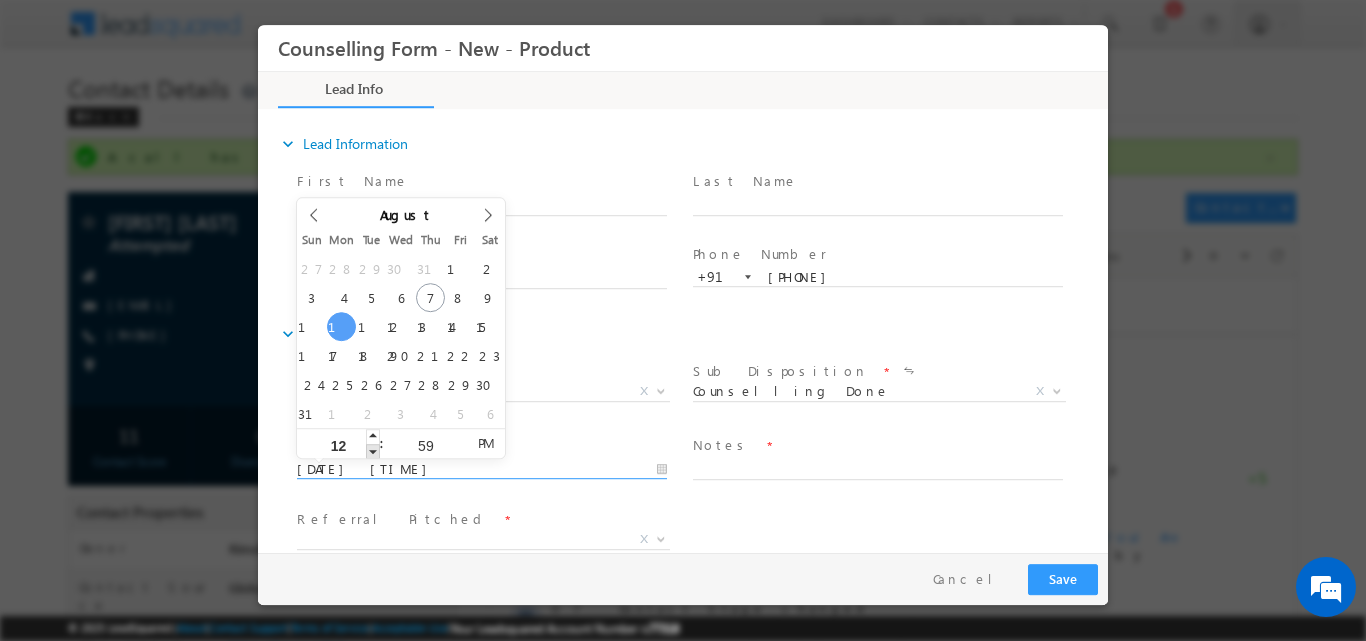 click at bounding box center [373, 450] 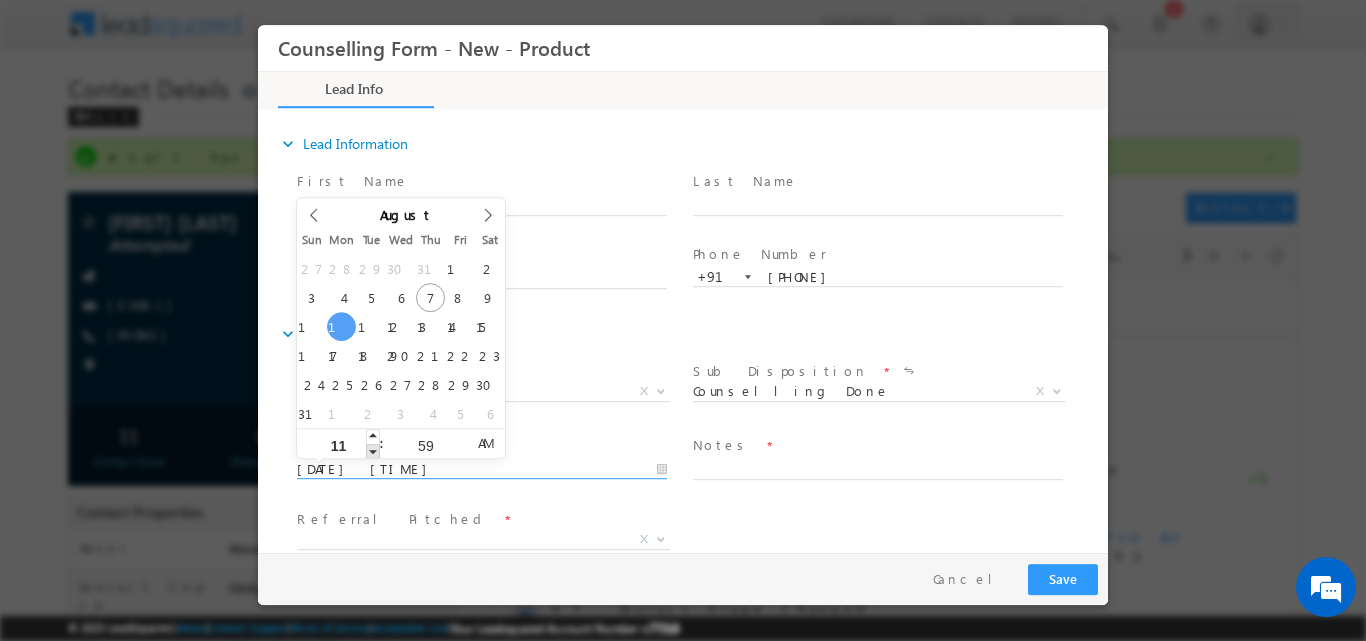 click at bounding box center [373, 450] 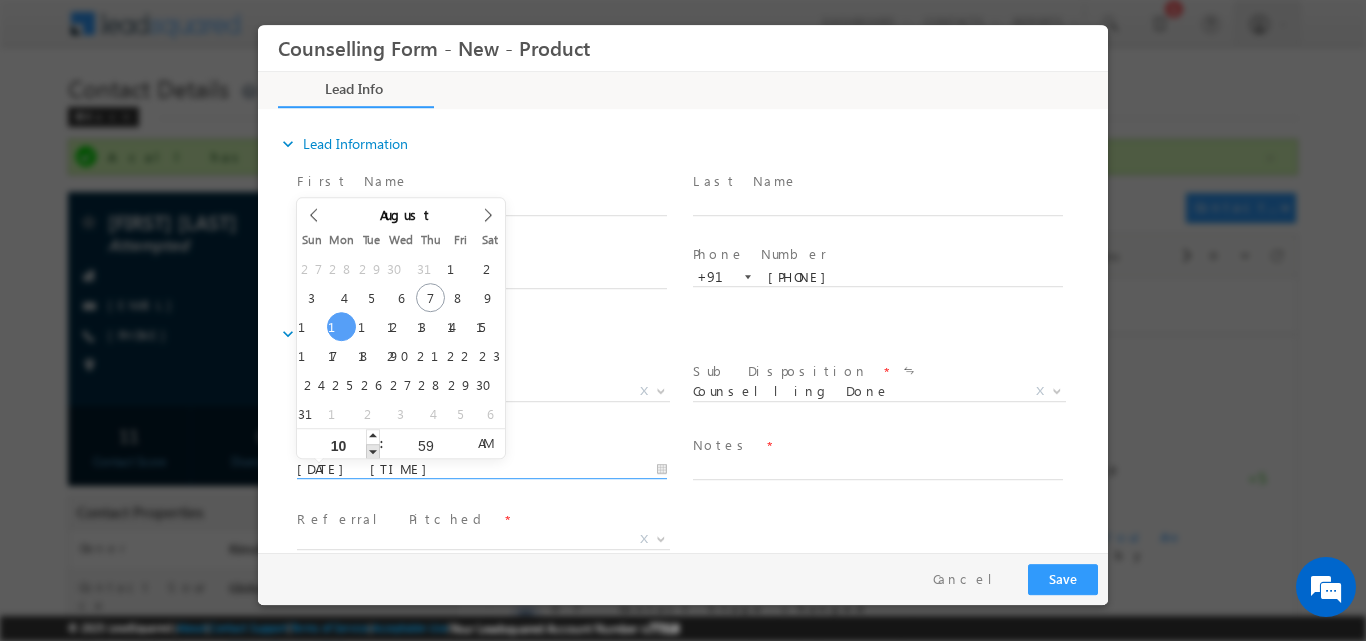 click at bounding box center (373, 450) 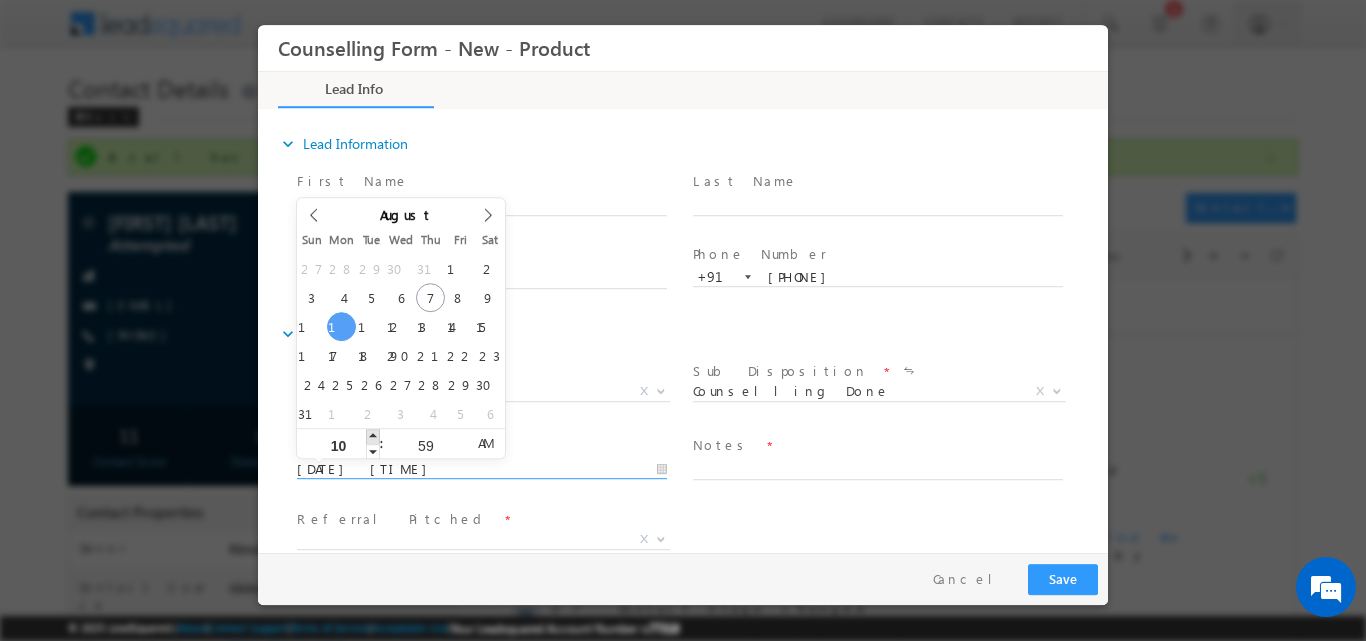 type on "11/08/2025 11:59 AM" 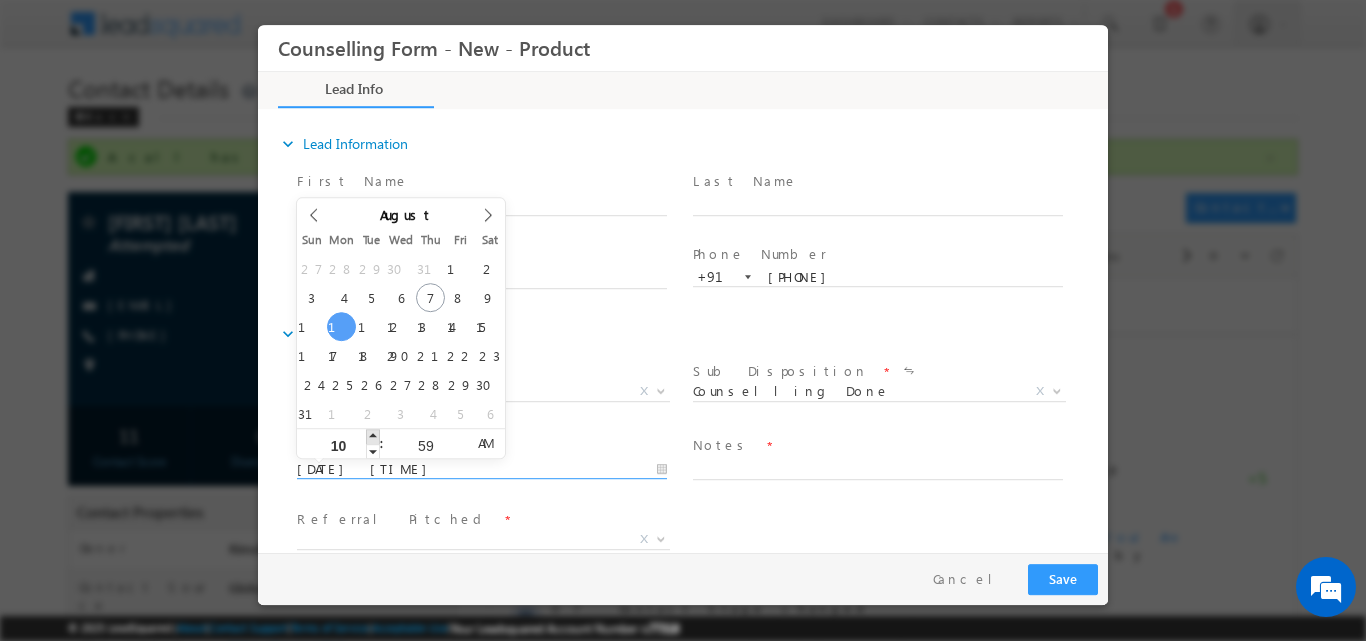 type on "11" 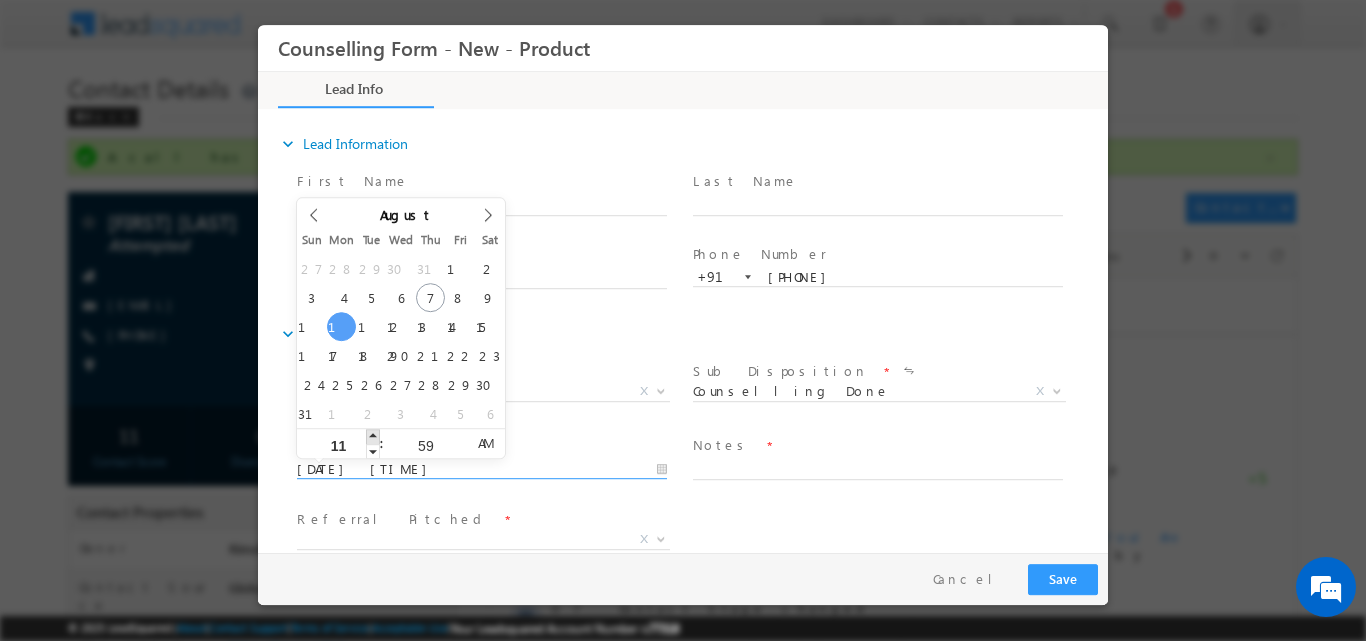 click at bounding box center (373, 435) 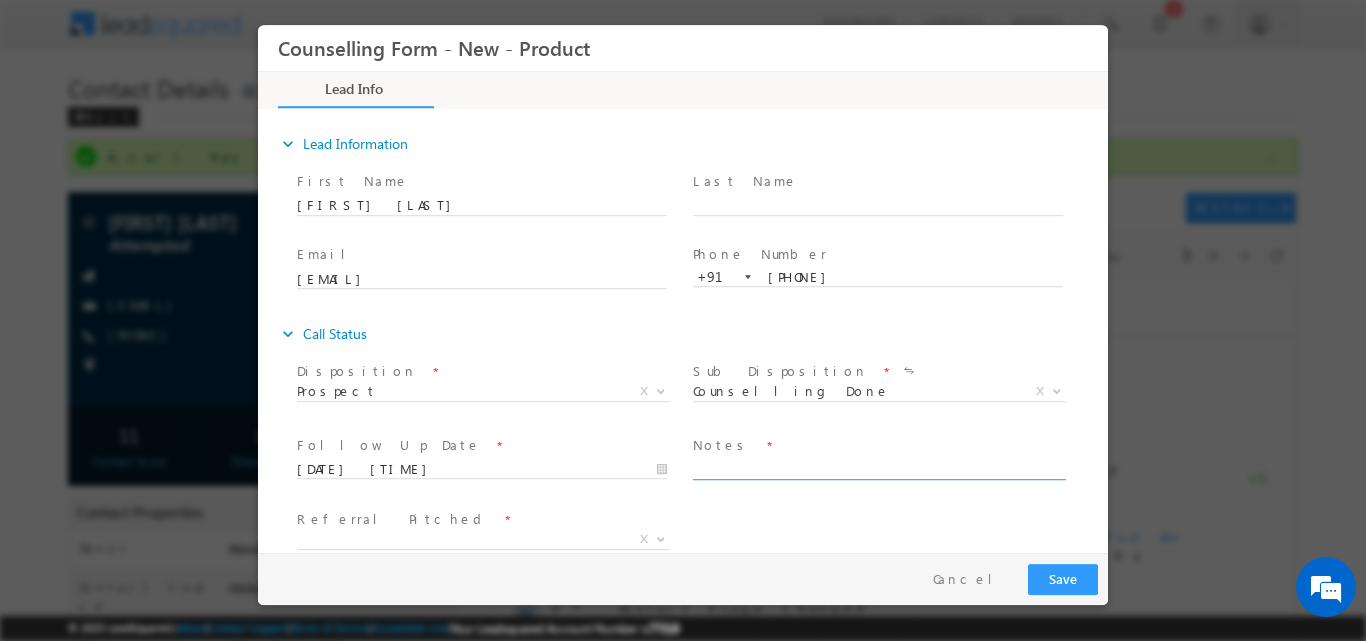 click at bounding box center (878, 467) 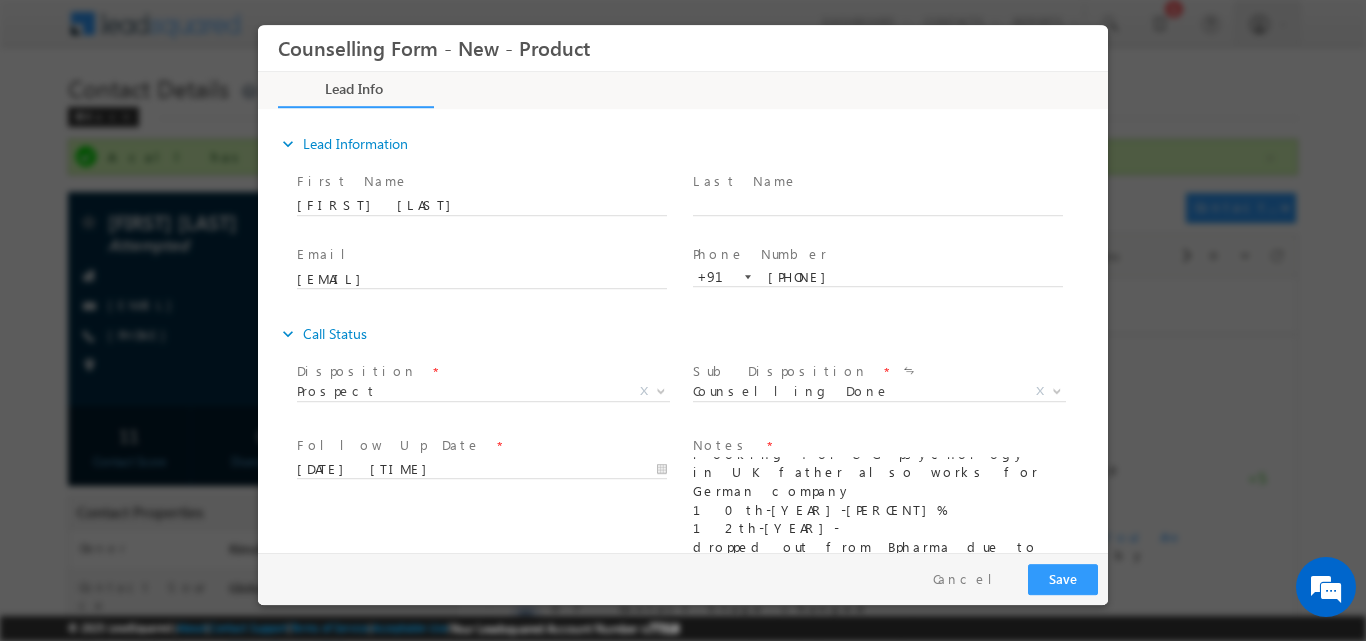 scroll, scrollTop: 4, scrollLeft: 0, axis: vertical 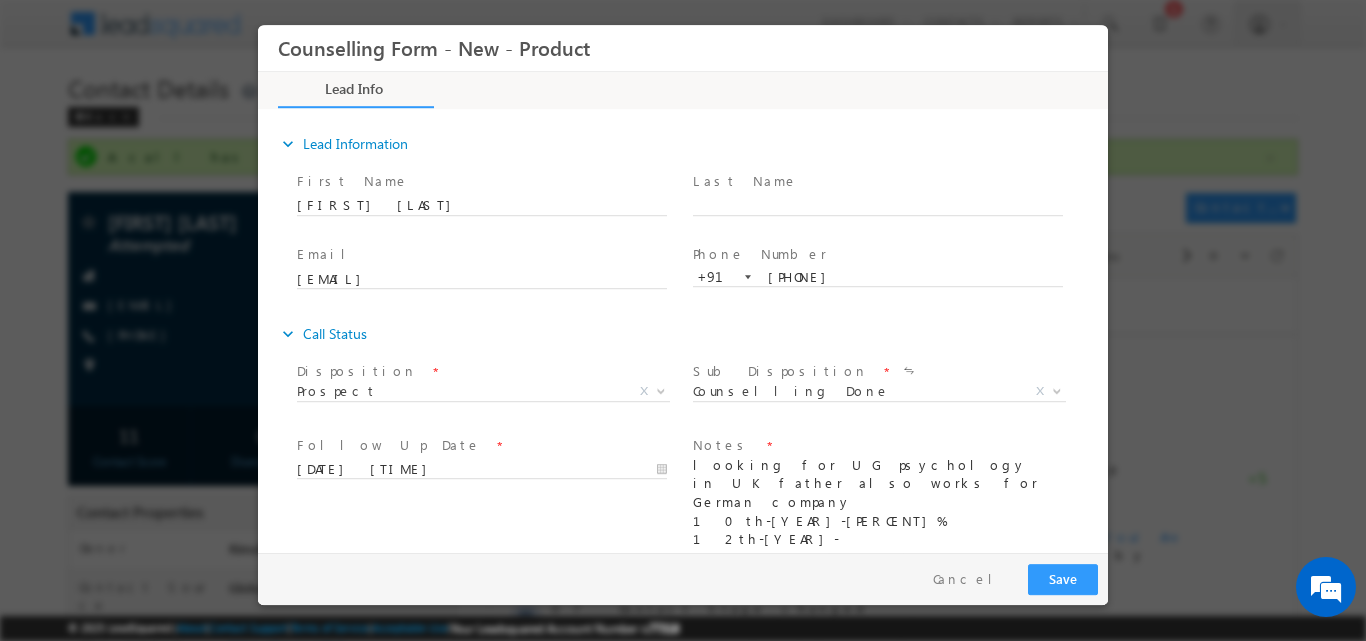 click on "looking for UG psychology in UK father also works for German company
10th-2017-89%
12th-2019-
dropped out from Bpharma due to accident
work experience- 1 year internship- suuferchand in 2024-25
She has contacted to unischolar as well
haven't given any EPT
budget-80-90lakhs
50-50- partially self funding partially loan
father is a scientist works in BASF mom was a teacher
want to schedule a session on Momday around 5PM" at bounding box center (878, 506) 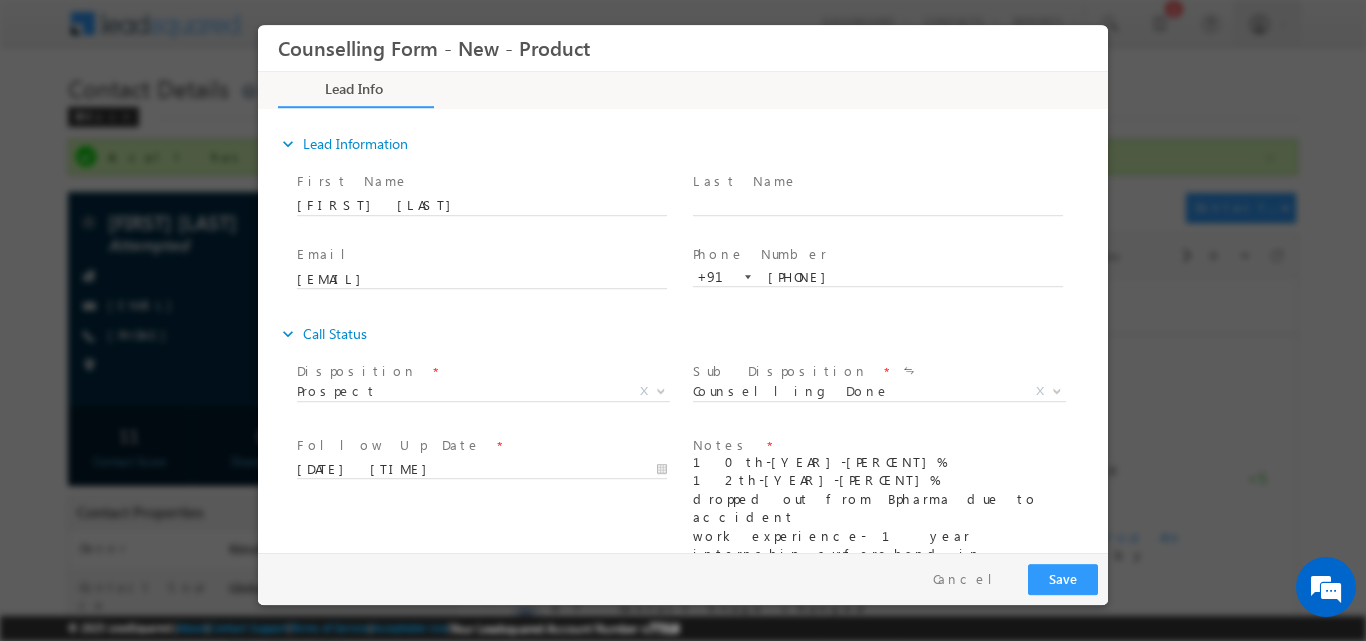 scroll, scrollTop: 67, scrollLeft: 0, axis: vertical 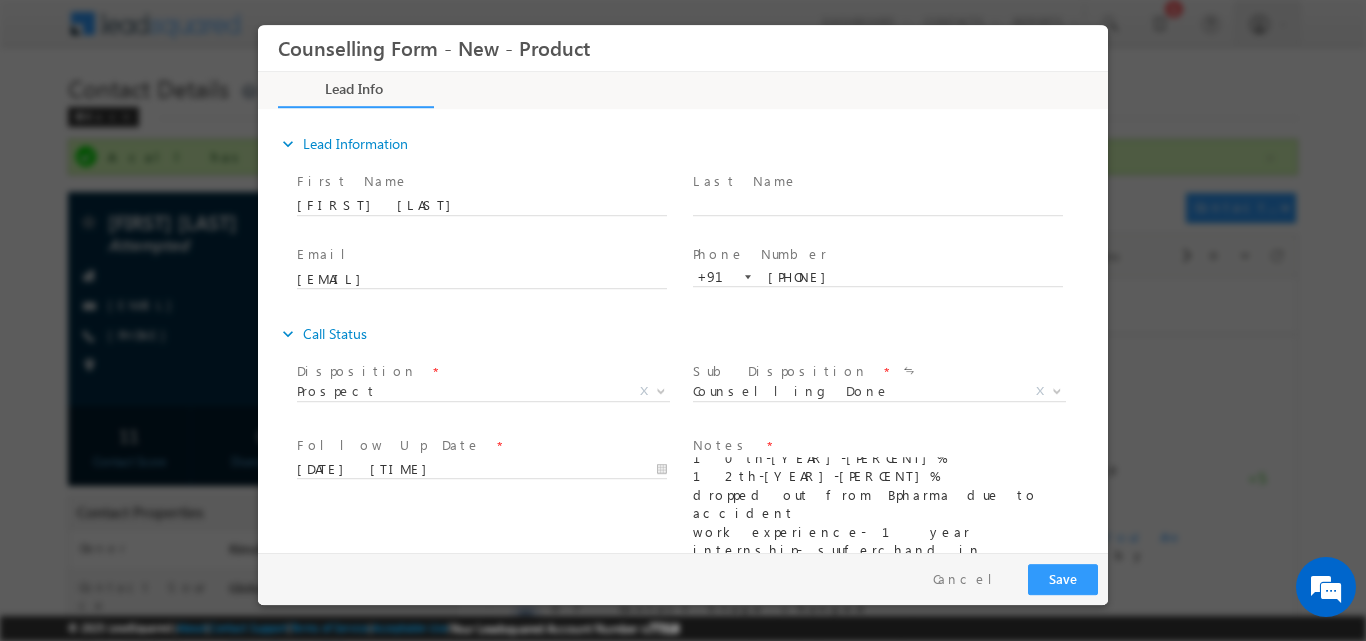click on "looking for UG psychology in UK father also works for German company
10th-2017-89%
12th-2019-80%
dropped out from Bpharma due to accident
work experience- 1 year internship- suuferchand in 2024-25
She has contacted to unischolar as well
haven't given any EPT
budget-80-90lakhs
50-50- partially self funding partially loan
father is a scientist works in BASF mom was a teacher
want to schedule a session on Momday around 5PM" at bounding box center (878, 506) 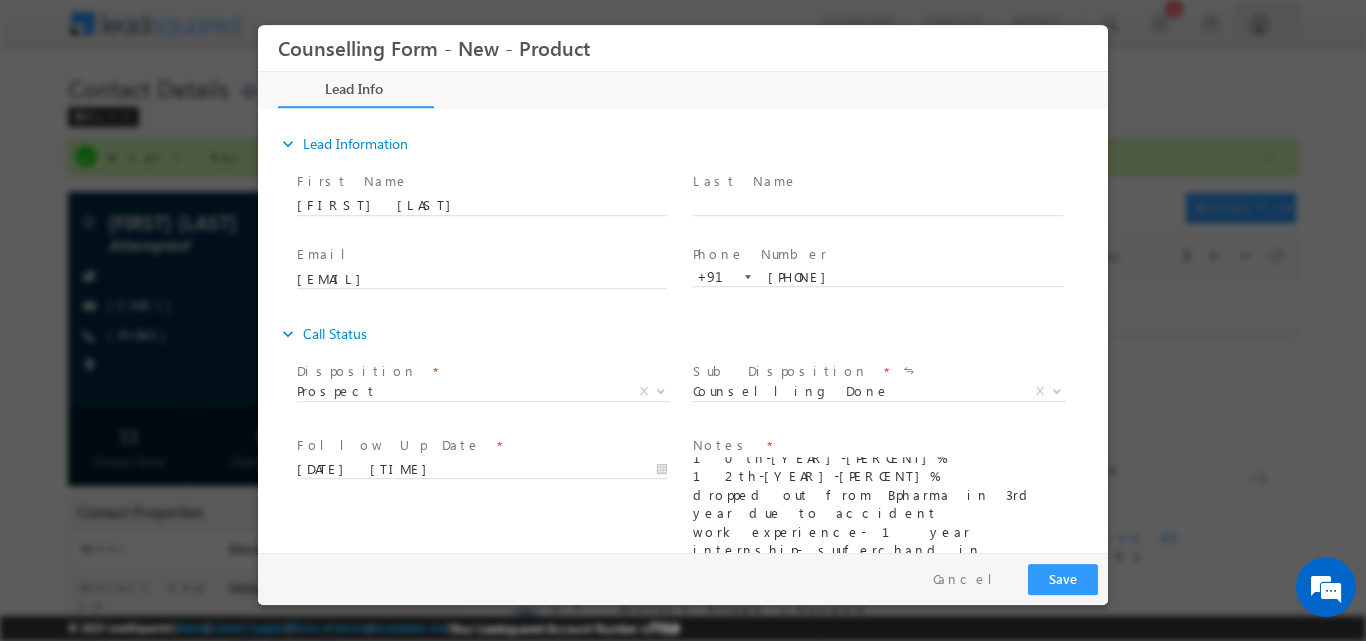 click on "looking for UG psychology in UK father also works for German company
10th-2017-89%
12th-2019-80%
dropped out from Bpharma in 3rd year due to accident
work experience- 1 year internship- suuferchand in 2024-25
She has contacted to unischolar as well
haven't given any EPT
budget-80-90lakhs
50-50- partially self funding partially loan
father is a scientist works in BASF mom was a teacher
want to schedule a session on Momday around 5PM" at bounding box center [878, 506] 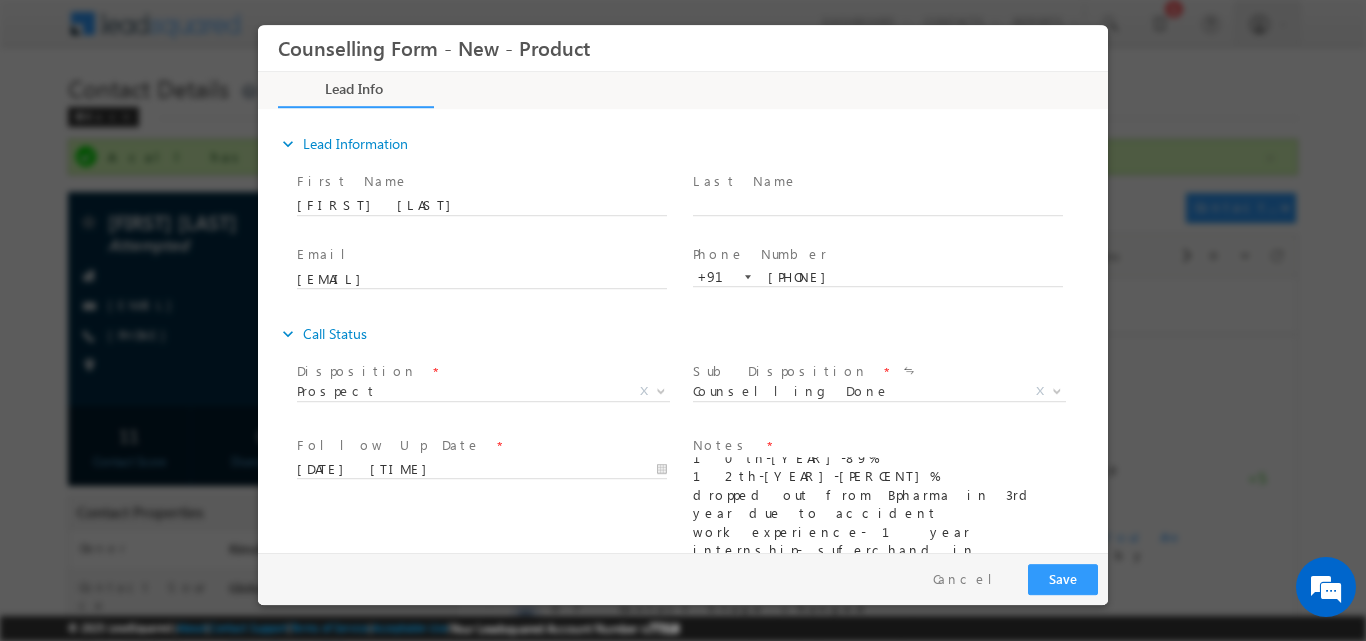 scroll, scrollTop: 0, scrollLeft: 0, axis: both 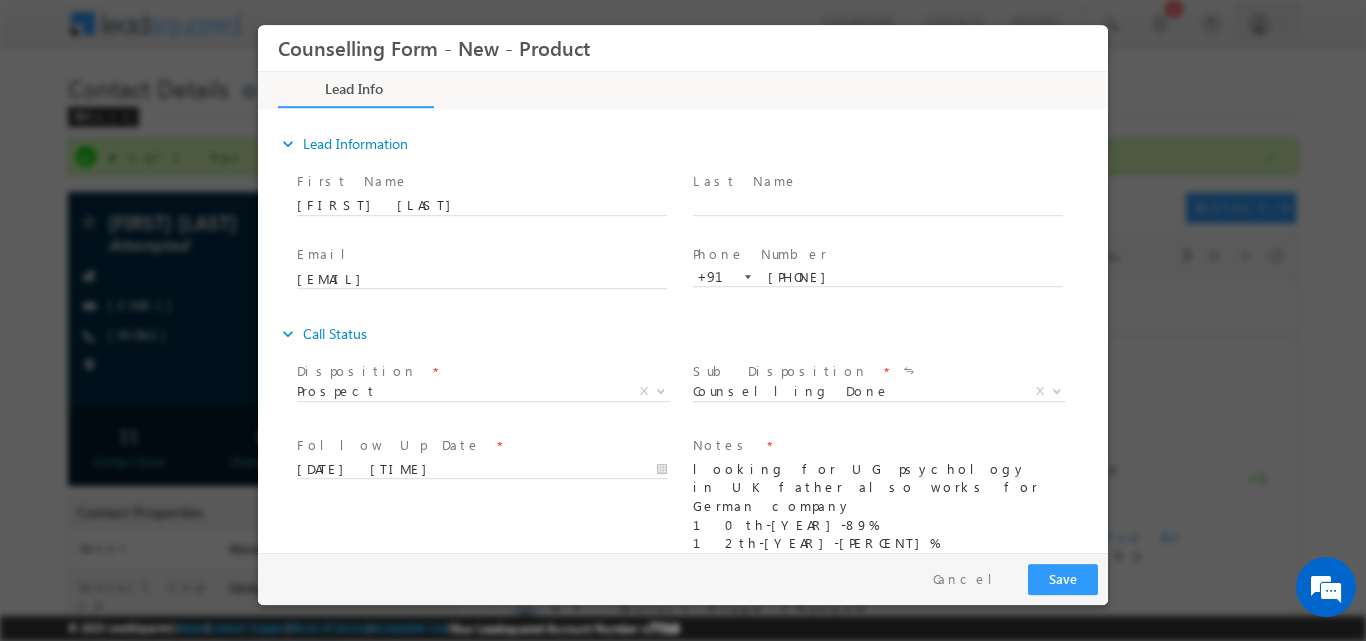type on "looking for UG psychology in UK father also works for German company
10th-2017-89%
12th-2019-80%
dropped out from Bpharma in 3rd year due to accident
work experience- 1 year internship- suferchand in 2024-25
She has contacted to unischolar as well
haven't given any EPT
budget-80-90lakhs
50-50- partially self funding partially loan
father is a scientist works in BASF mom was a teacher
want to schedule a session on Momday around 5PM" 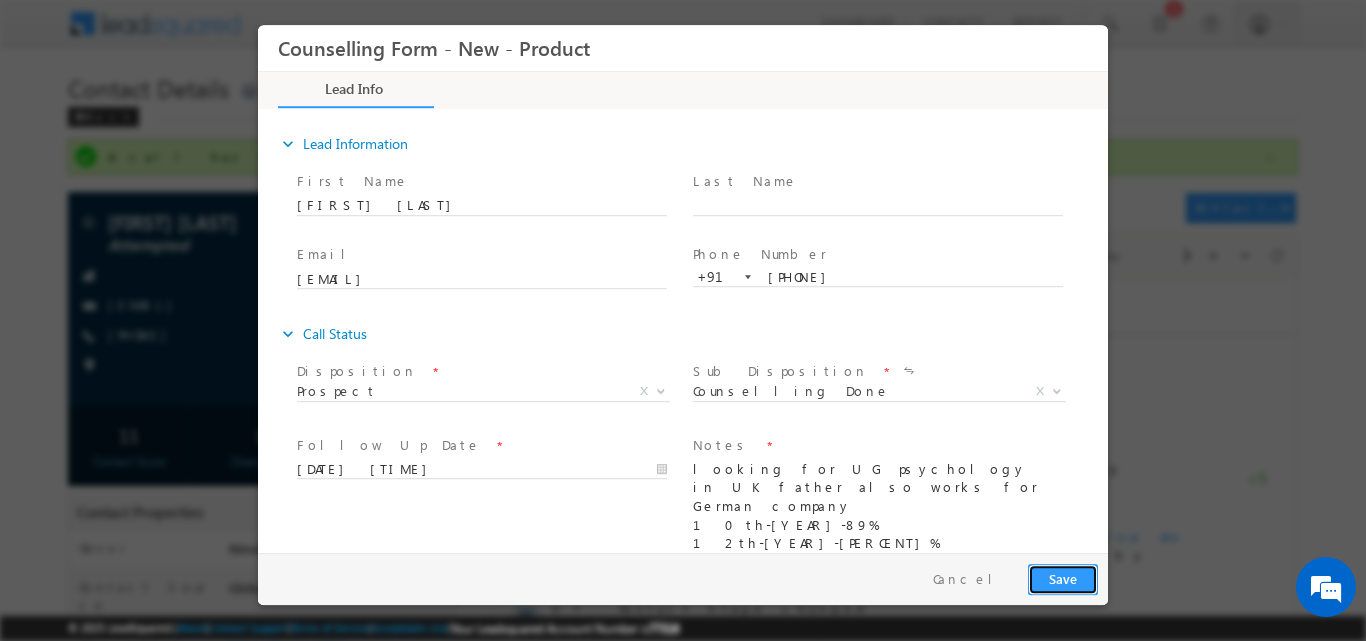 click on "Save" at bounding box center (1063, 578) 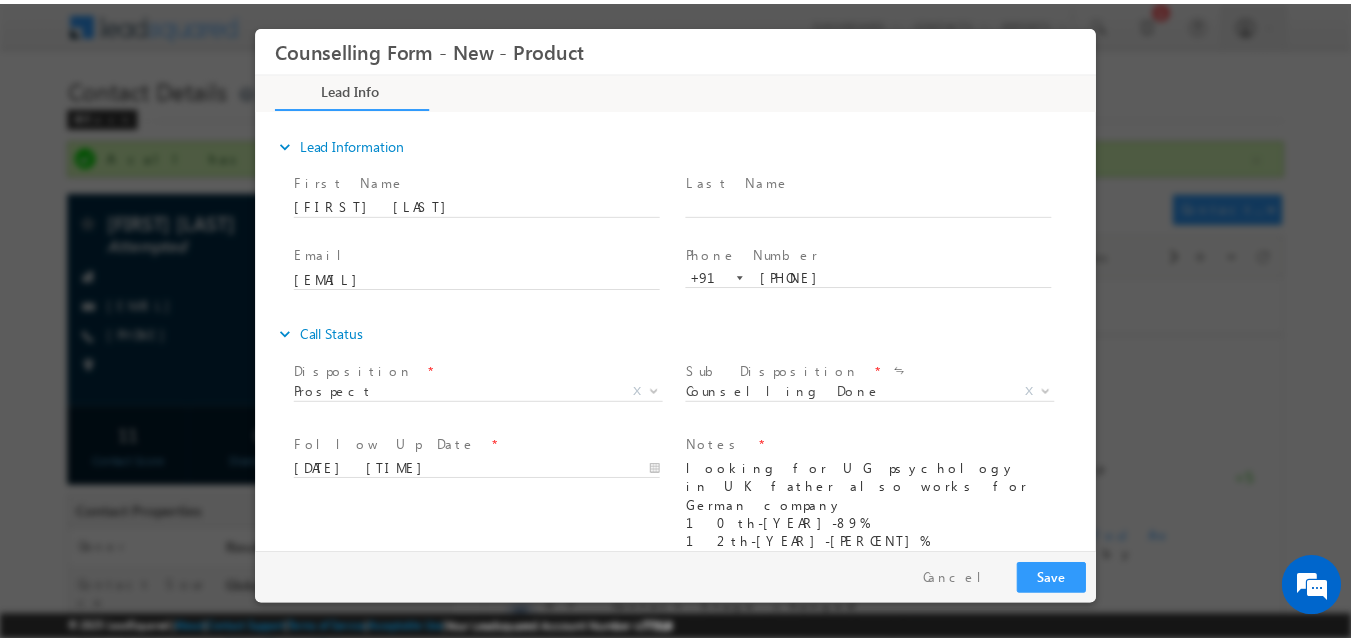 scroll, scrollTop: 110, scrollLeft: 0, axis: vertical 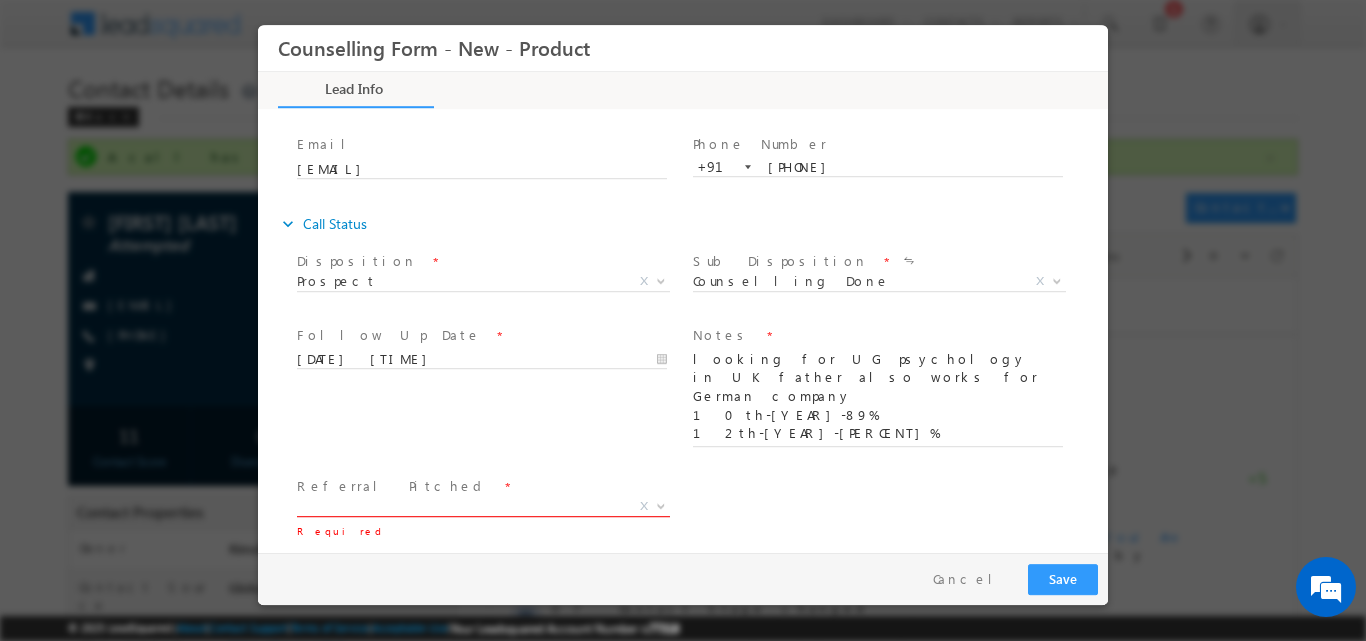 click at bounding box center [659, 505] 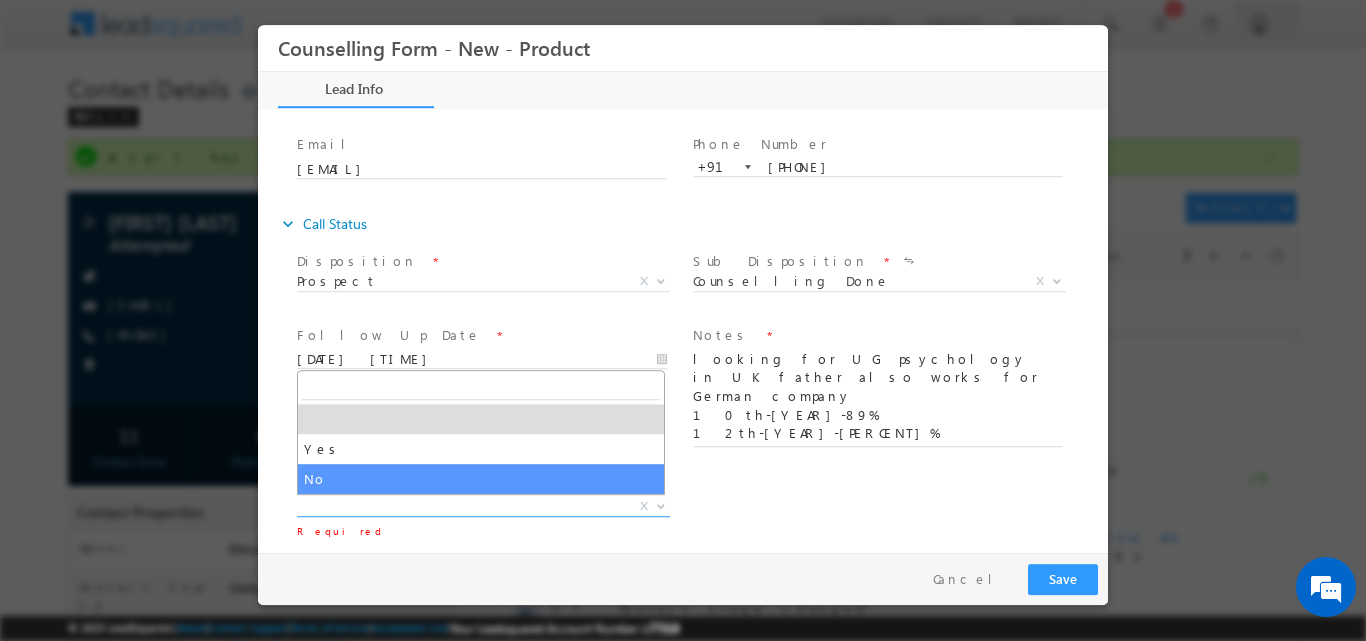 select on "No" 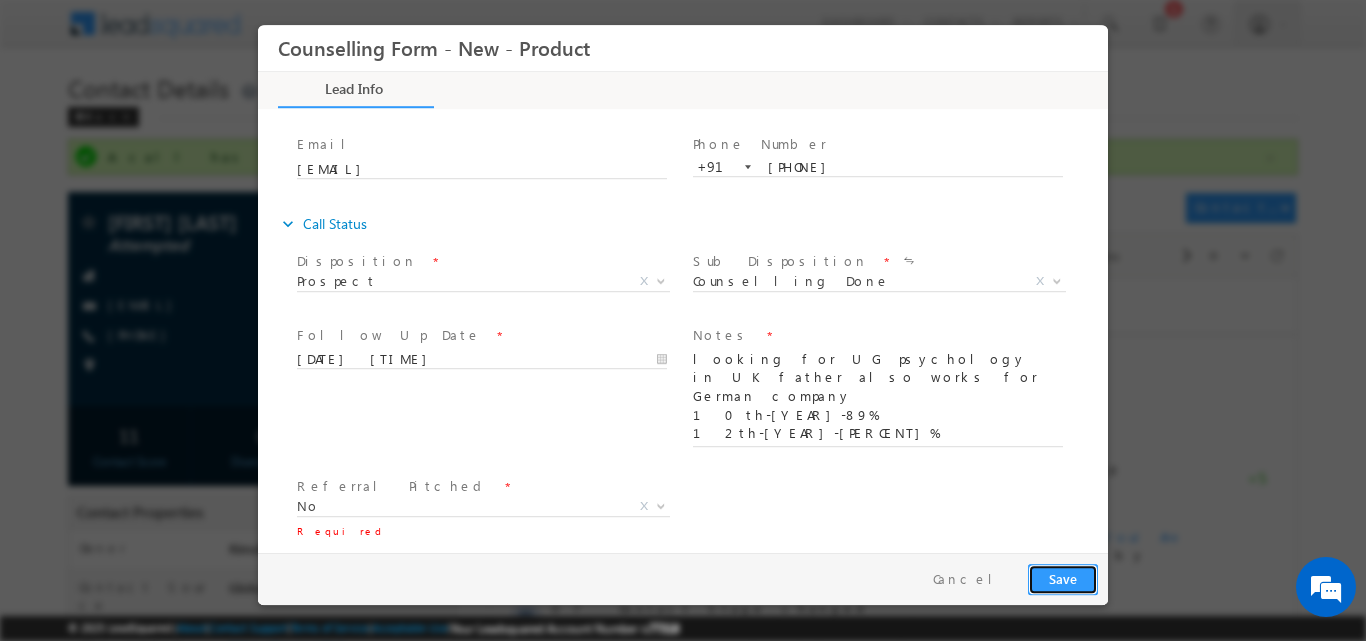 click on "Save" at bounding box center (1063, 578) 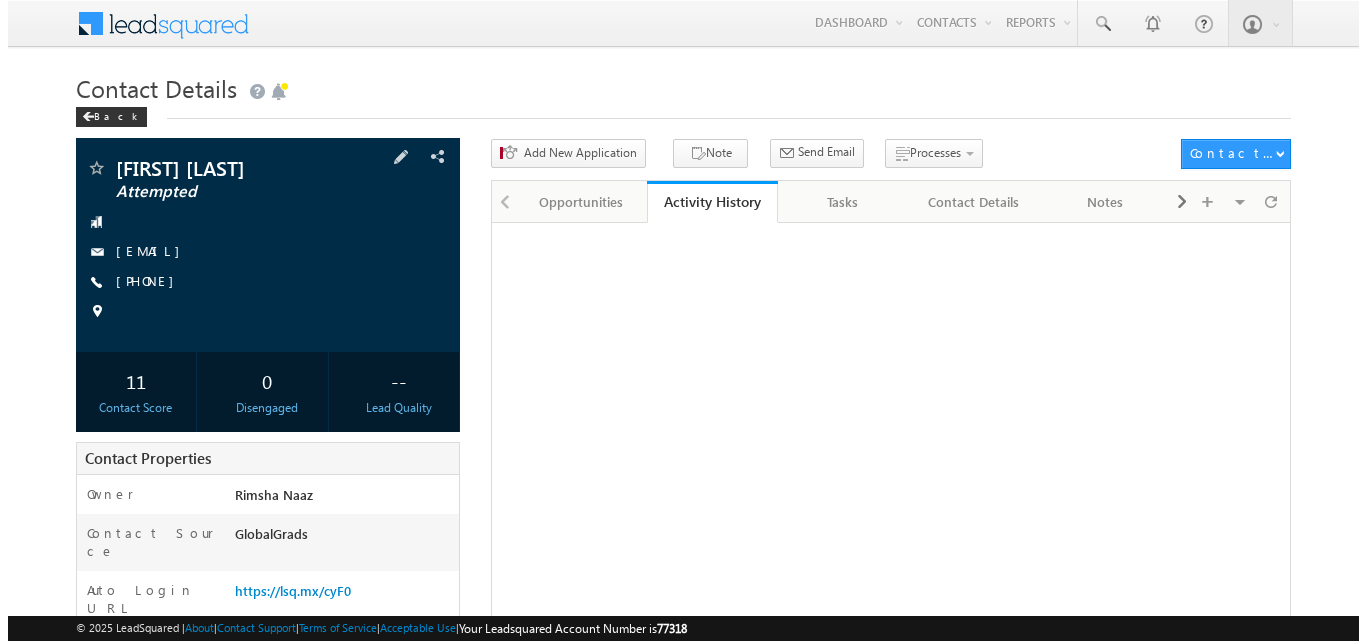 scroll, scrollTop: 0, scrollLeft: 0, axis: both 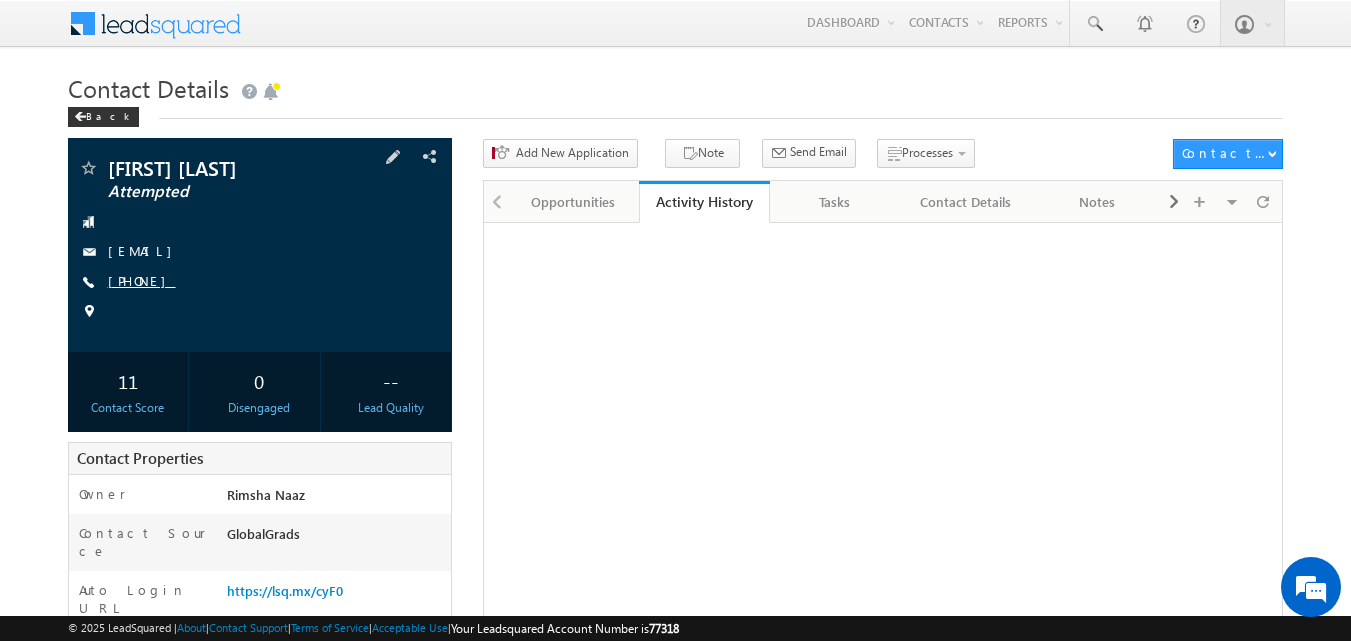 click on "[PHONE]" at bounding box center (142, 280) 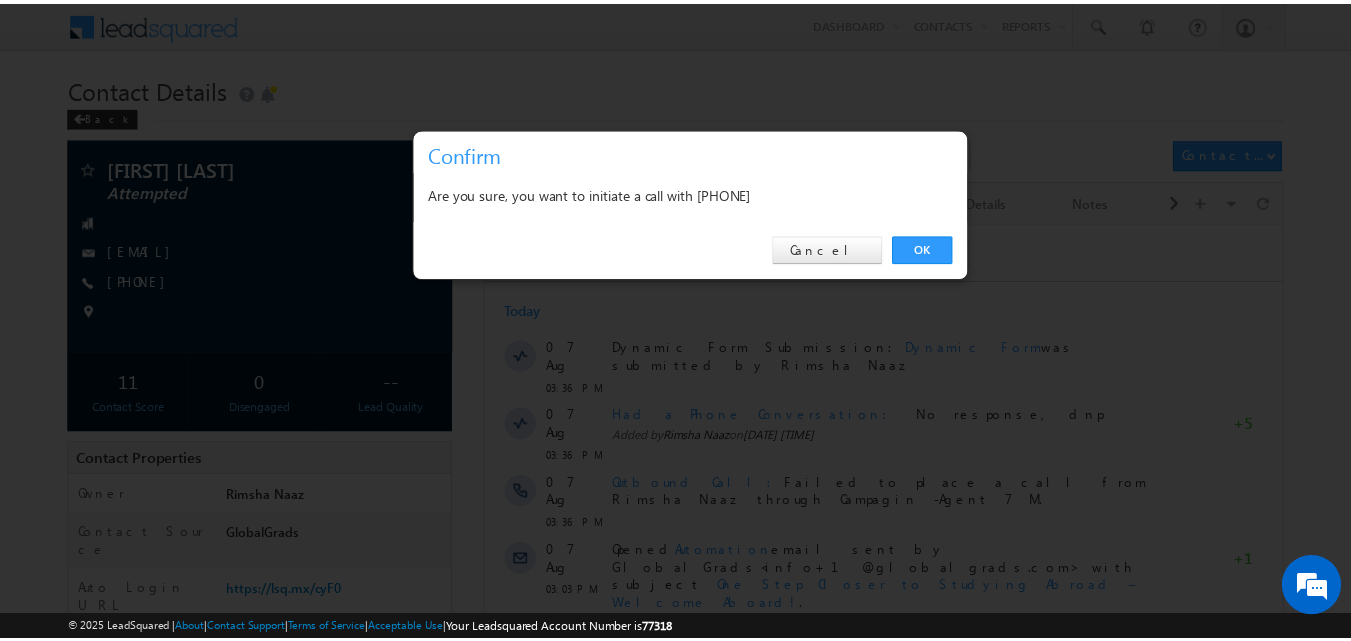scroll, scrollTop: 0, scrollLeft: 0, axis: both 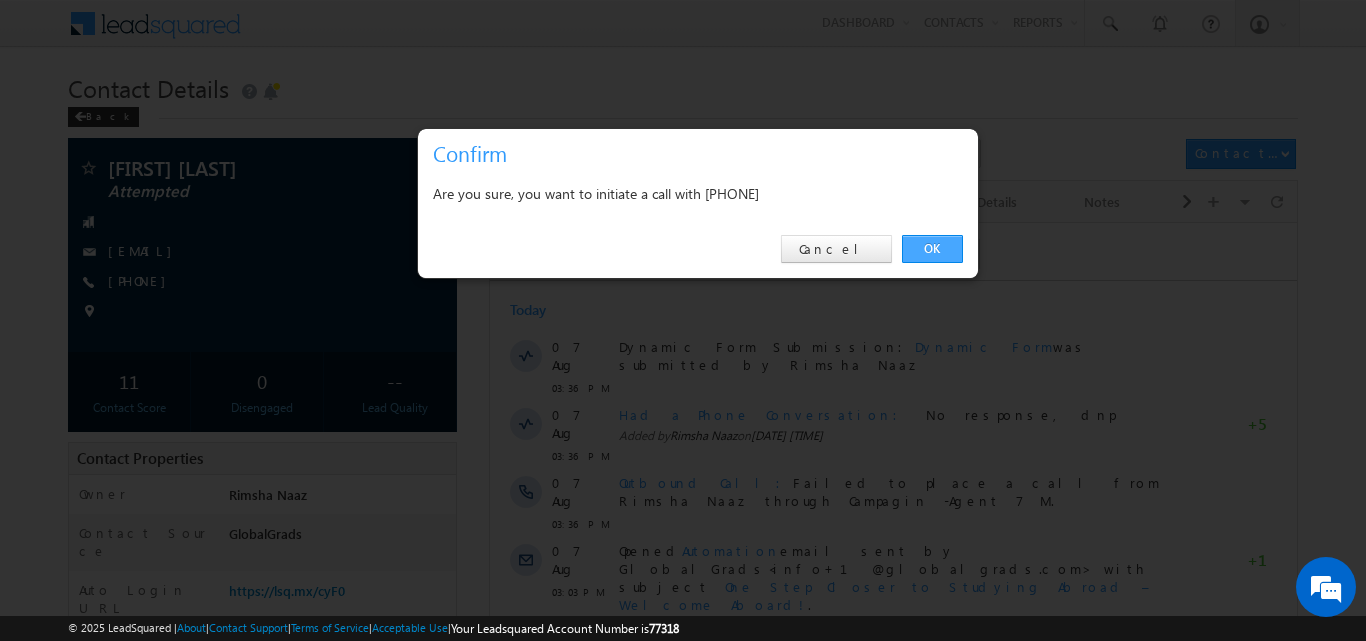 click on "OK" at bounding box center [932, 249] 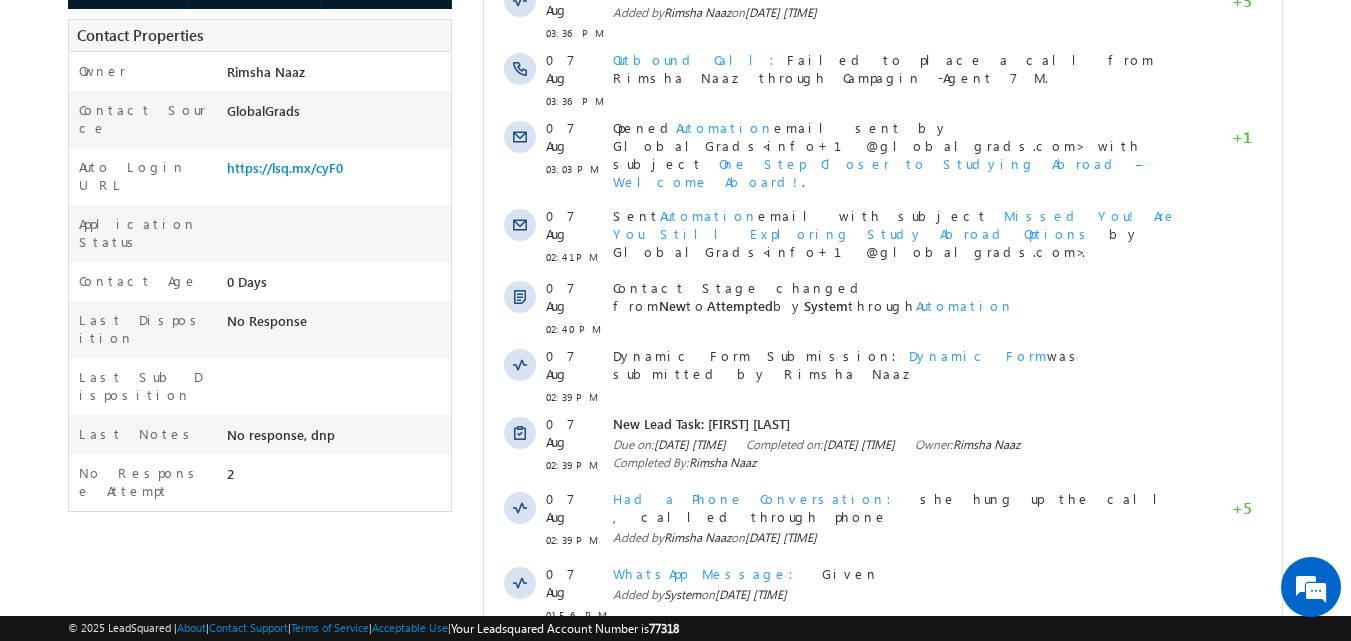 scroll, scrollTop: 0, scrollLeft: 0, axis: both 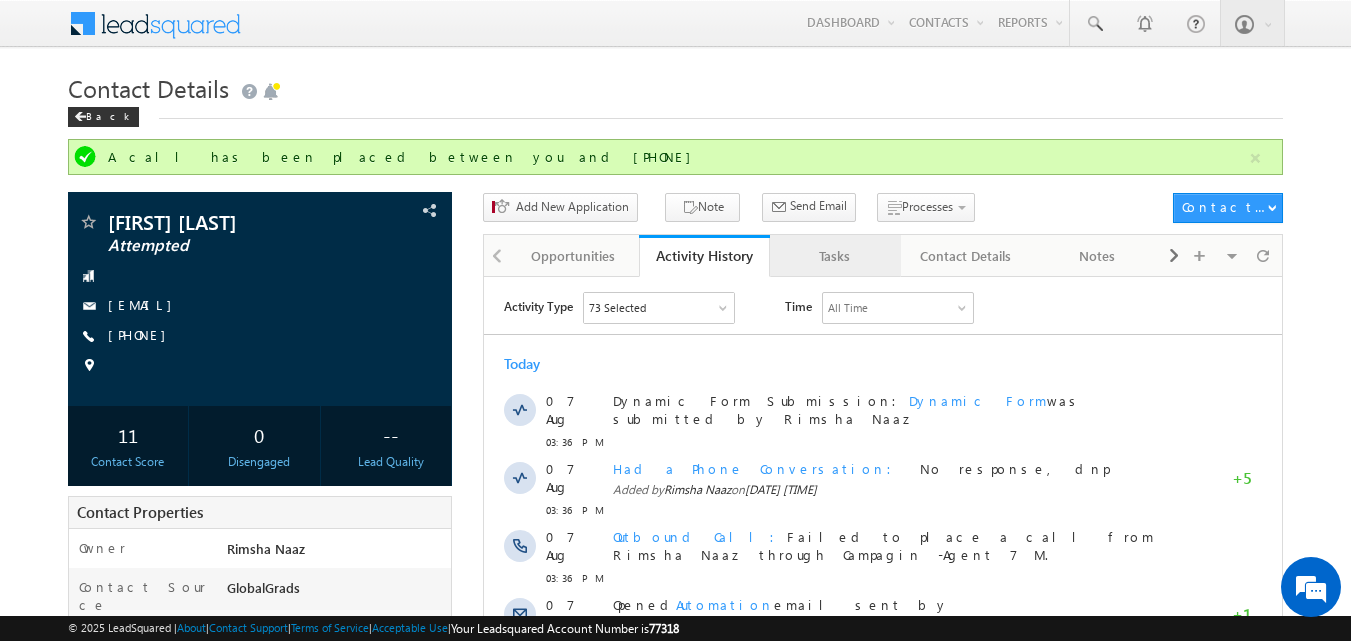click on "Tasks" at bounding box center (834, 256) 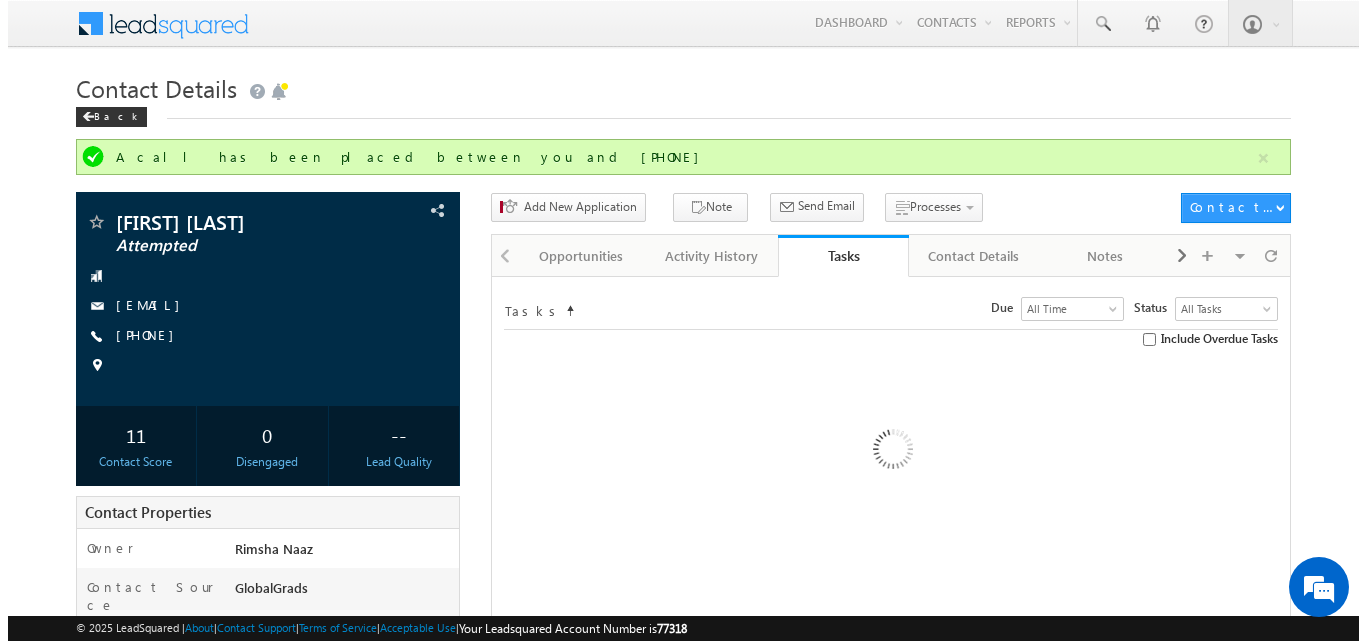 scroll, scrollTop: 0, scrollLeft: 0, axis: both 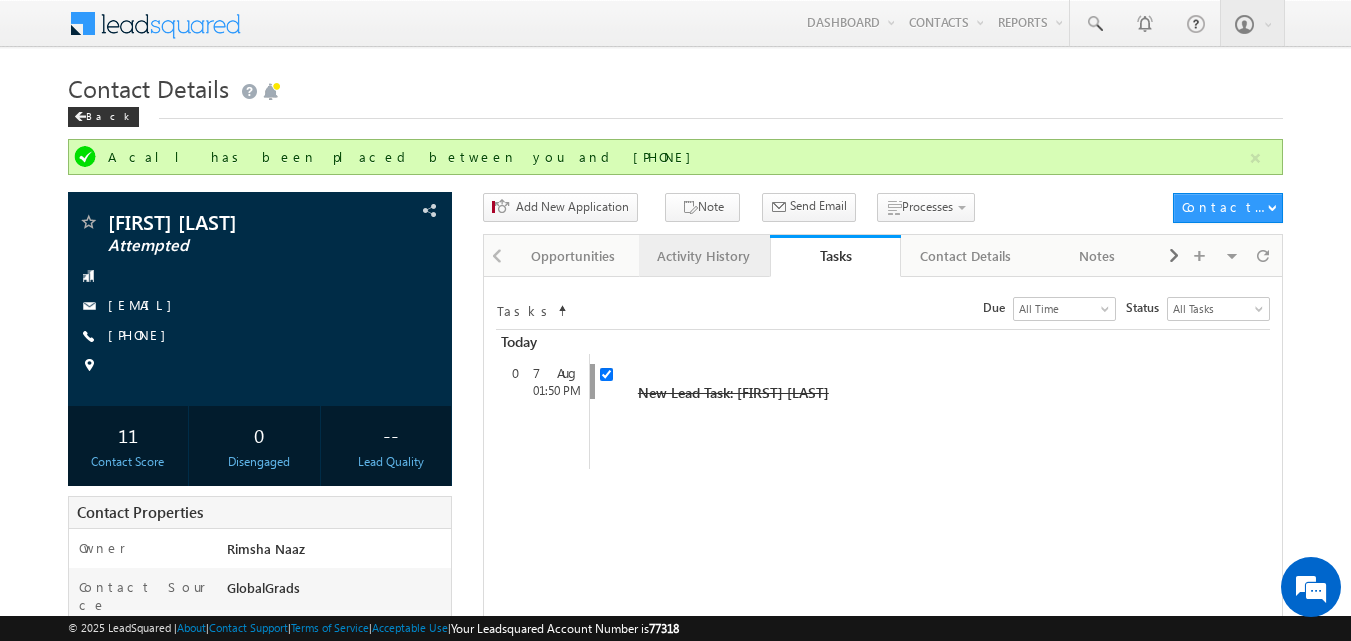 click on "Activity History" at bounding box center [703, 256] 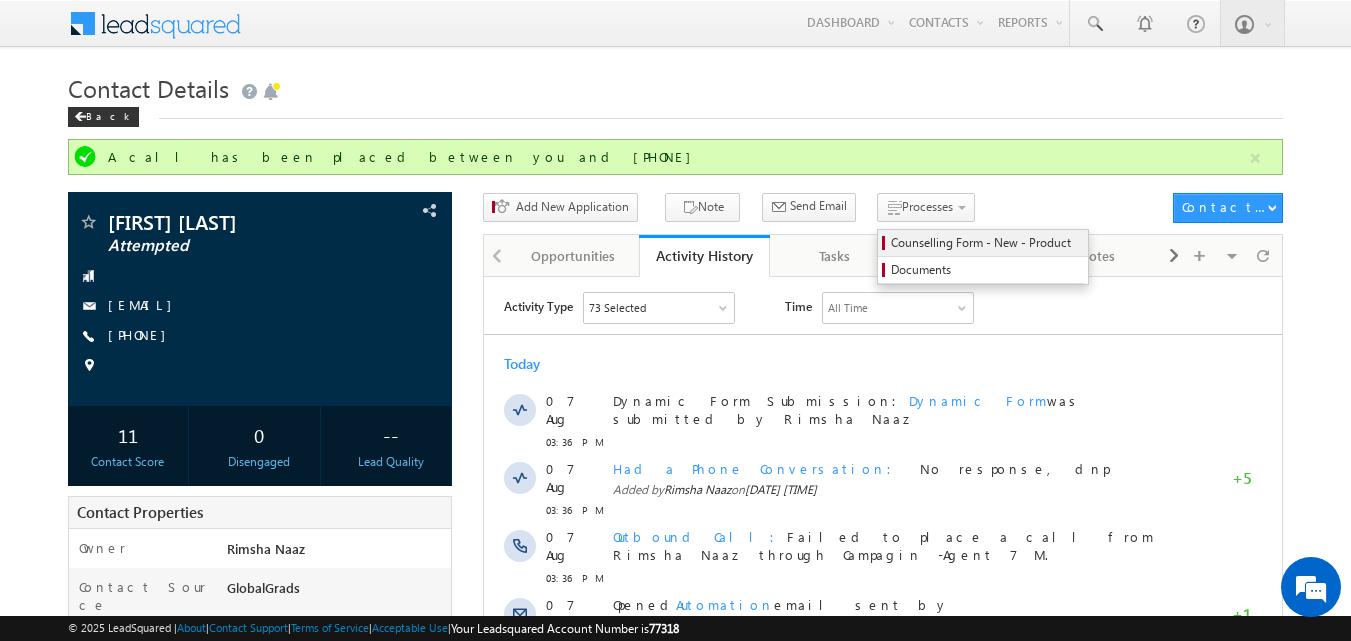 click on "Counselling Form - New - Product" at bounding box center [986, 243] 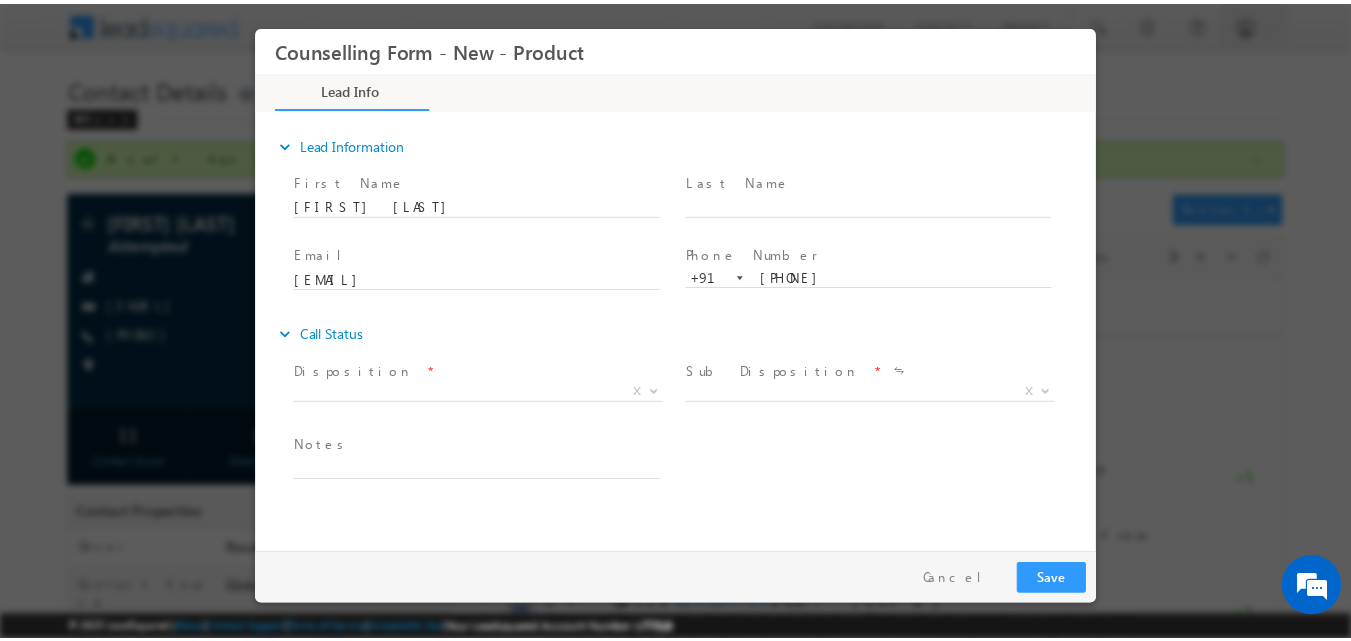 scroll, scrollTop: 0, scrollLeft: 0, axis: both 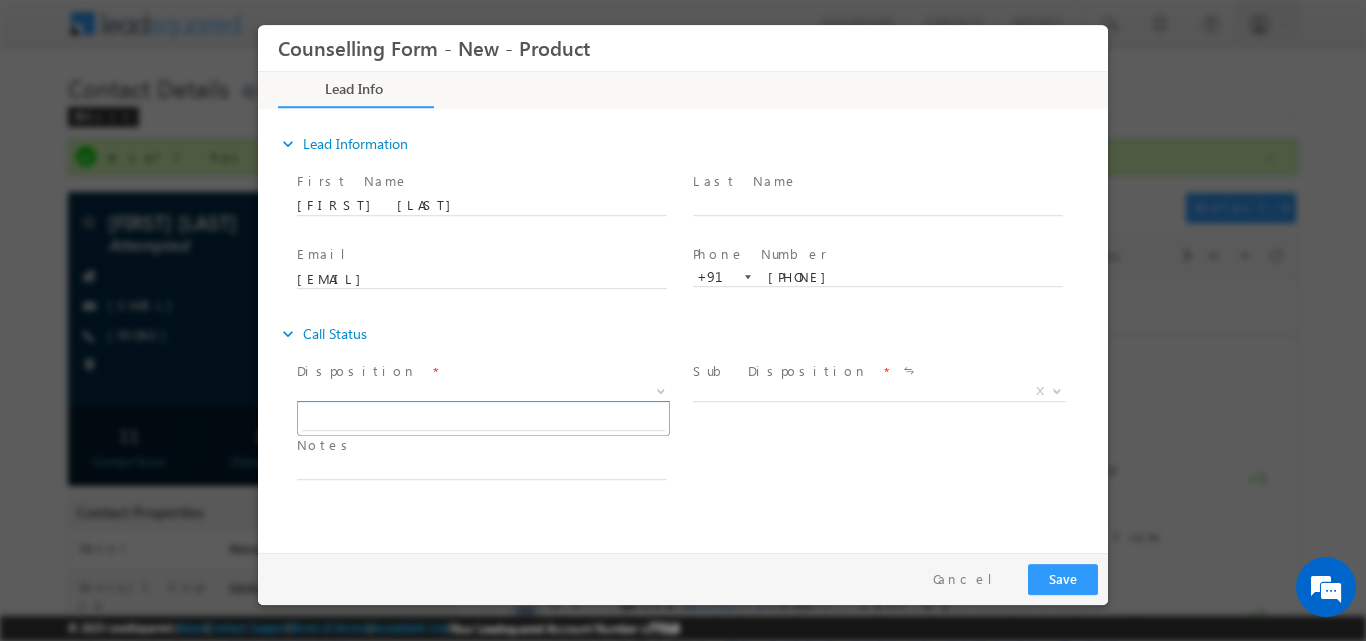 click at bounding box center [659, 390] 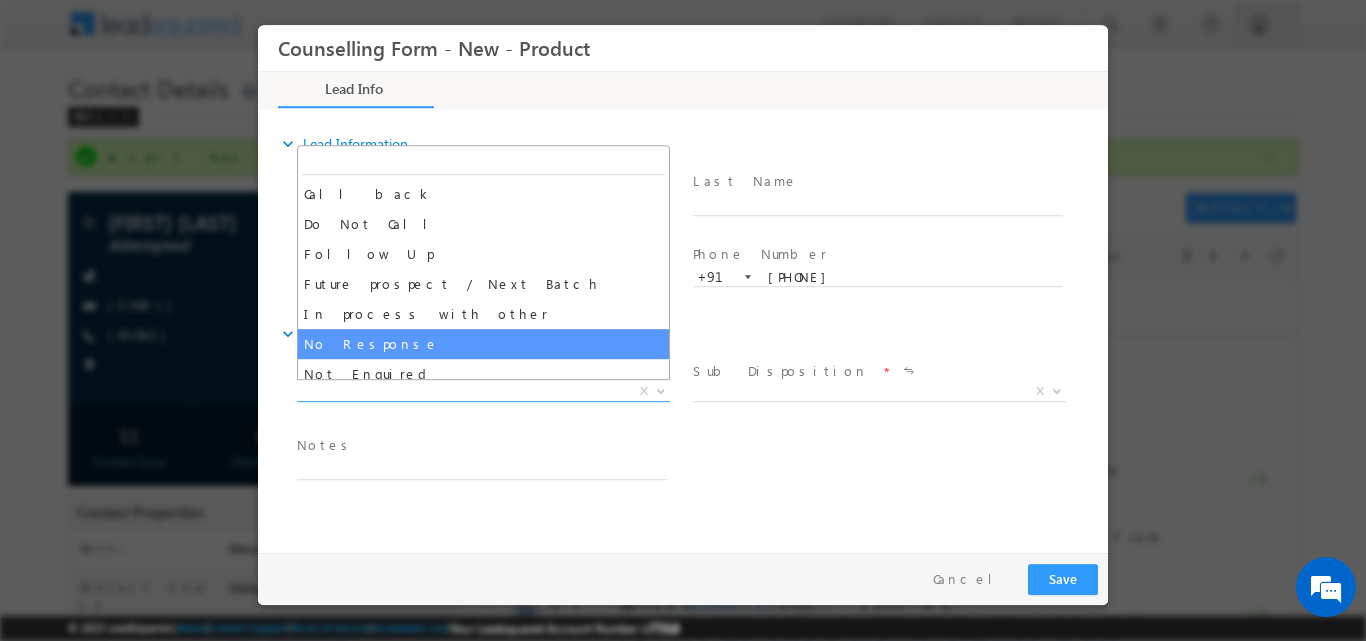 select on "No Response" 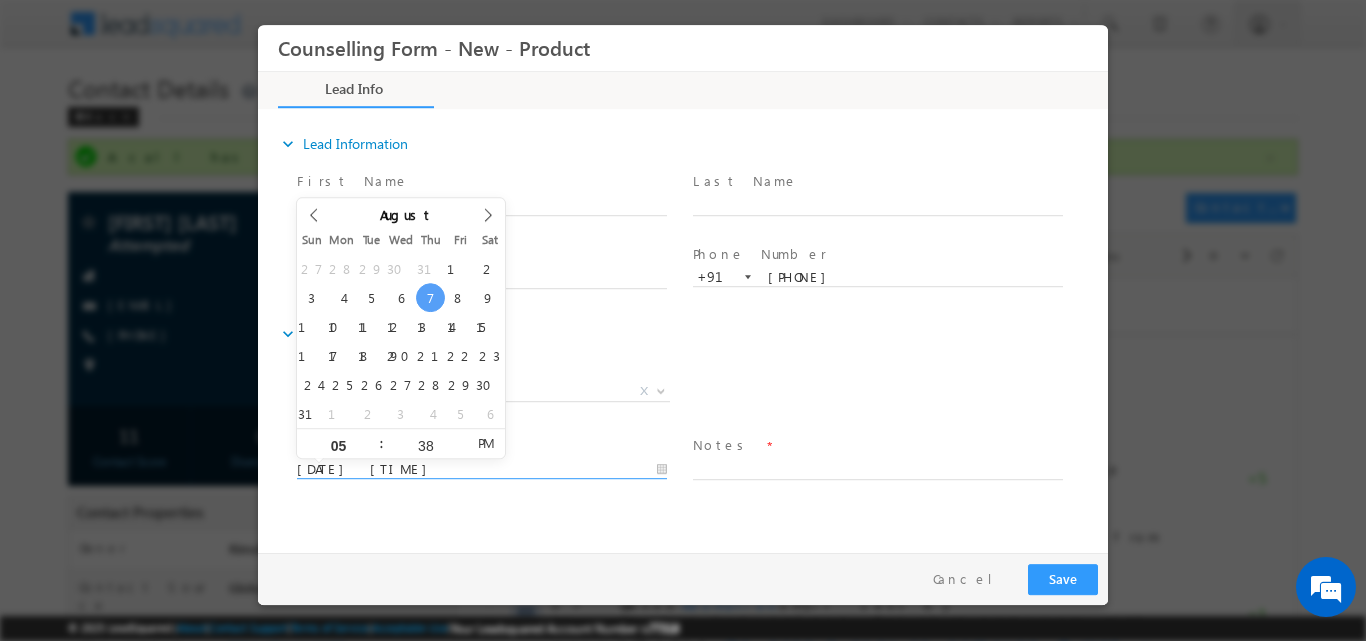 click on "07/08/2025 5:38 PM" at bounding box center (482, 469) 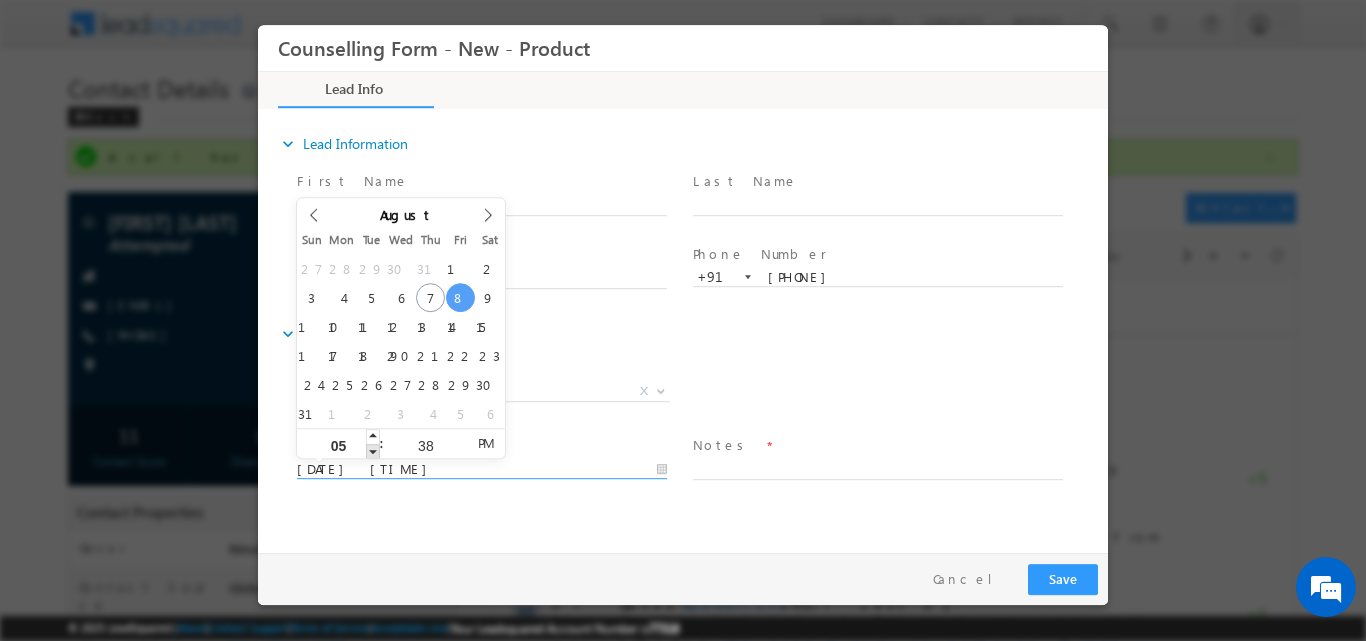 type on "08/08/2025 4:38 PM" 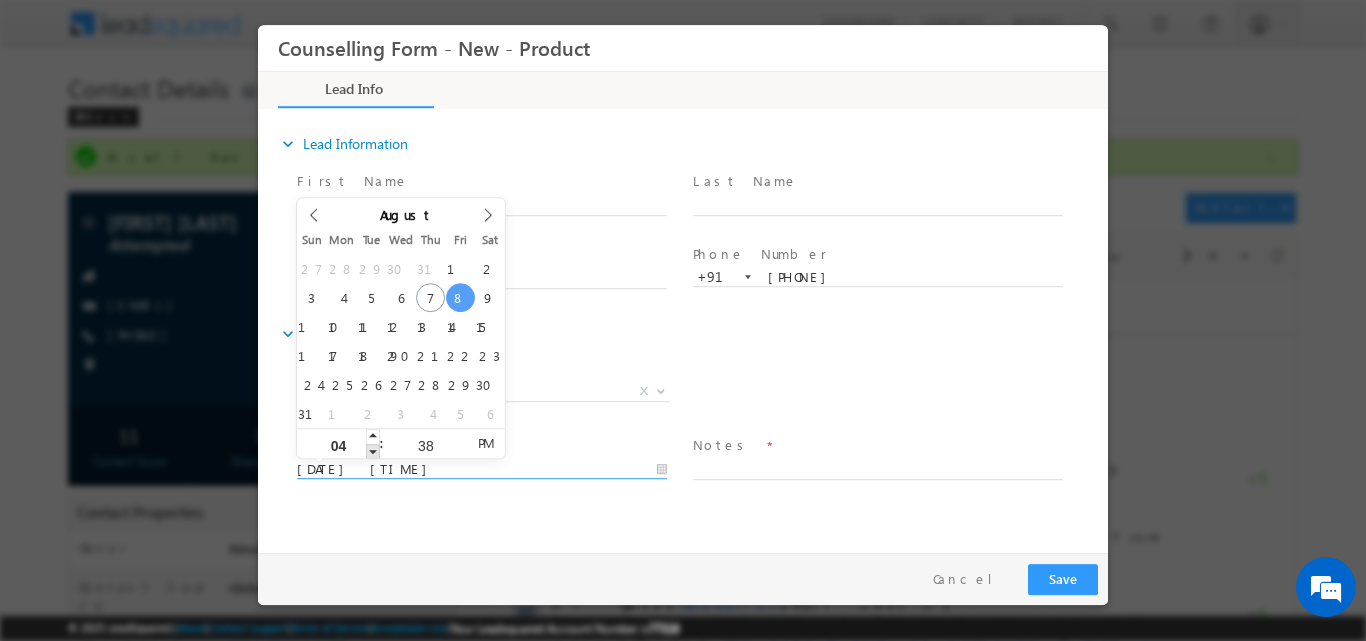 click at bounding box center (373, 450) 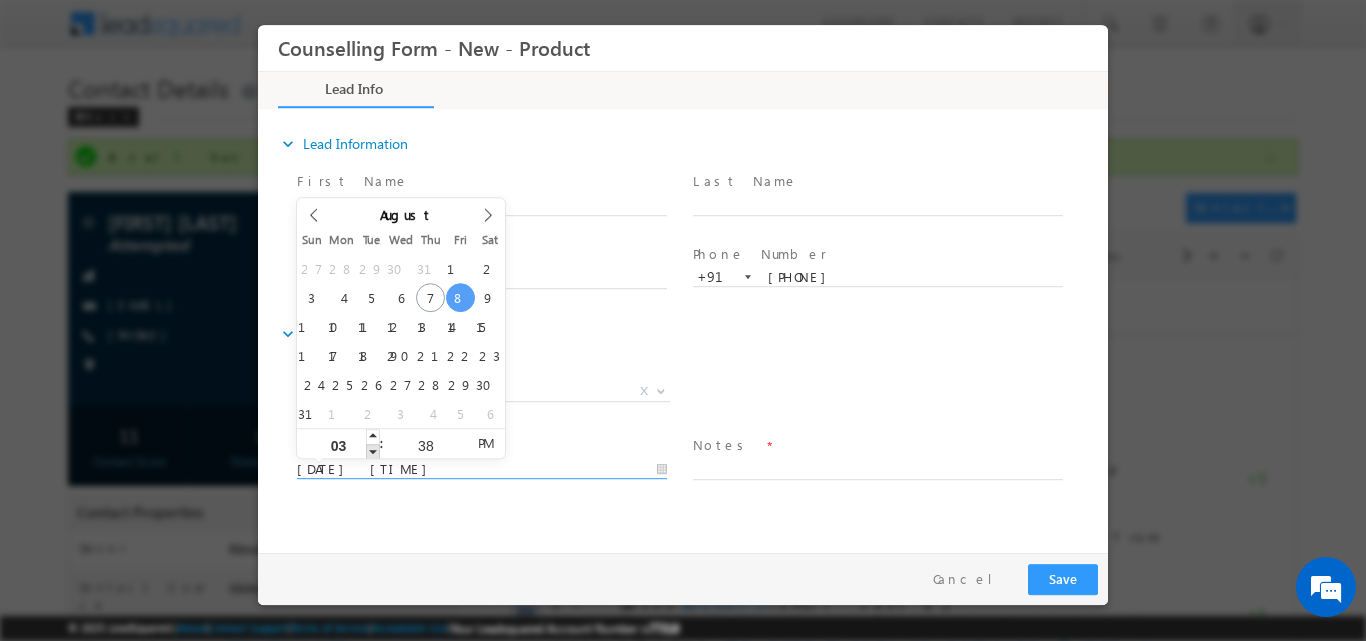 click at bounding box center [373, 450] 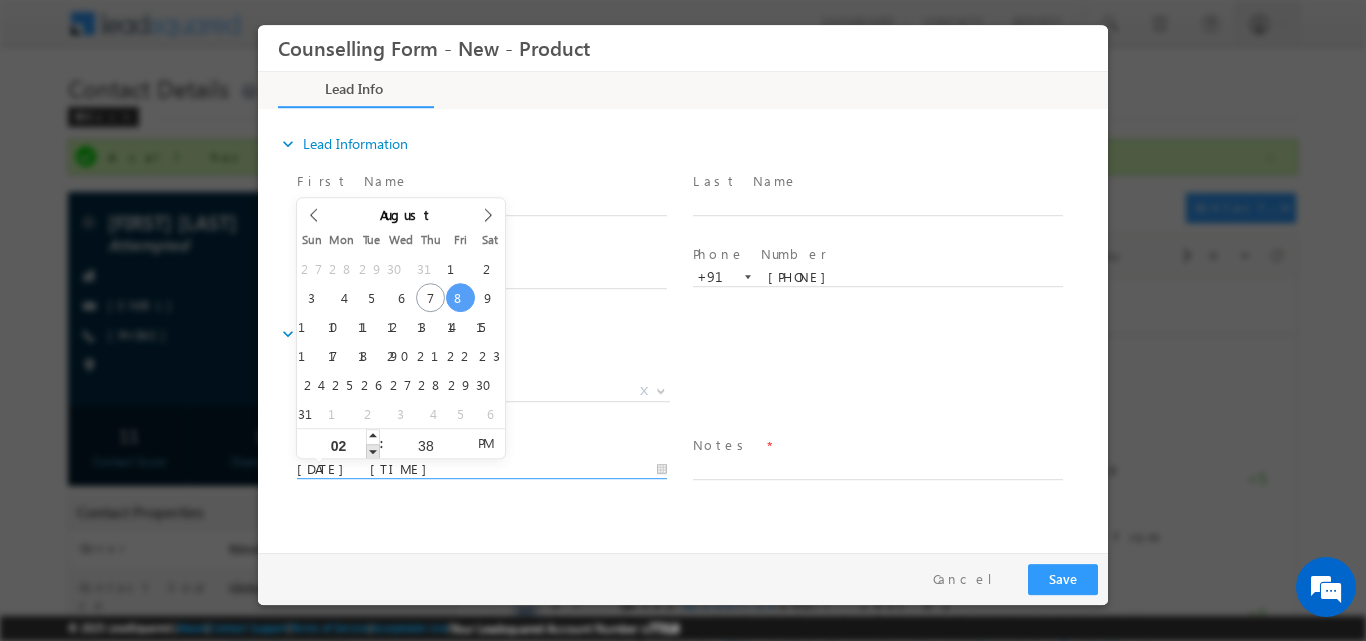 click at bounding box center (373, 450) 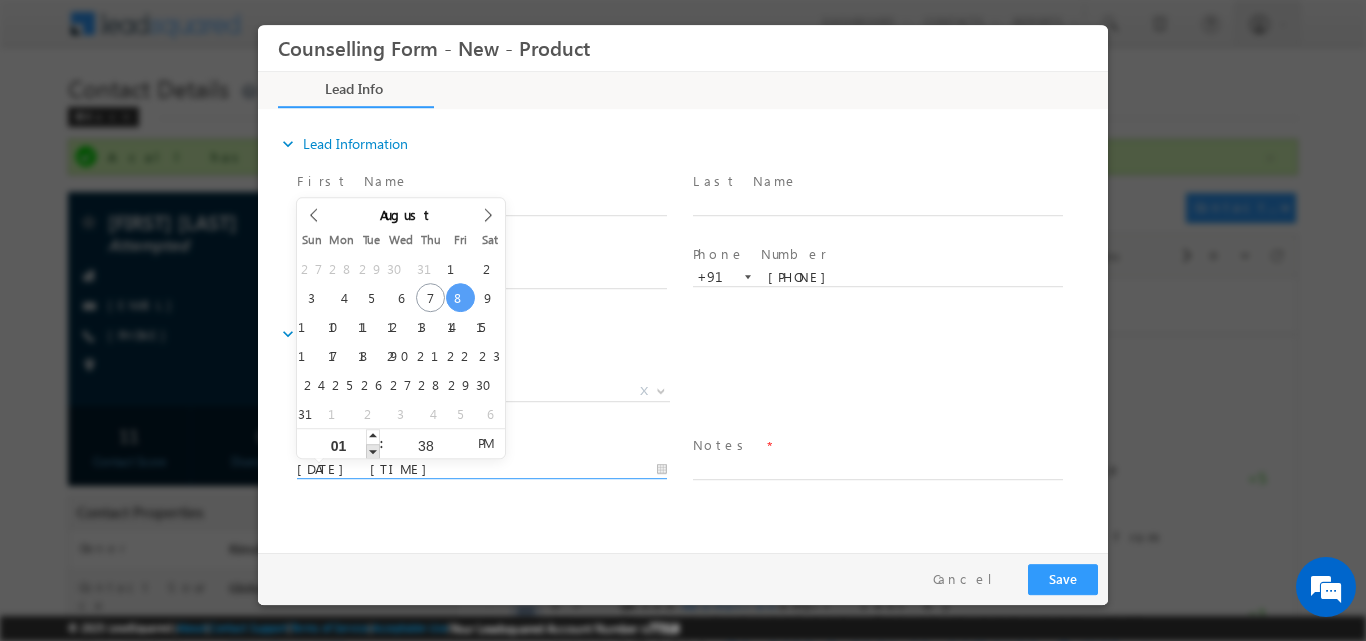 click at bounding box center (373, 450) 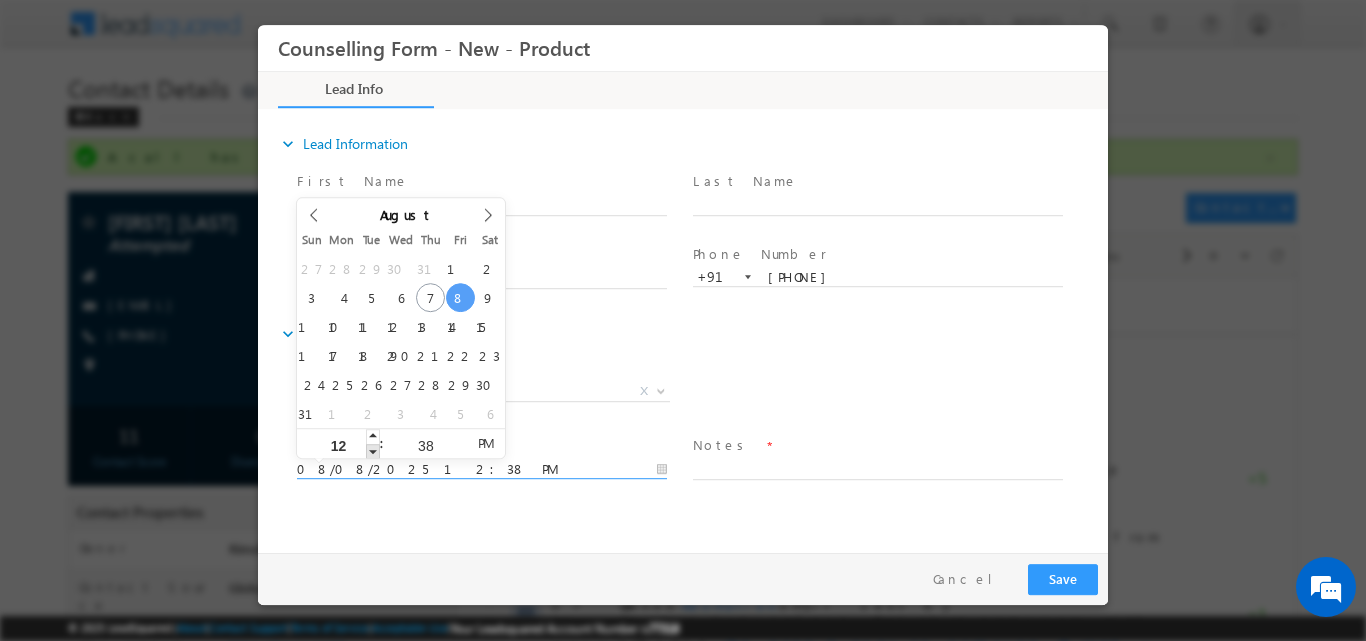click at bounding box center [373, 450] 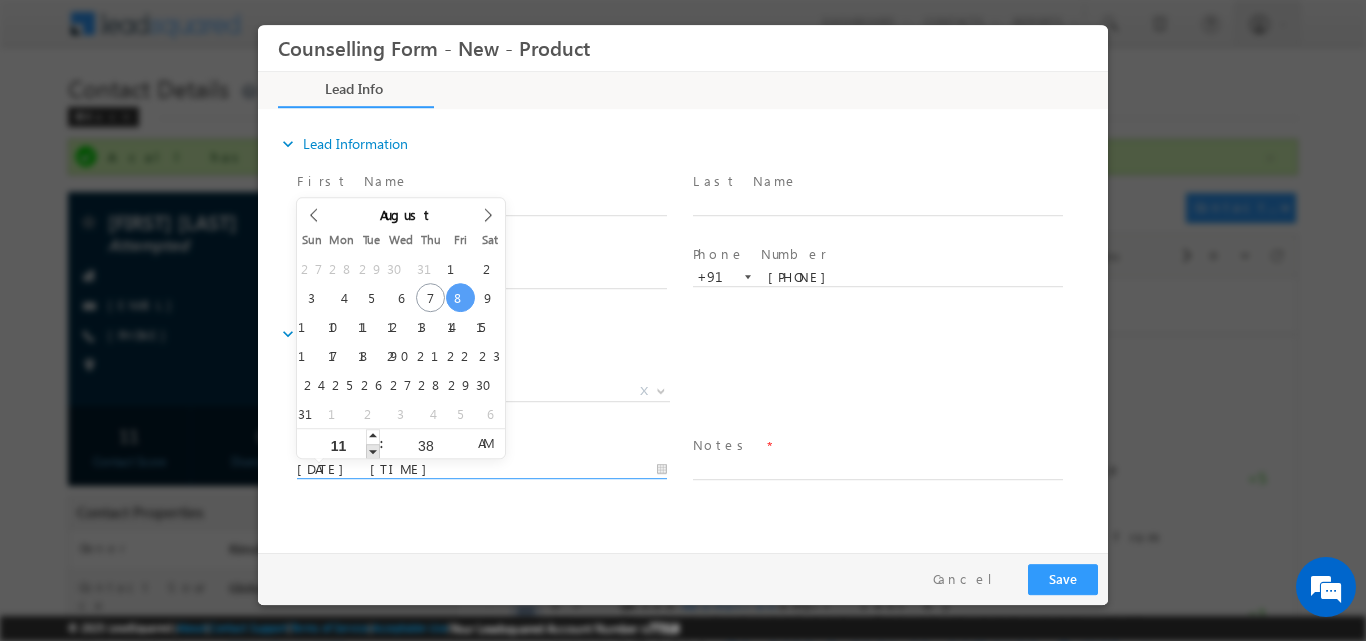 click at bounding box center (373, 450) 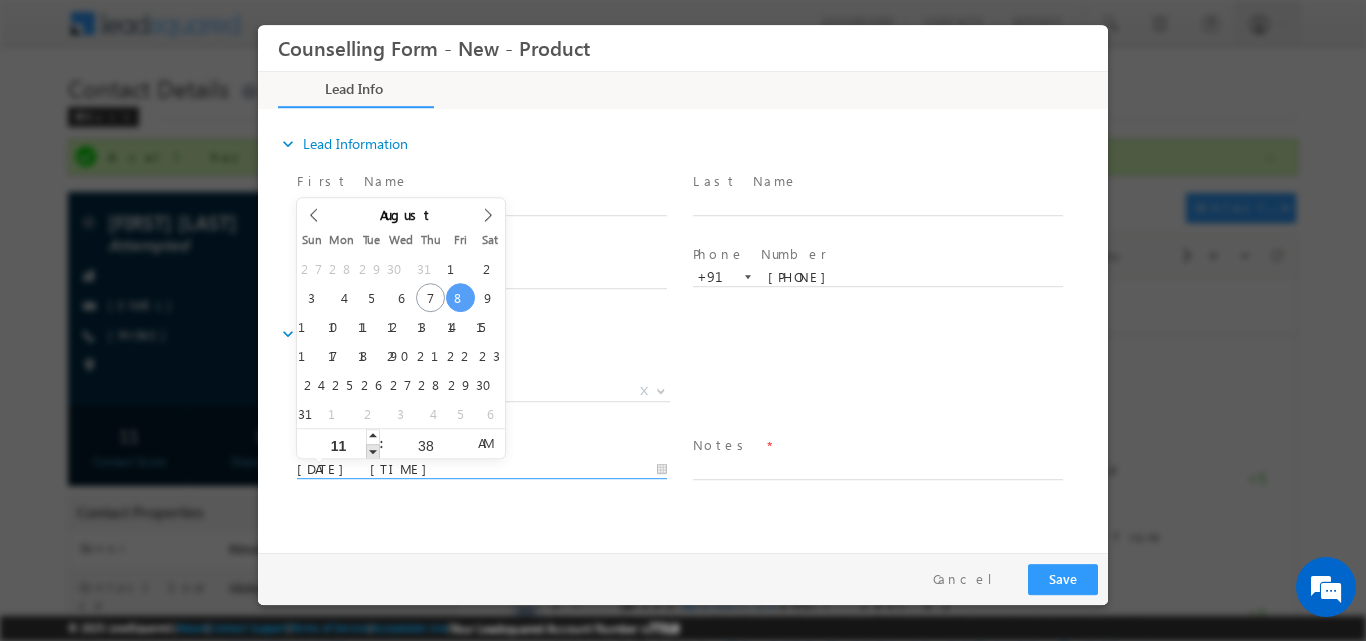 type on "08/08/2025 10:38 AM" 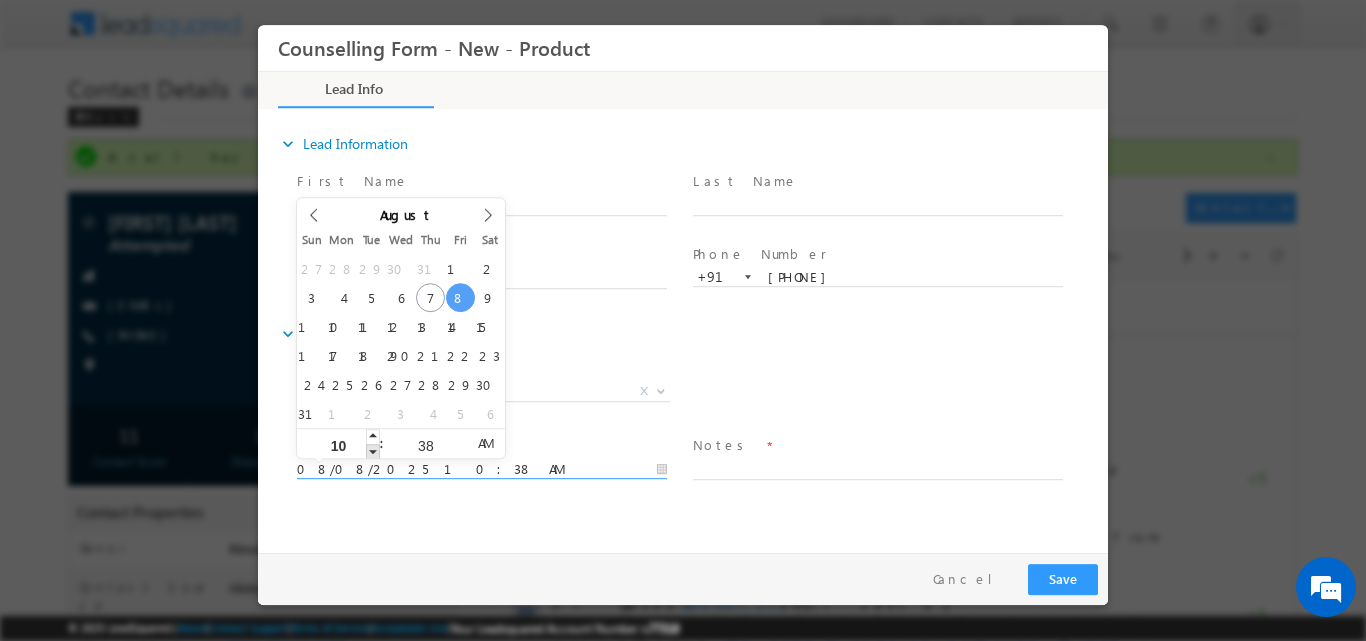 click at bounding box center (373, 450) 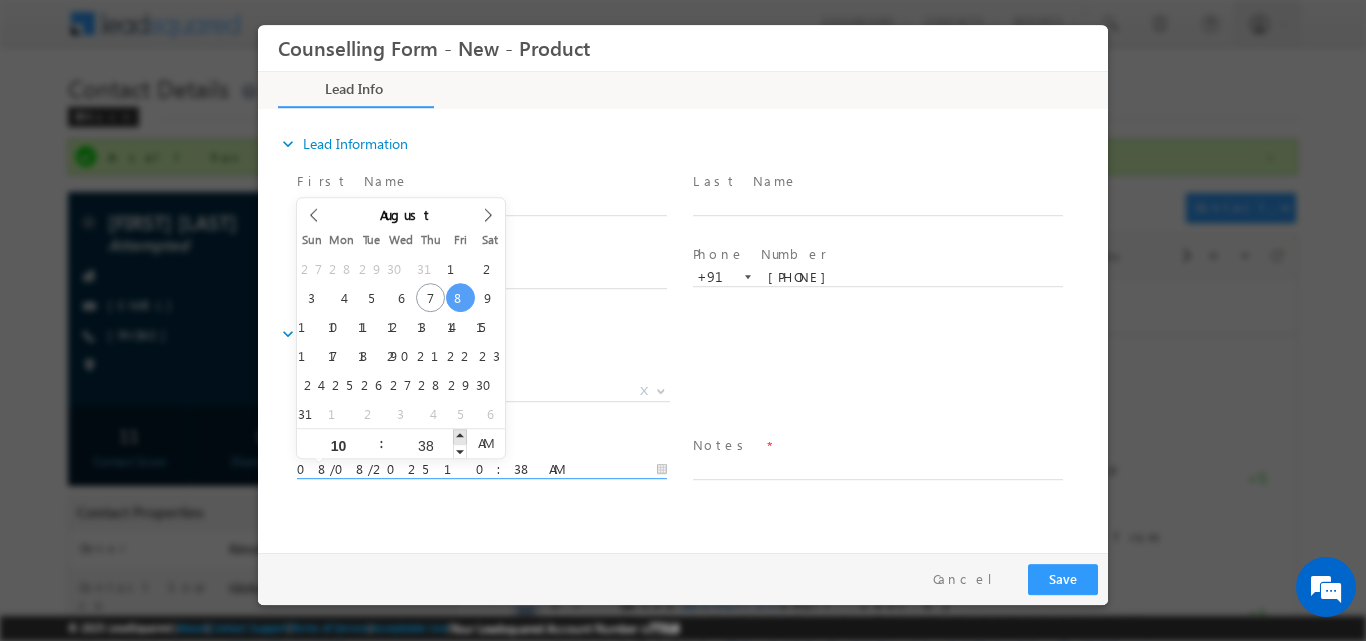 type on "08/08/2025 10:39 AM" 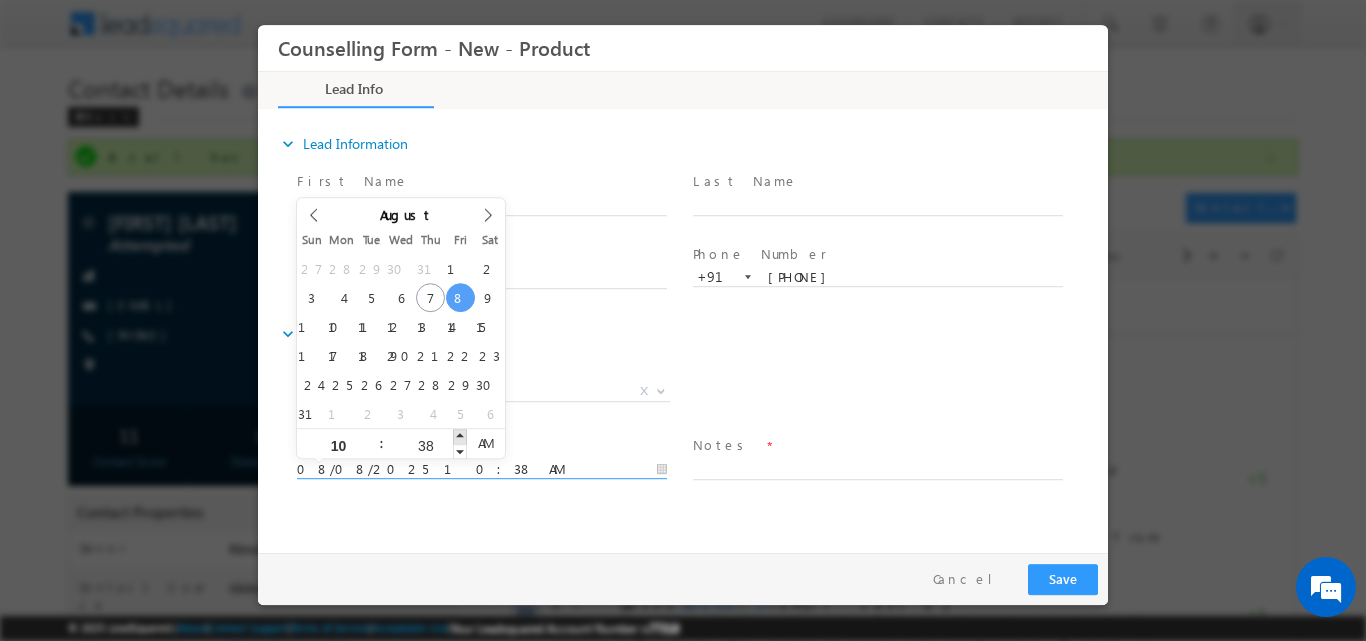 type on "39" 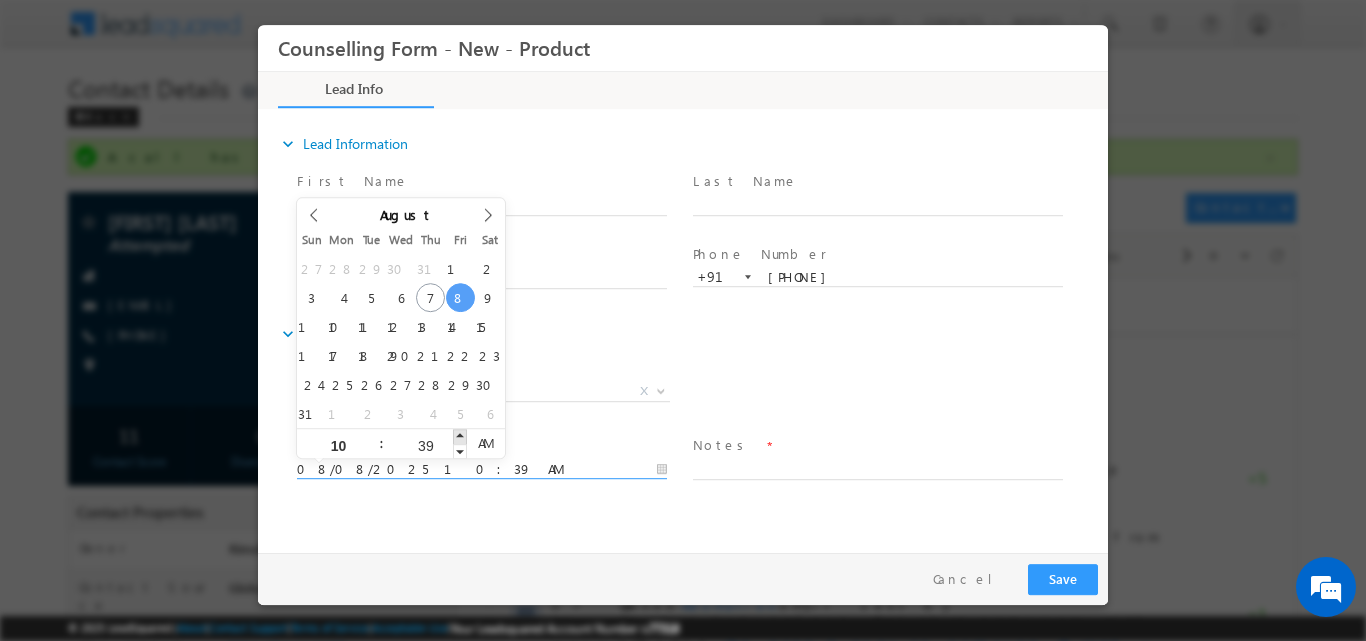 click at bounding box center (460, 435) 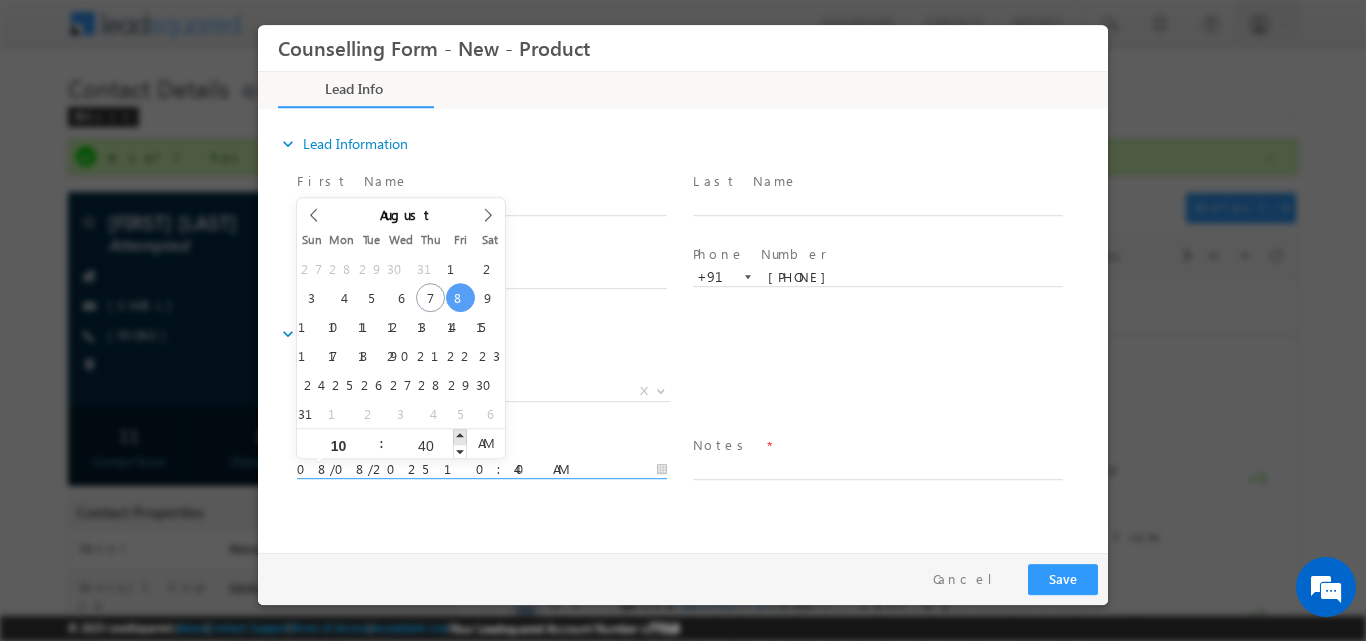 click at bounding box center (460, 435) 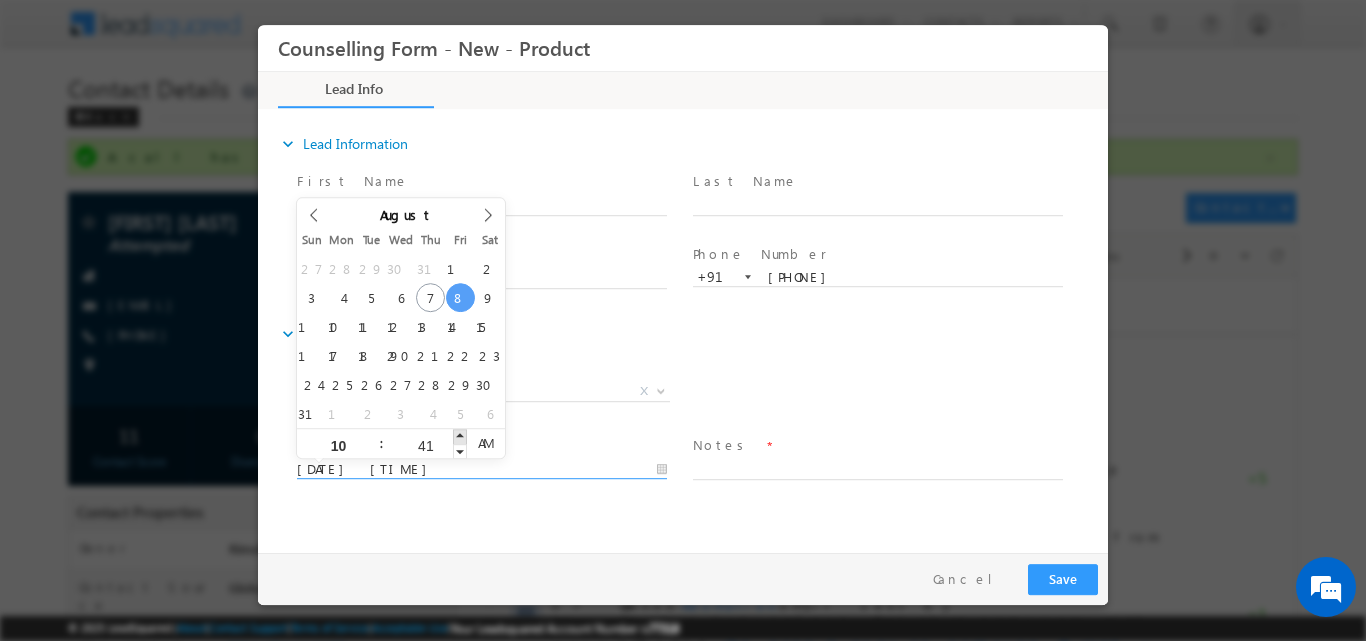 click at bounding box center [460, 435] 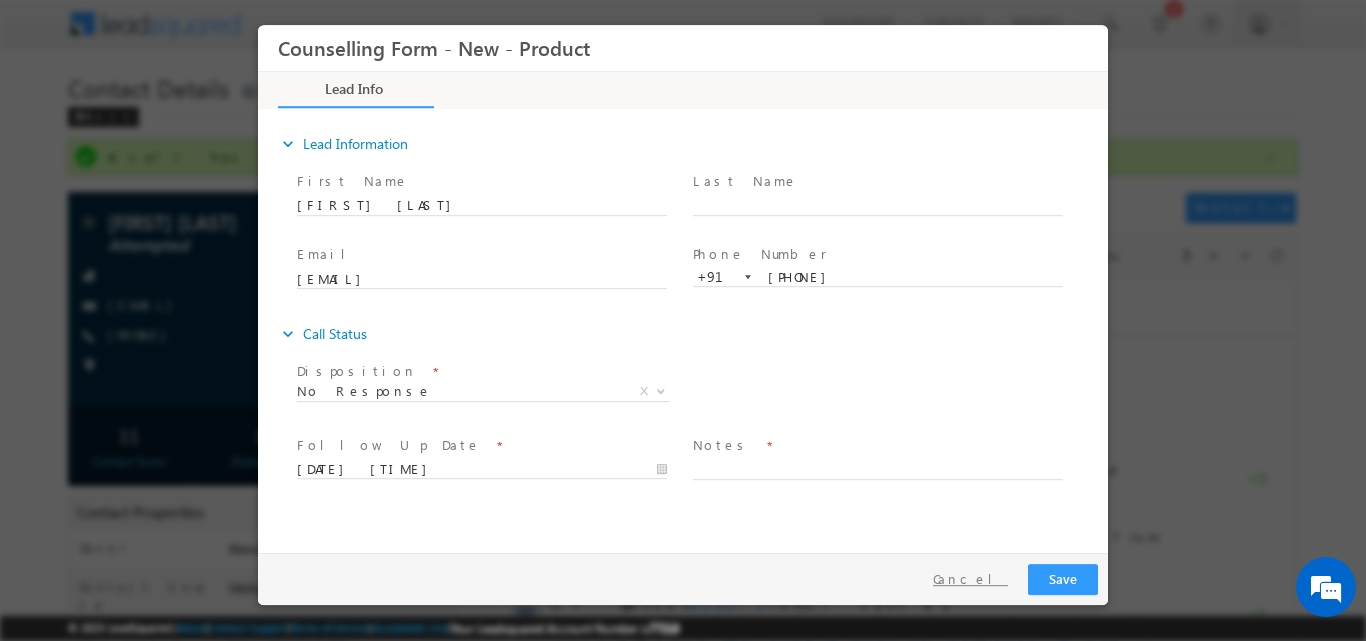 click on "Cancel" at bounding box center (970, 578) 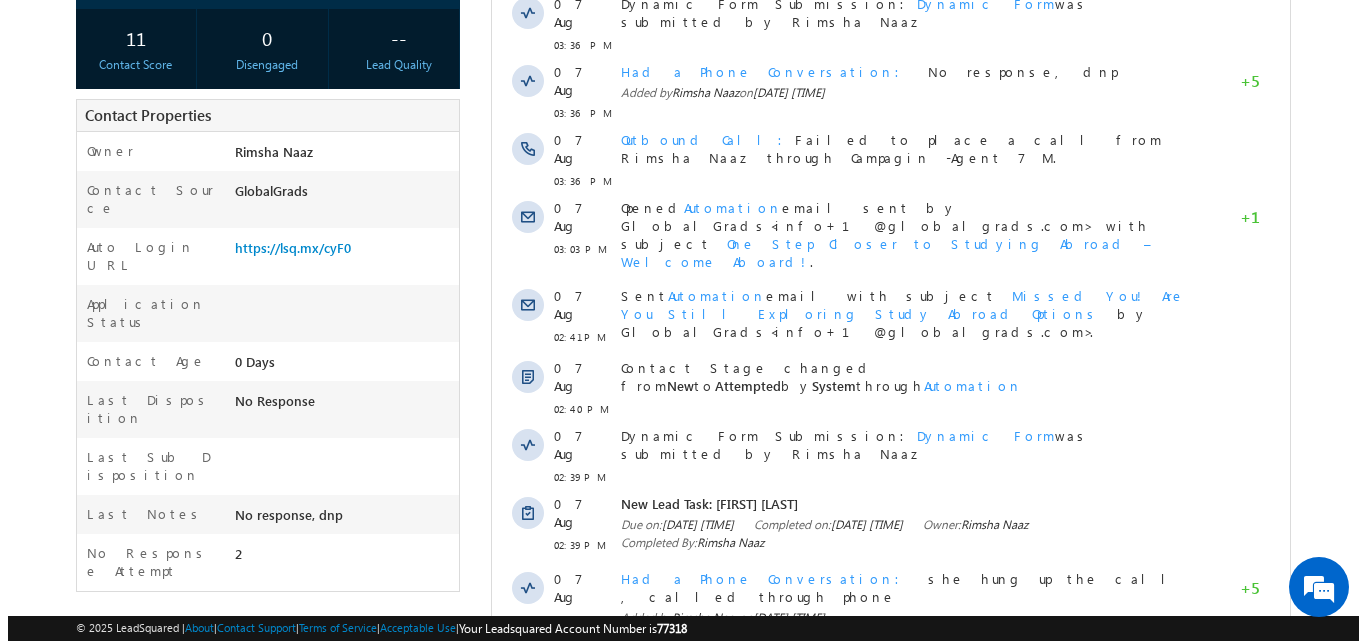 scroll, scrollTop: 0, scrollLeft: 0, axis: both 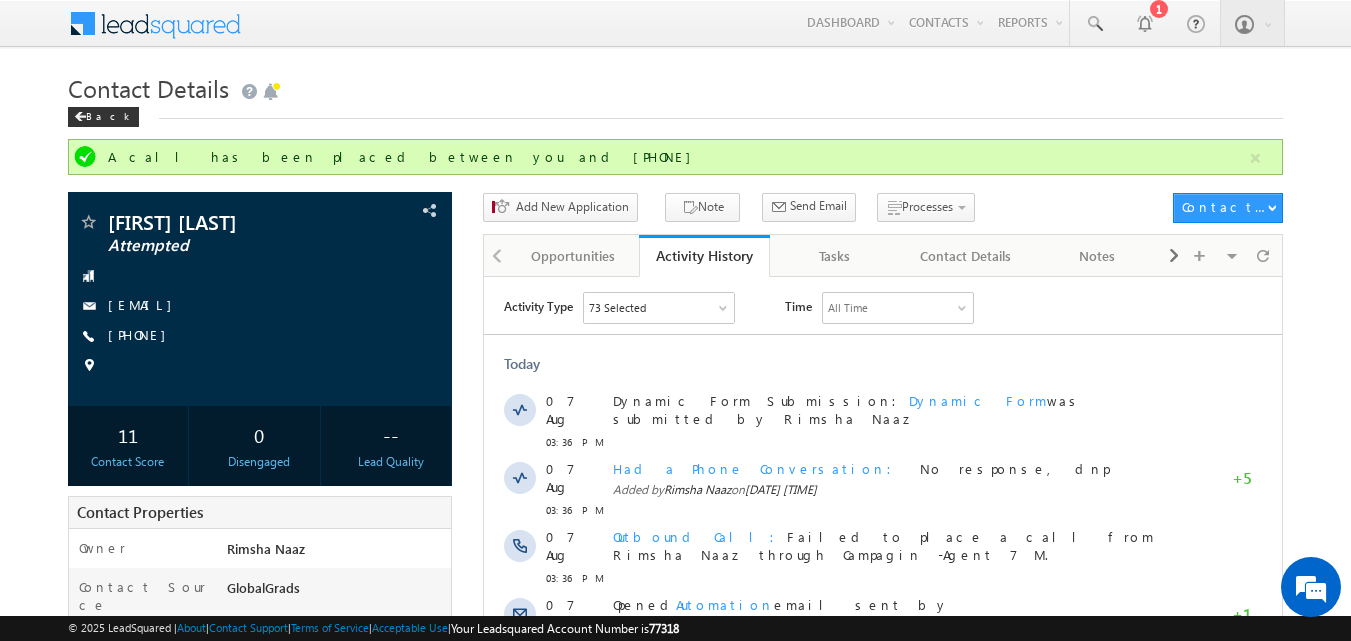 click on "Contact Details" at bounding box center [676, 86] 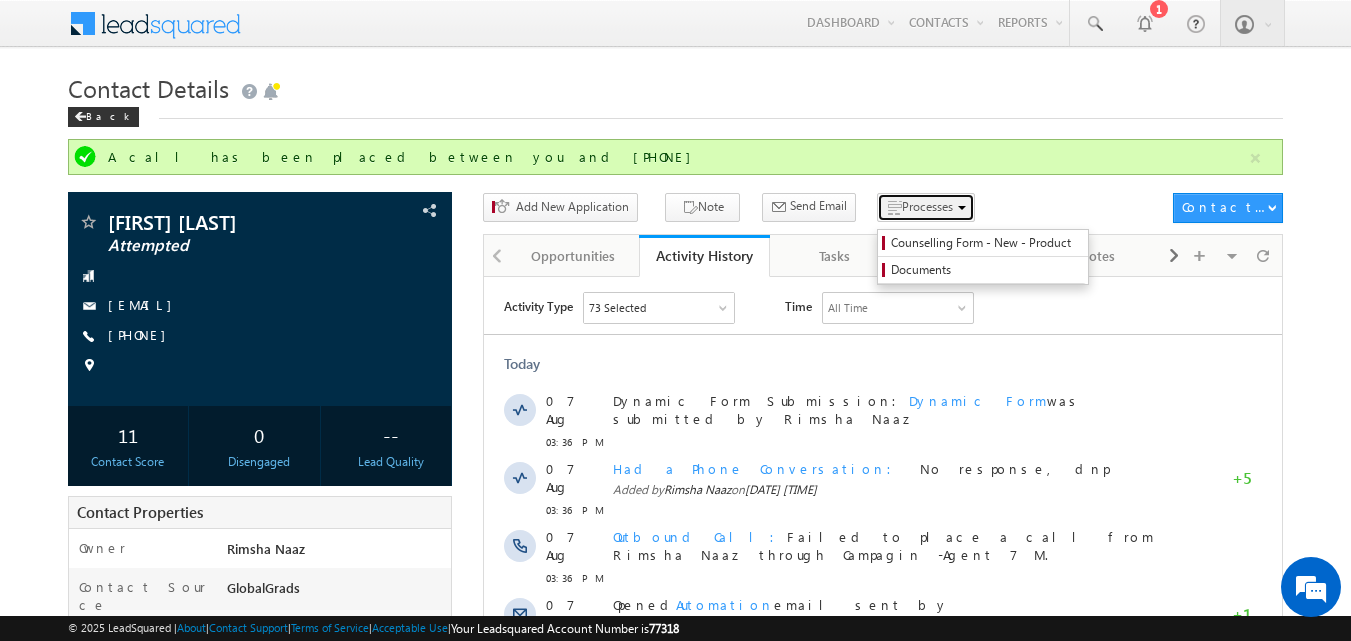 click on "Processes" at bounding box center [926, 207] 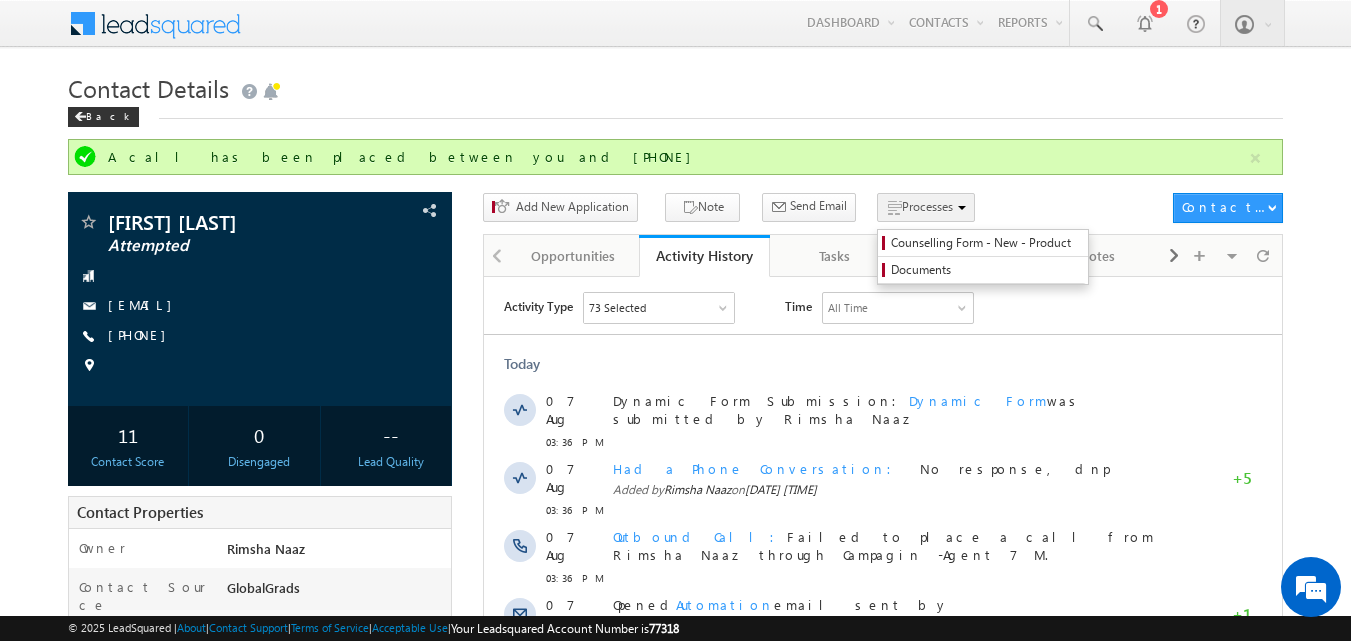 click on "Processes" at bounding box center [926, 207] 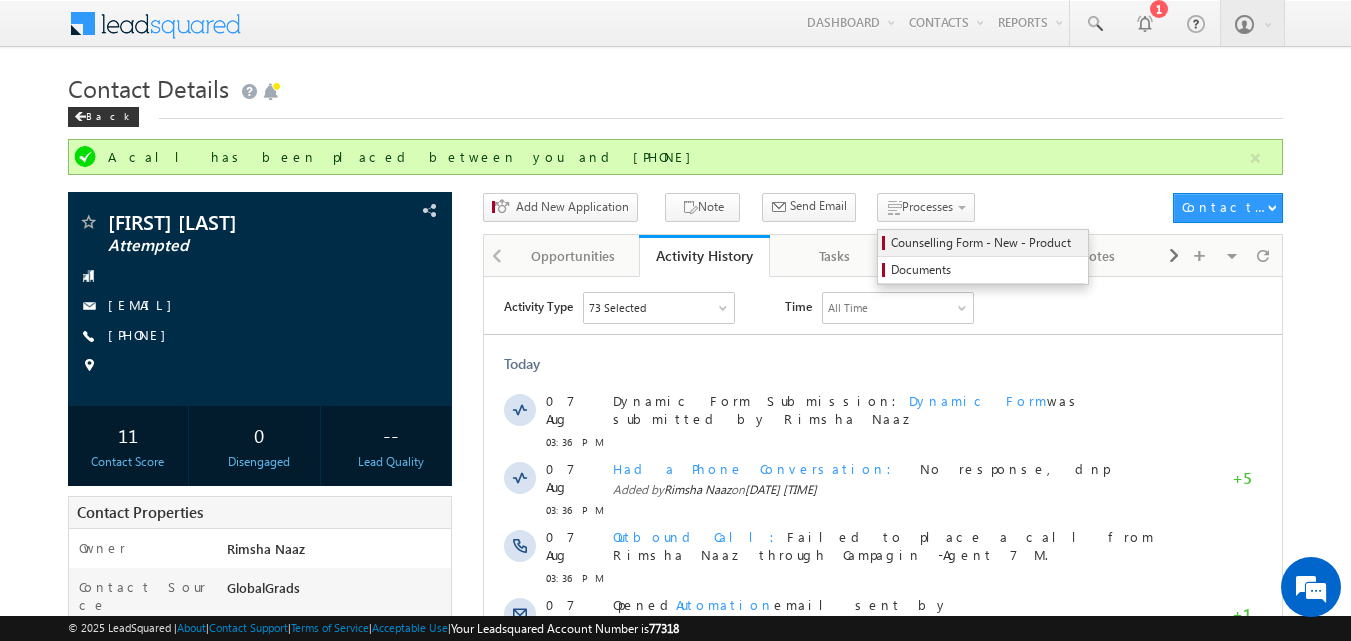 click on "Counselling Form - New - Product" at bounding box center [983, 243] 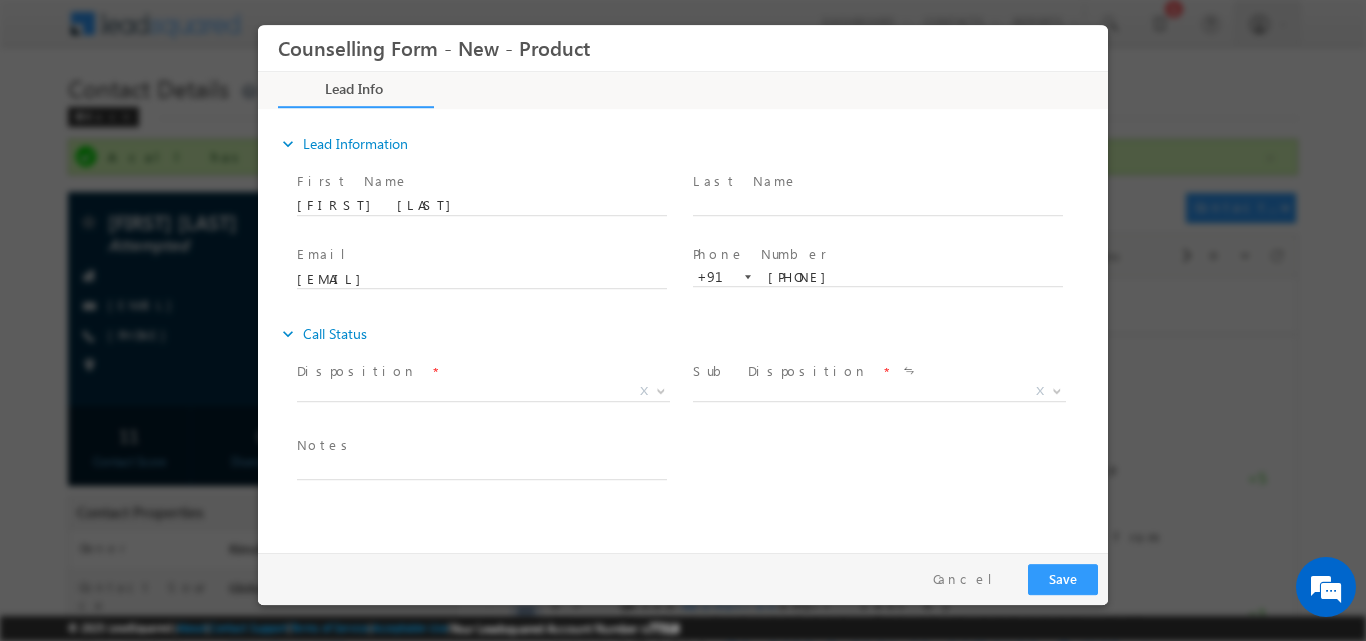 scroll, scrollTop: 0, scrollLeft: 0, axis: both 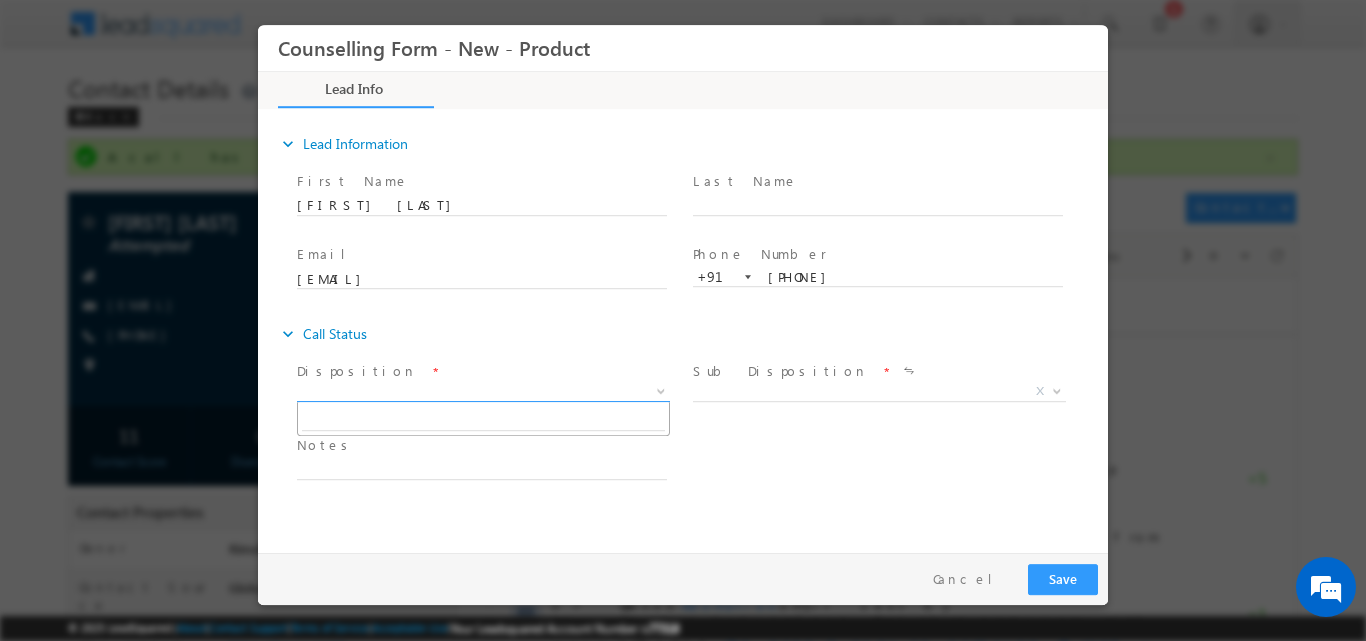 click at bounding box center (661, 389) 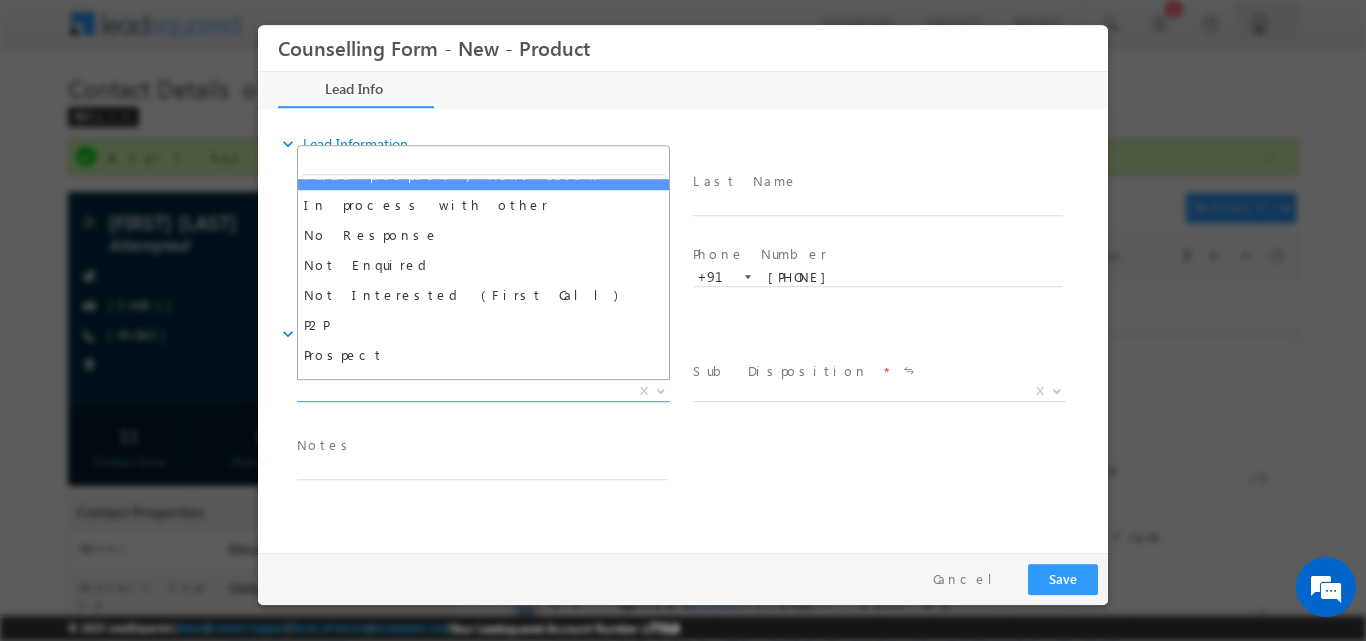 scroll, scrollTop: 130, scrollLeft: 0, axis: vertical 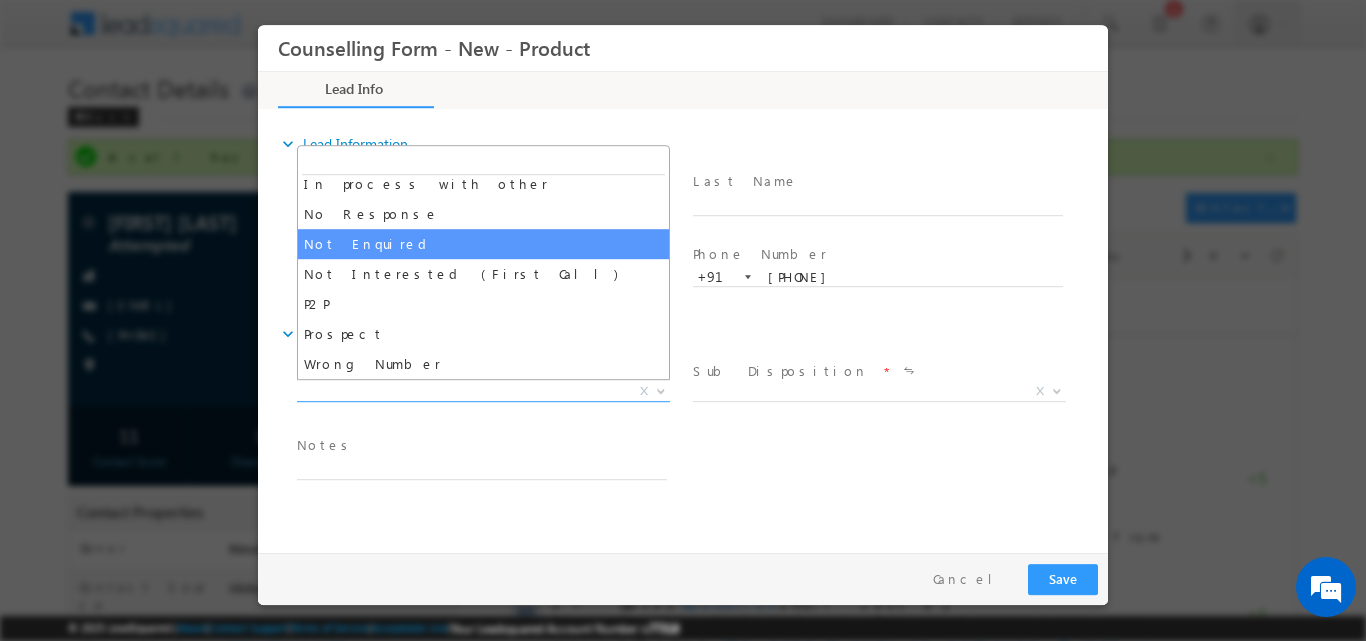 click on "expand_more Lead Information
First Name" at bounding box center [688, 327] 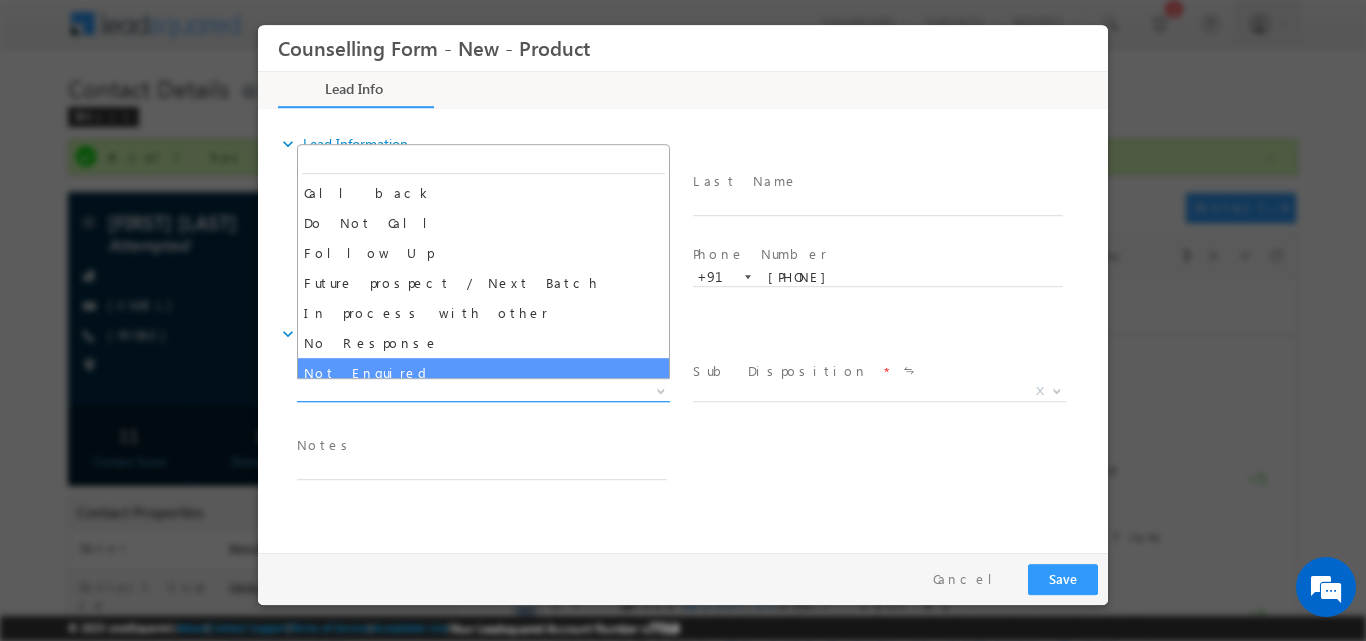 click at bounding box center (659, 390) 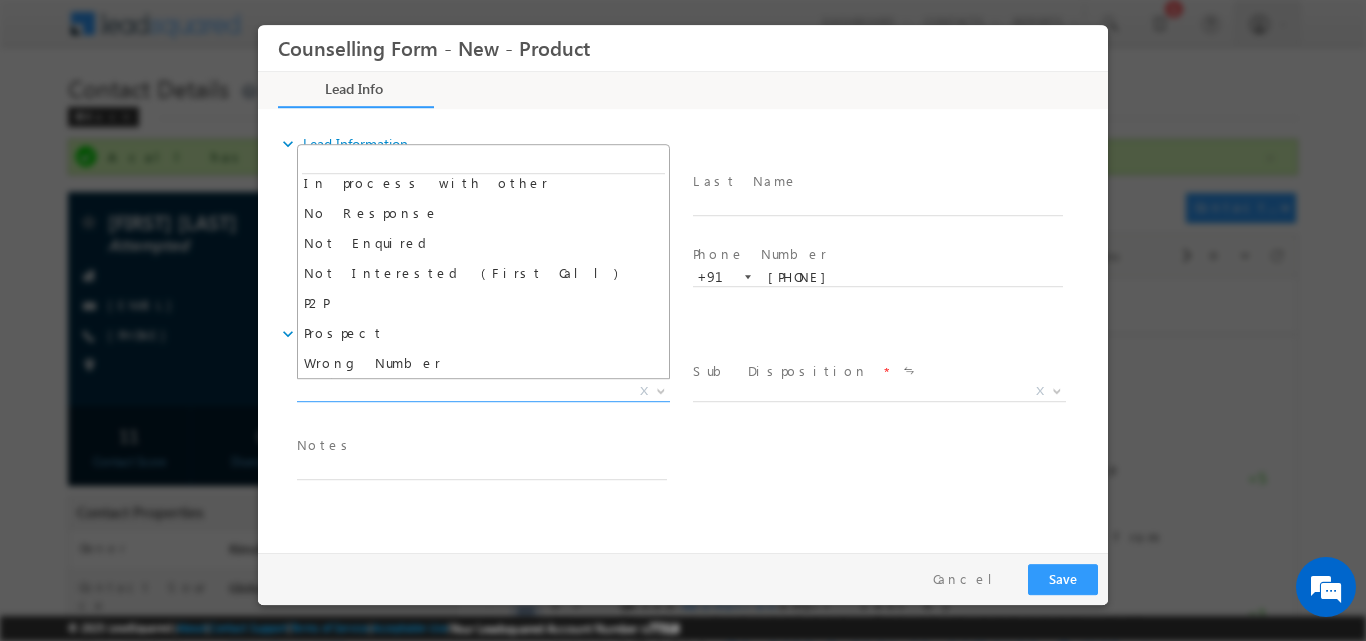 scroll, scrollTop: 0, scrollLeft: 0, axis: both 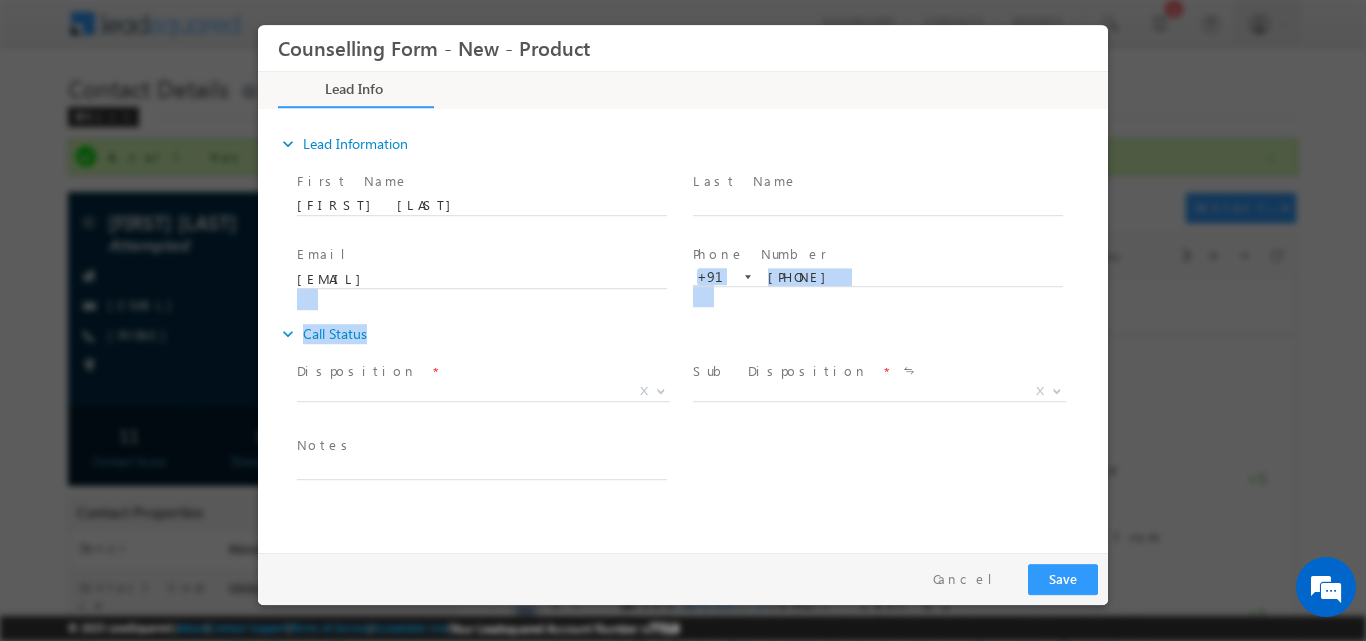 drag, startPoint x: 671, startPoint y: 328, endPoint x: 672, endPoint y: 309, distance: 19.026299 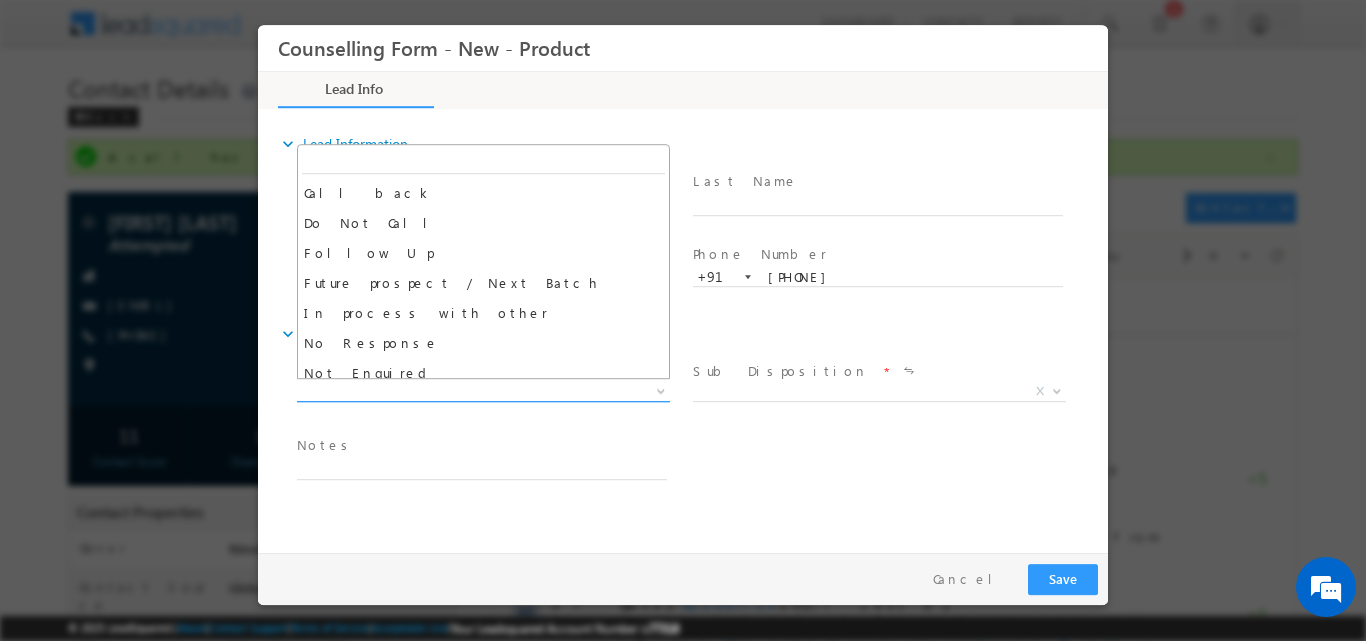 click at bounding box center (661, 389) 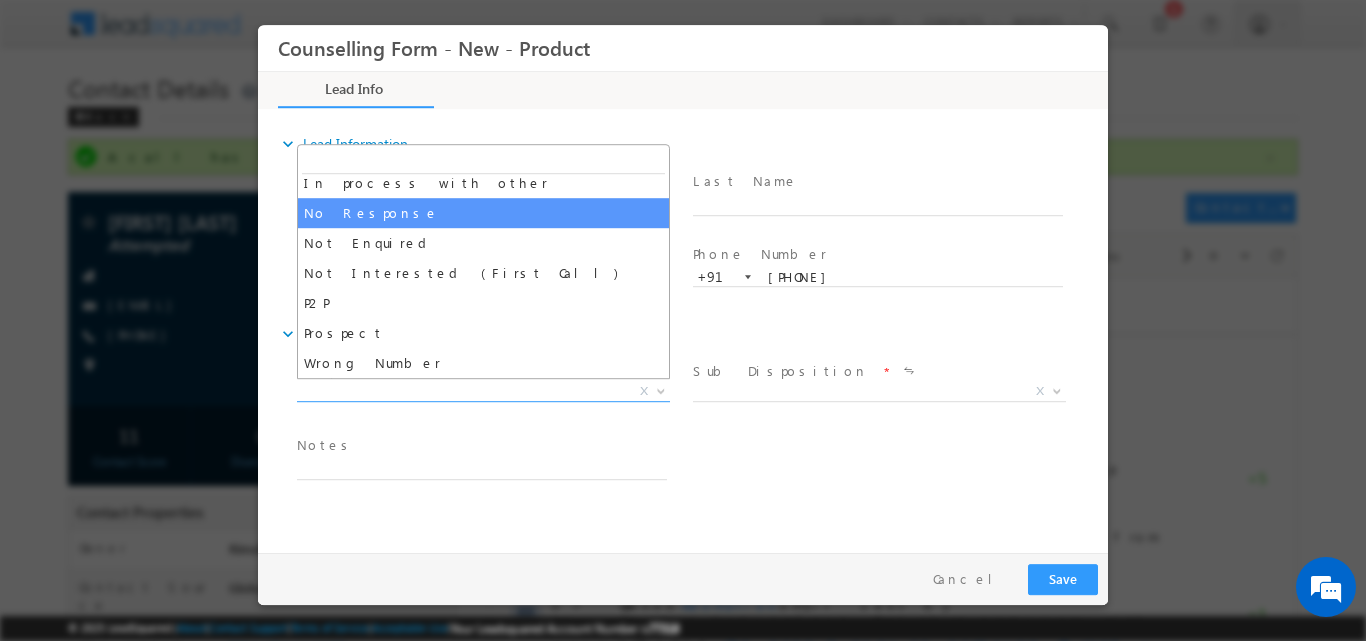 scroll, scrollTop: 0, scrollLeft: 0, axis: both 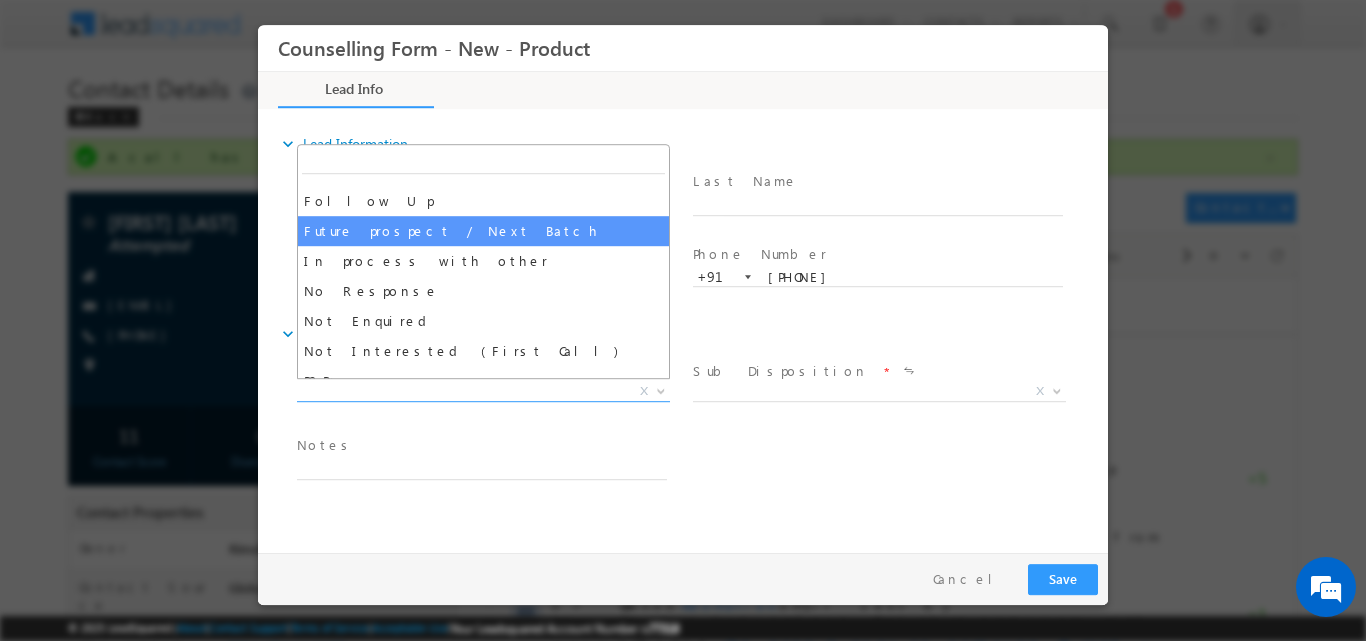 select on "Future prospect / Next Batch" 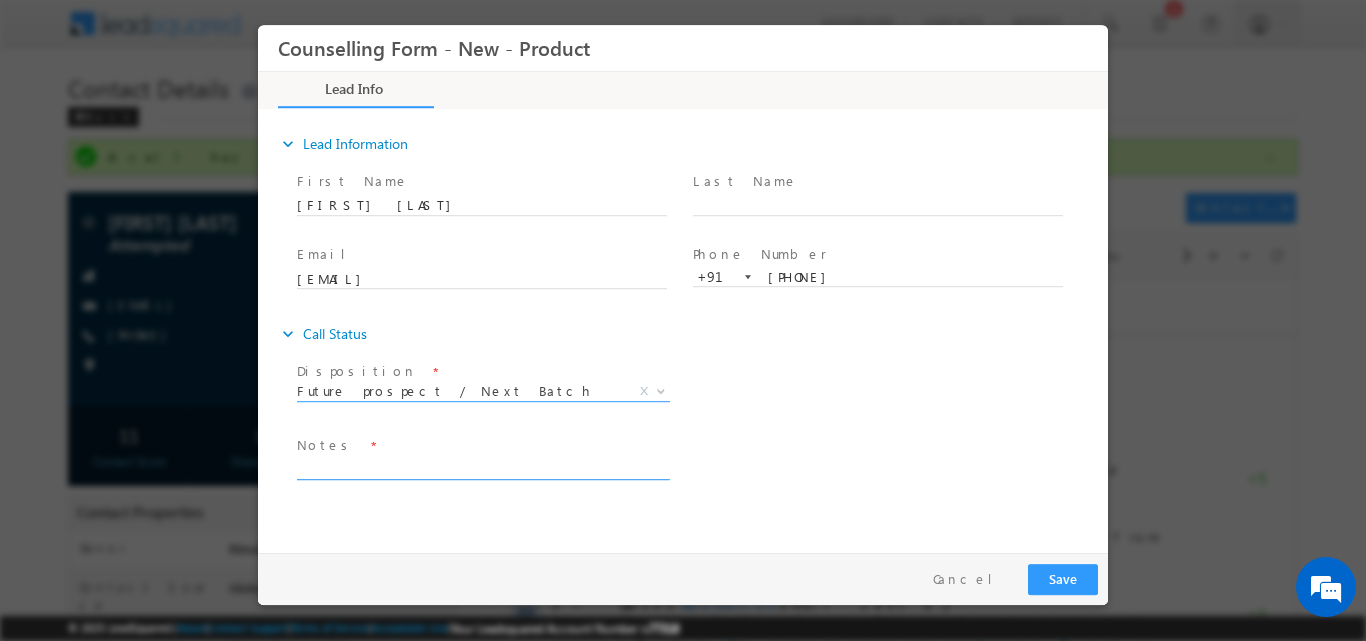 click at bounding box center [482, 467] 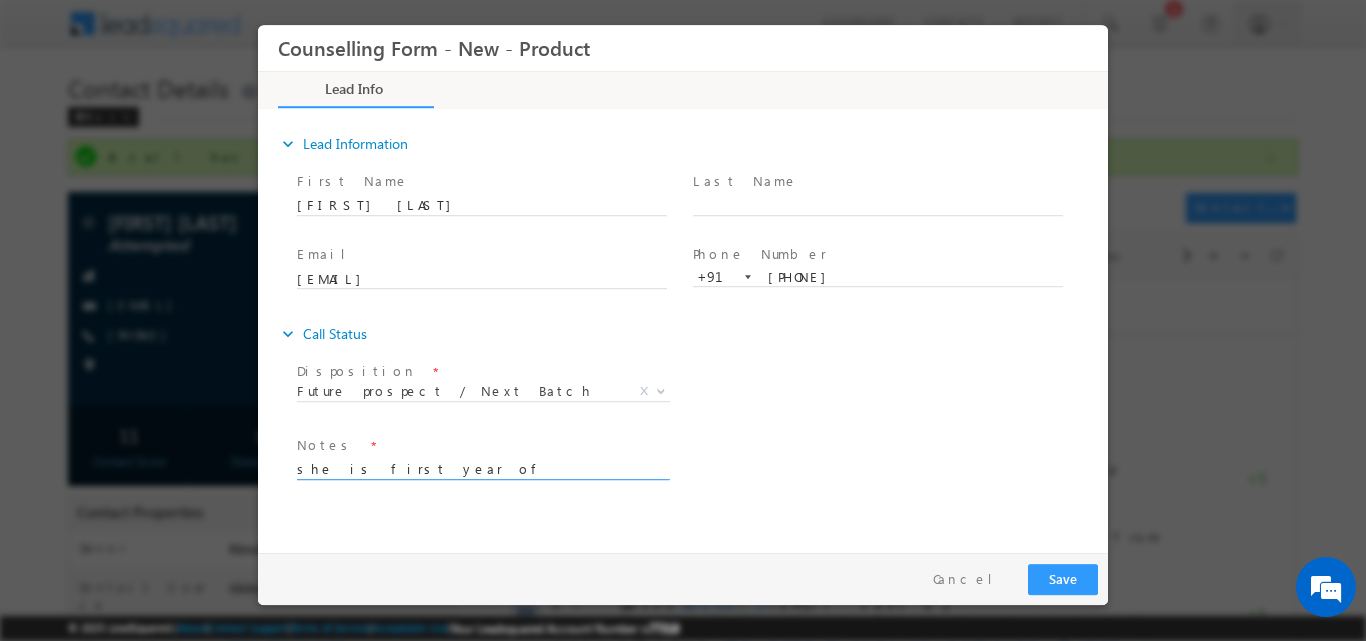 type on "she is first year of bachelors" 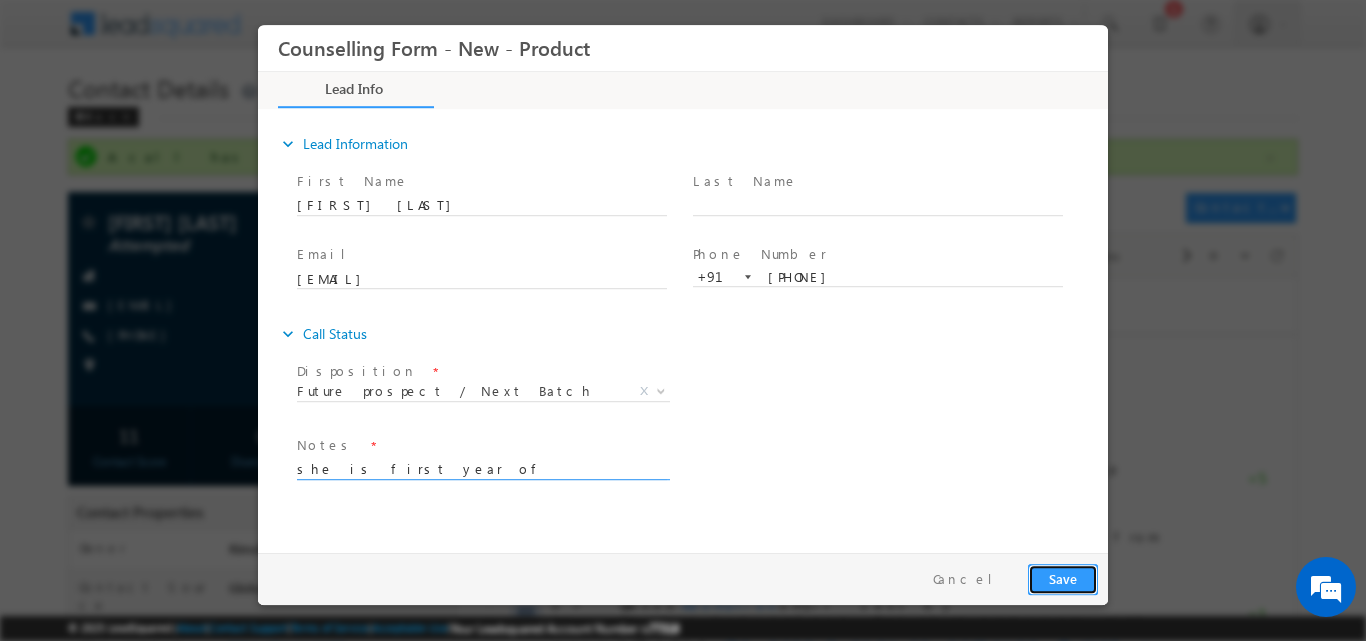 click on "Save" at bounding box center (1063, 578) 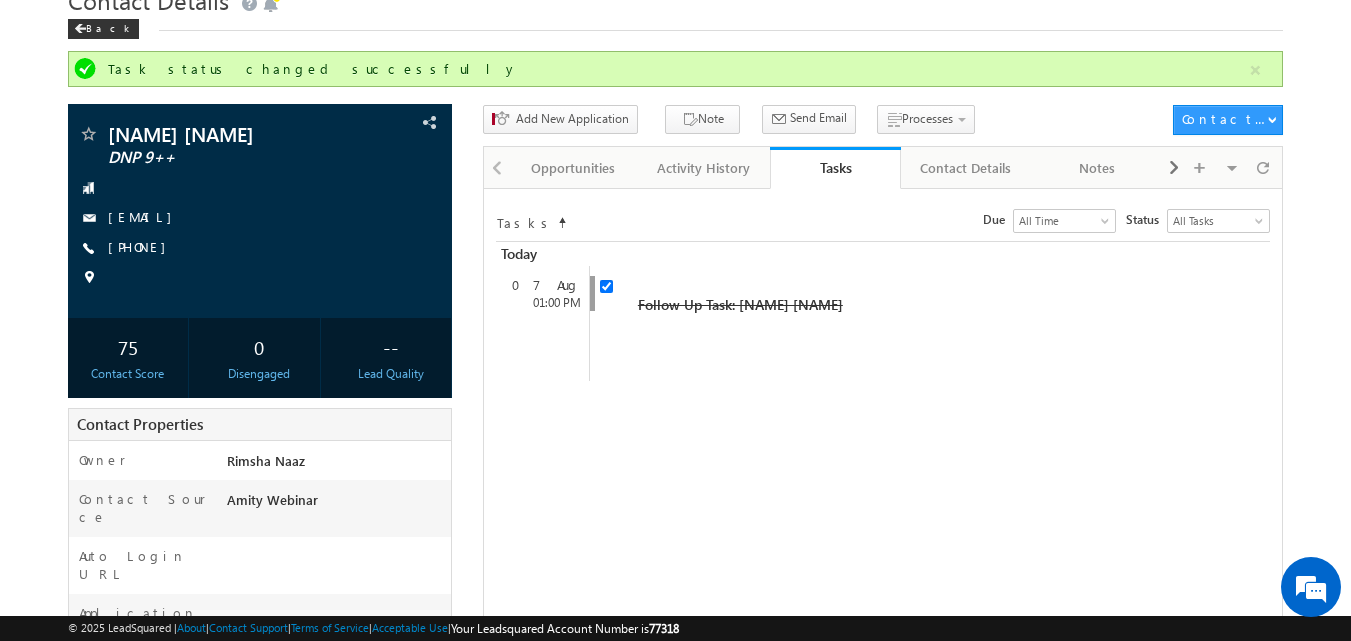 scroll, scrollTop: 0, scrollLeft: 0, axis: both 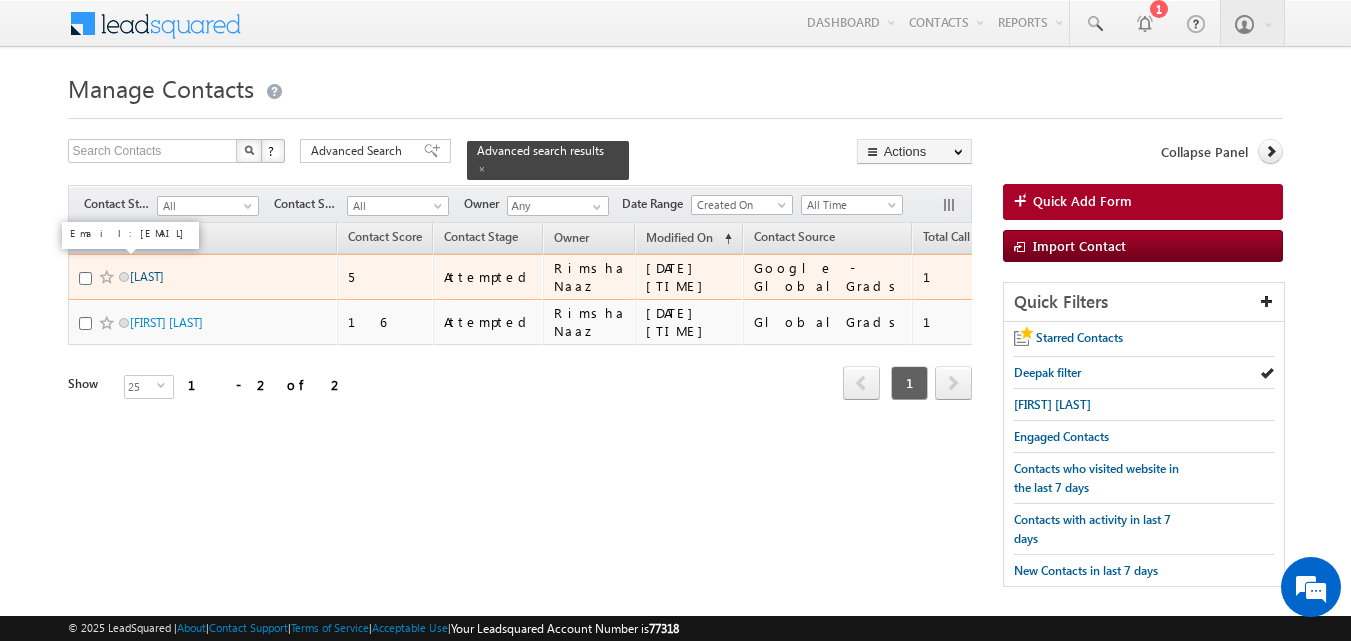 click on "[LAST]" at bounding box center (147, 276) 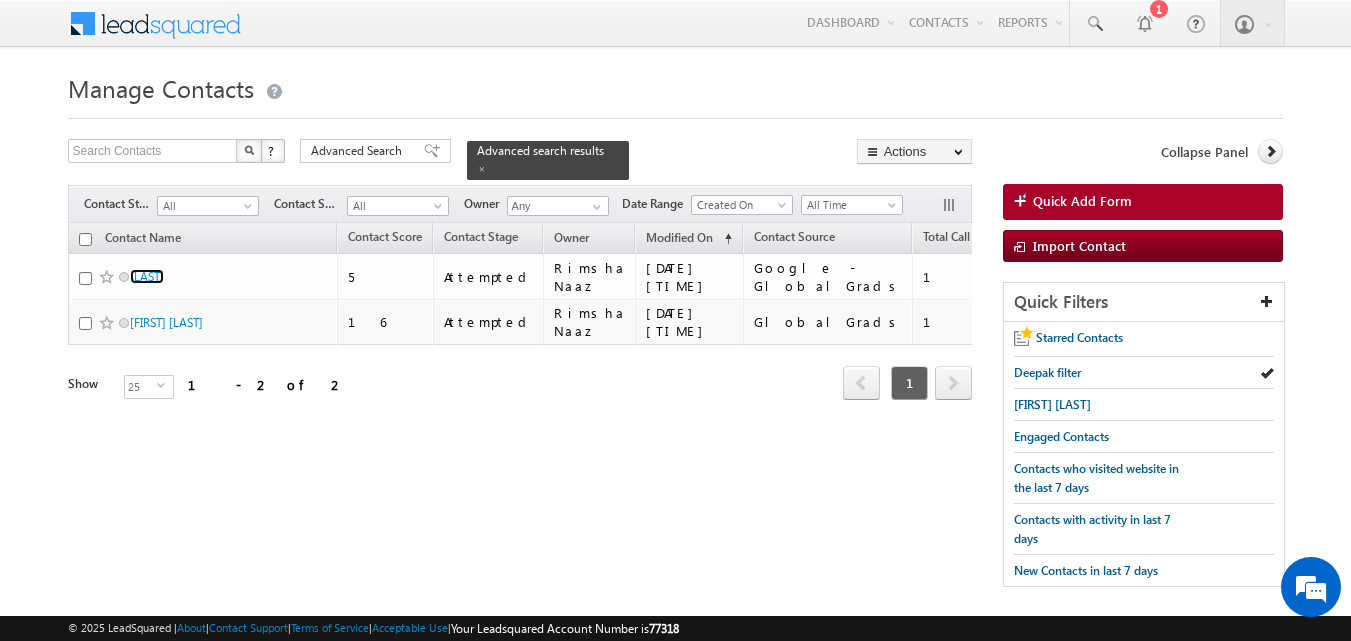 scroll, scrollTop: 0, scrollLeft: 0, axis: both 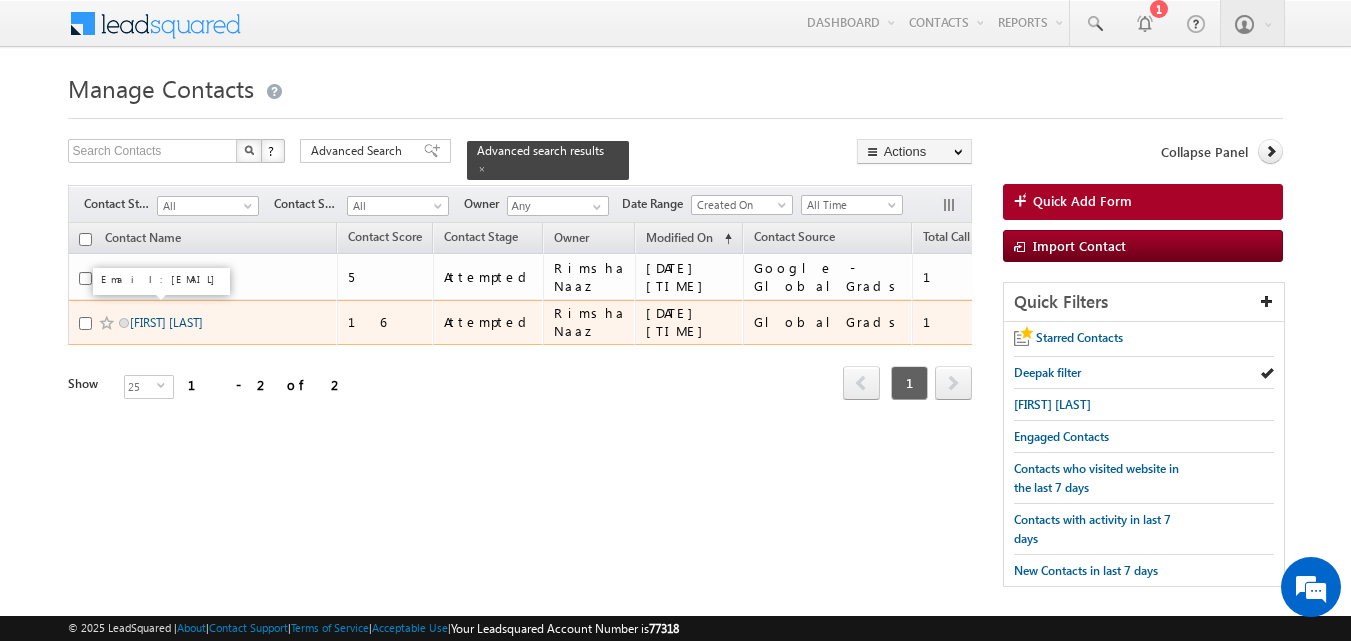 click on "[FIRST] [LAST]" at bounding box center [166, 322] 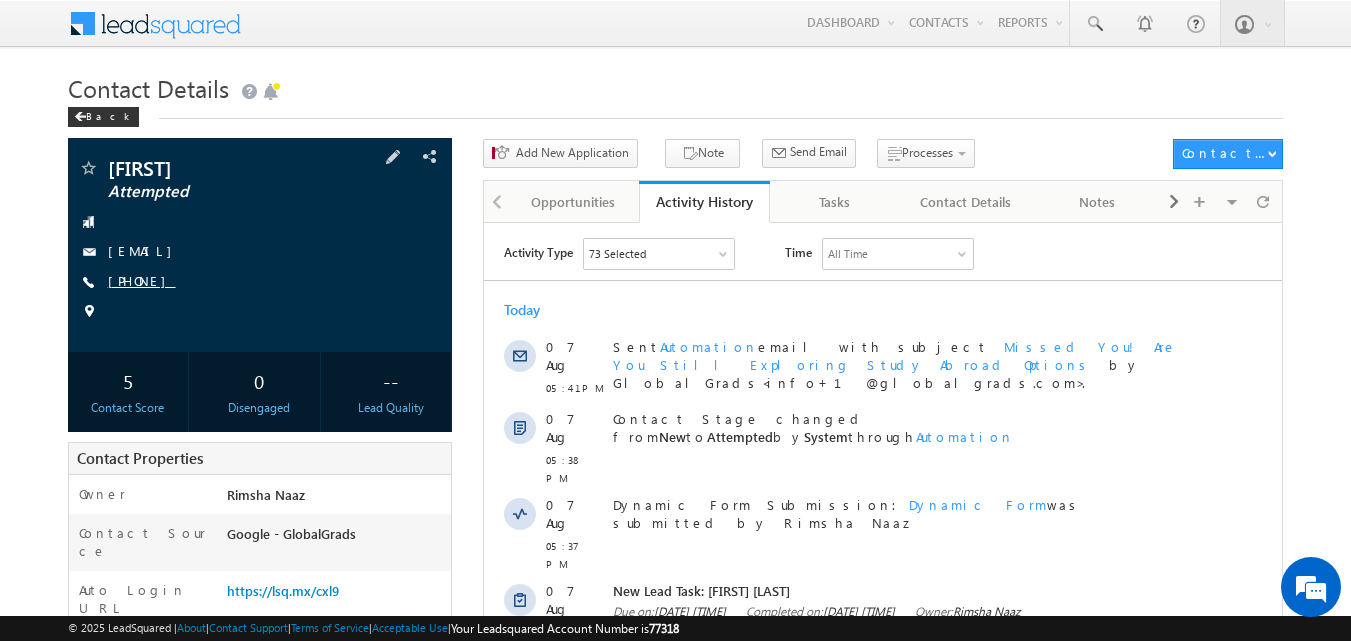scroll, scrollTop: 0, scrollLeft: 0, axis: both 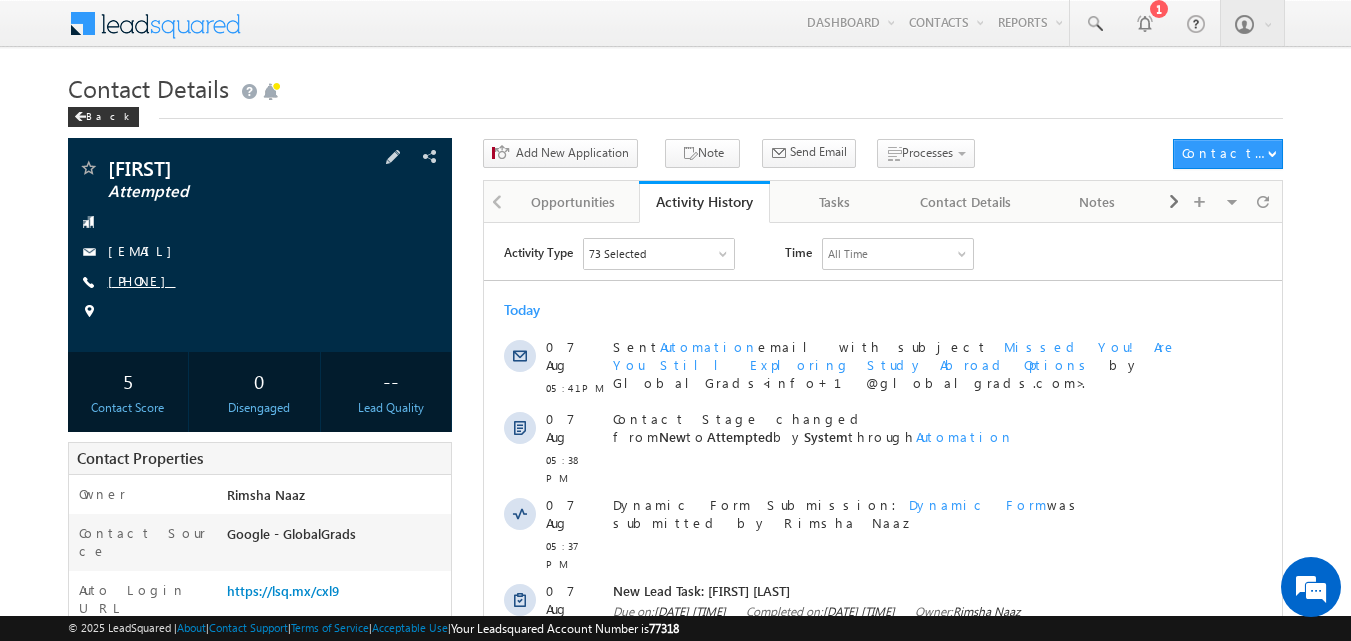 click on "[PHONE]" at bounding box center (142, 280) 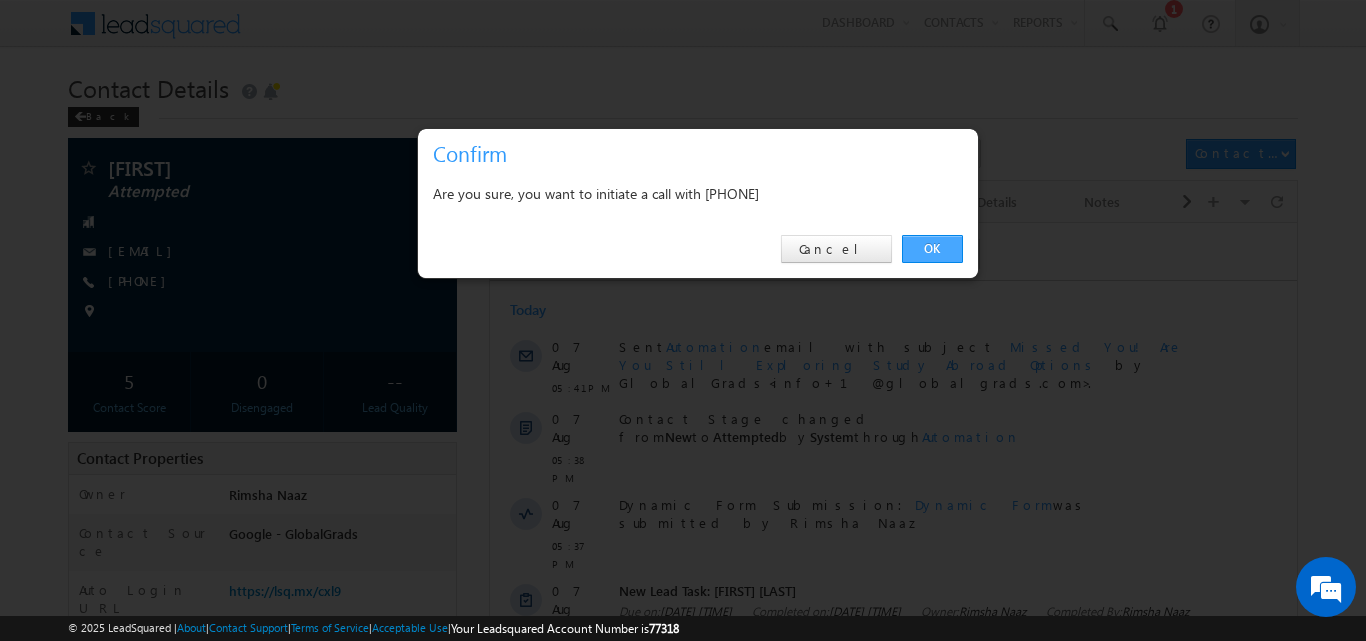 click on "OK" at bounding box center (932, 249) 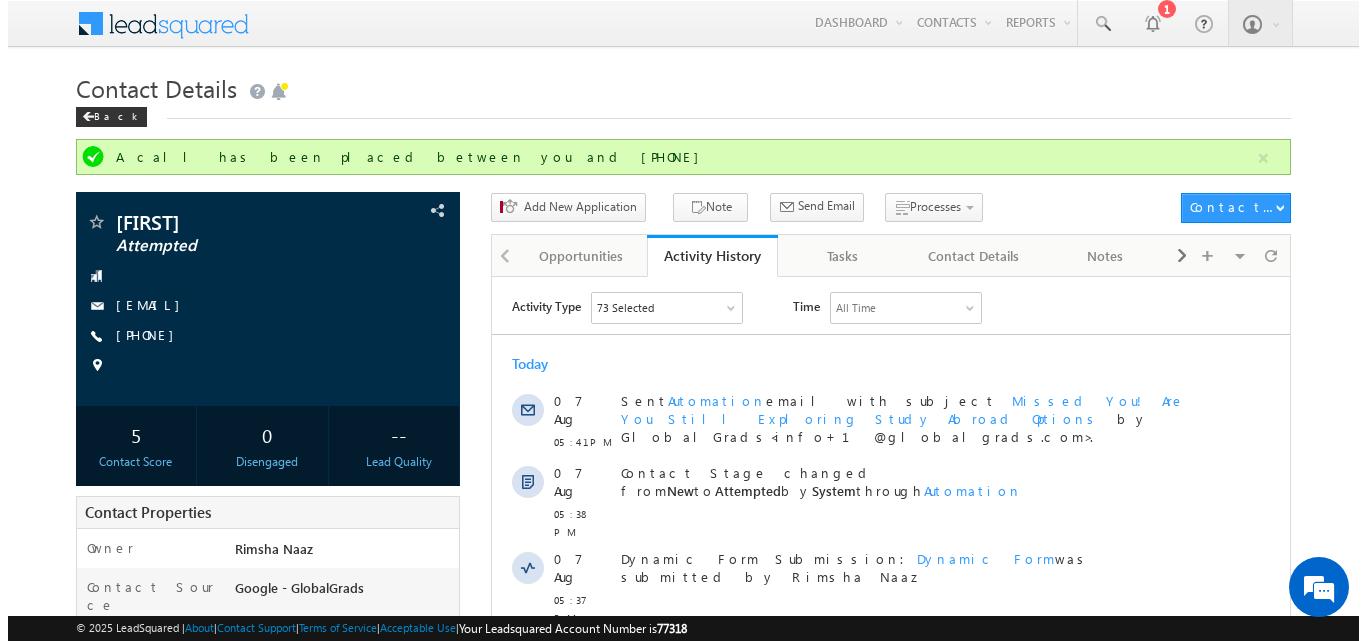 scroll, scrollTop: 0, scrollLeft: 0, axis: both 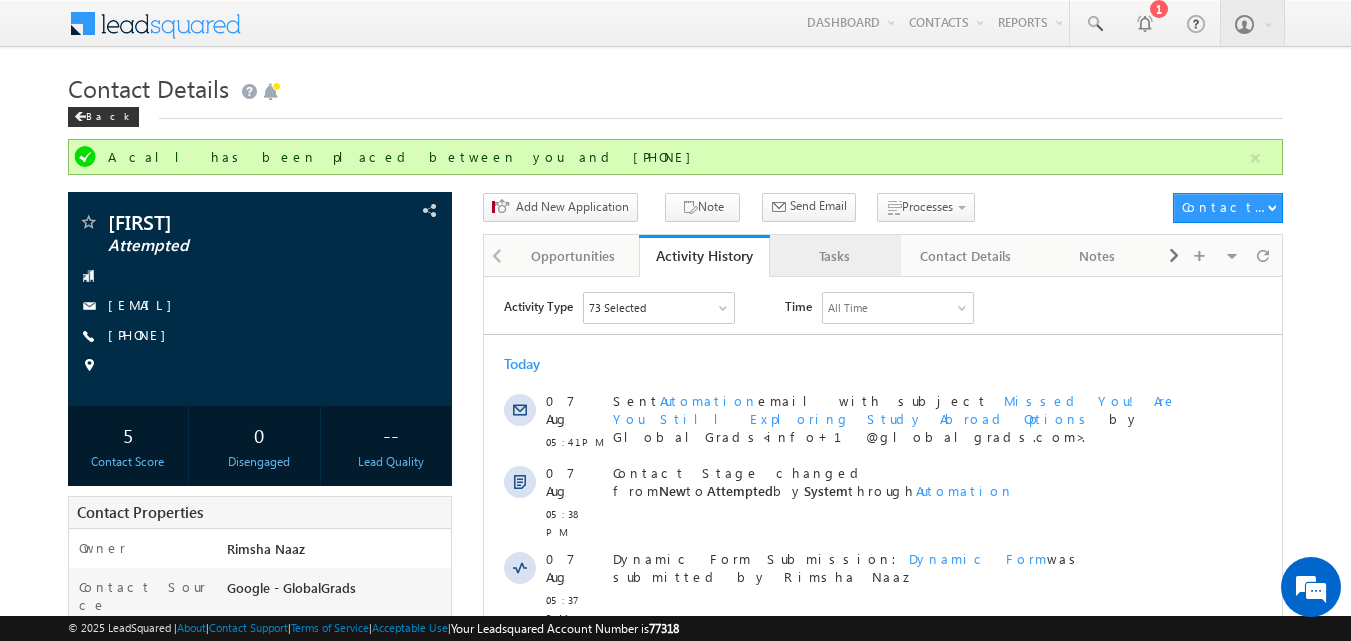 click on "Tasks" at bounding box center [834, 256] 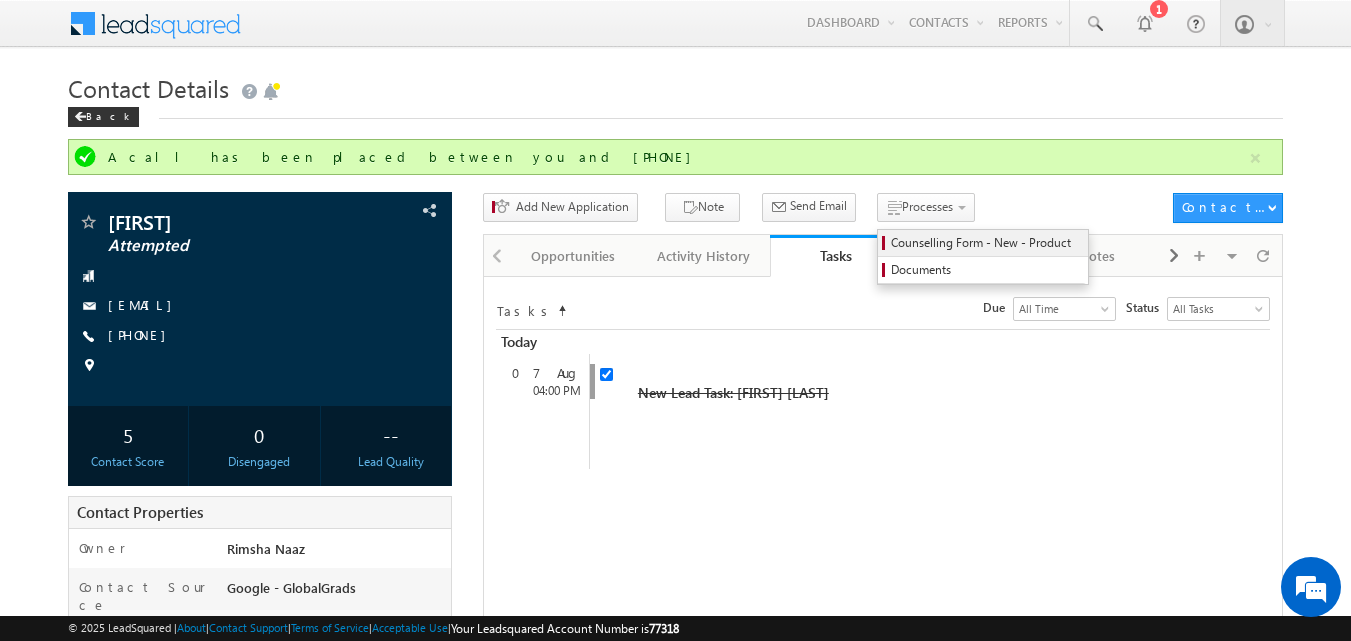 click on "Counselling Form - New - Product" at bounding box center (983, 243) 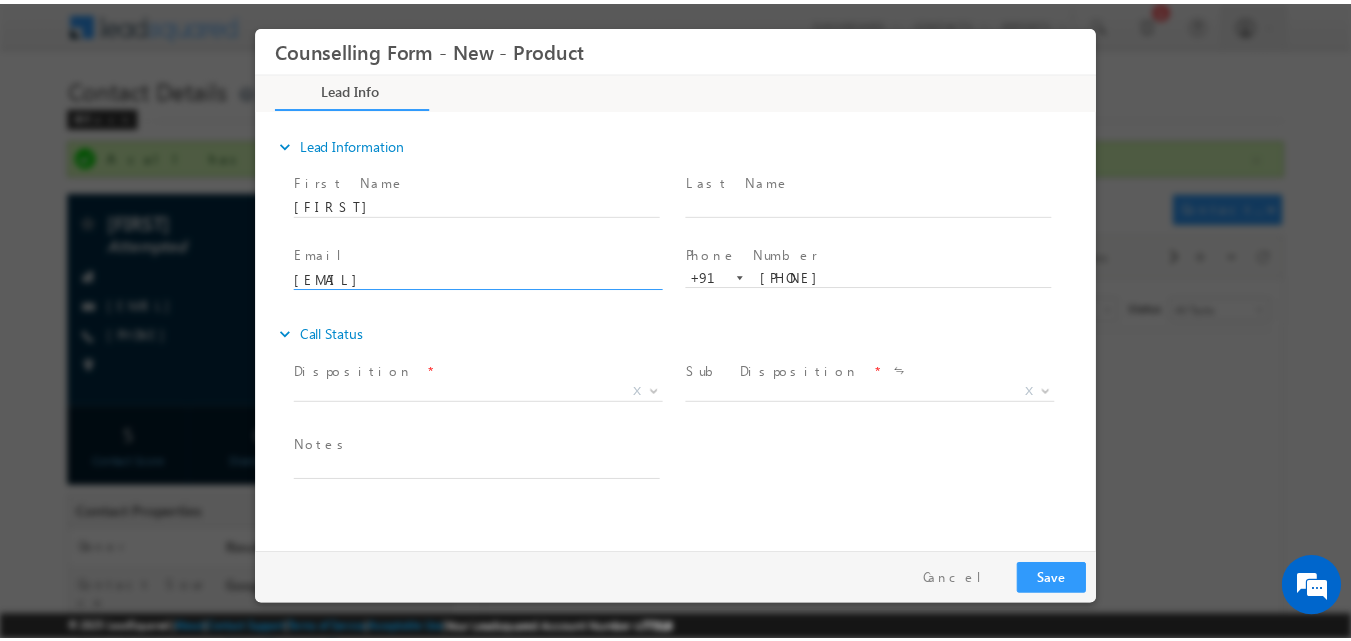 scroll, scrollTop: 0, scrollLeft: 0, axis: both 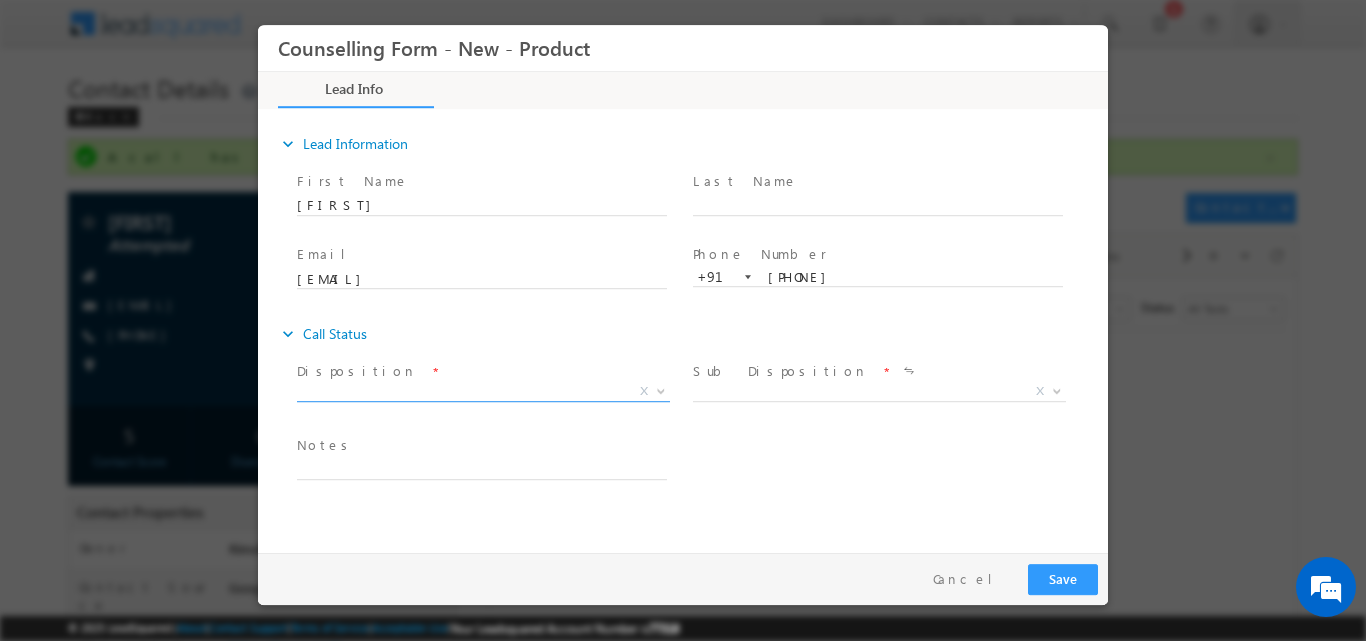 click at bounding box center [661, 389] 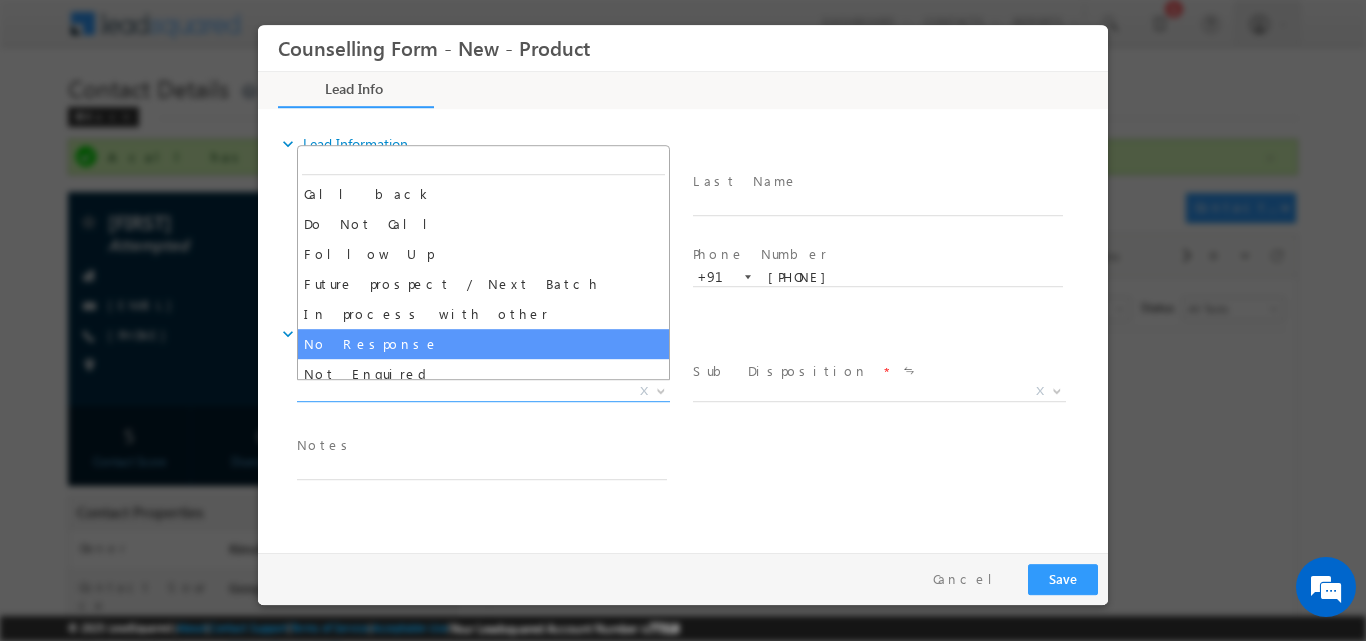 select on "No Response" 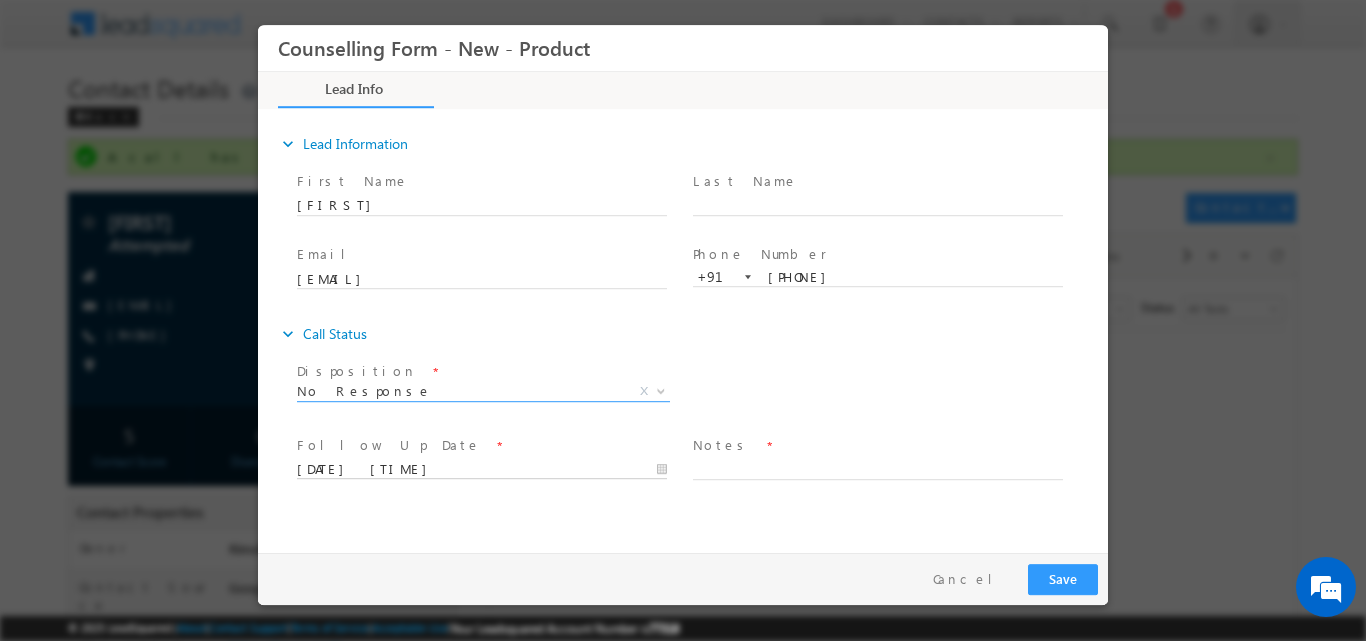 click on "07/08/2025 6:02 PM" at bounding box center [482, 469] 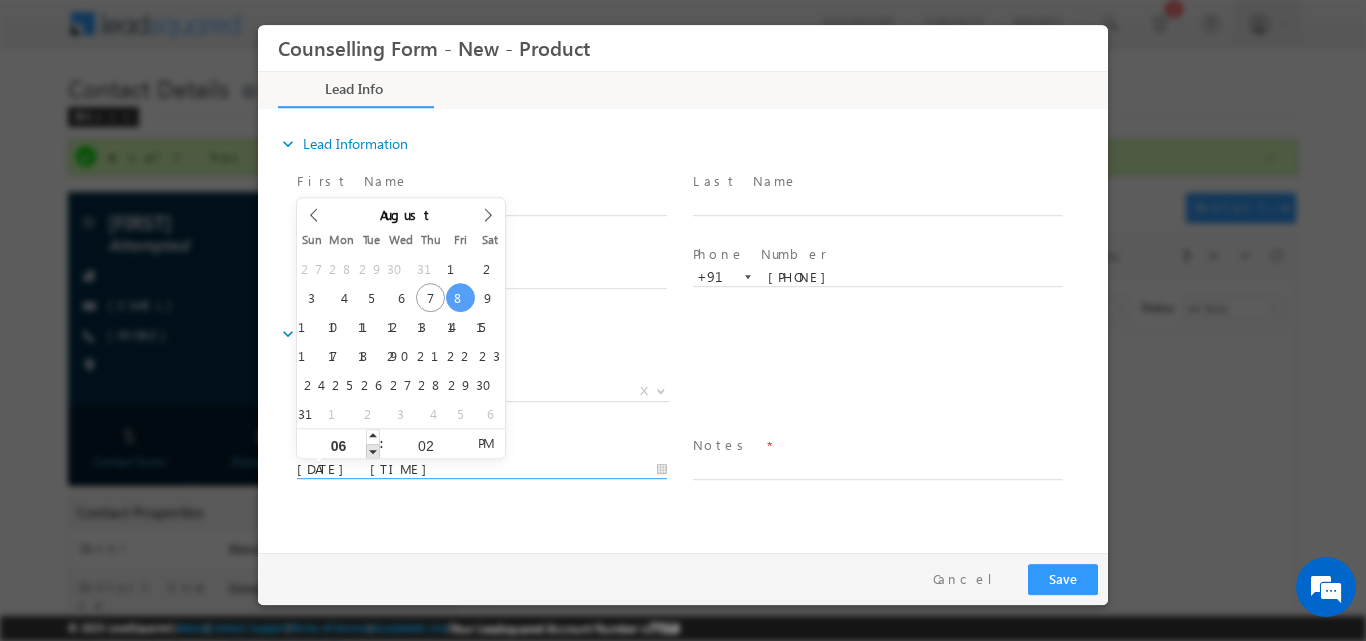 type on "08/08/2025 5:02 PM" 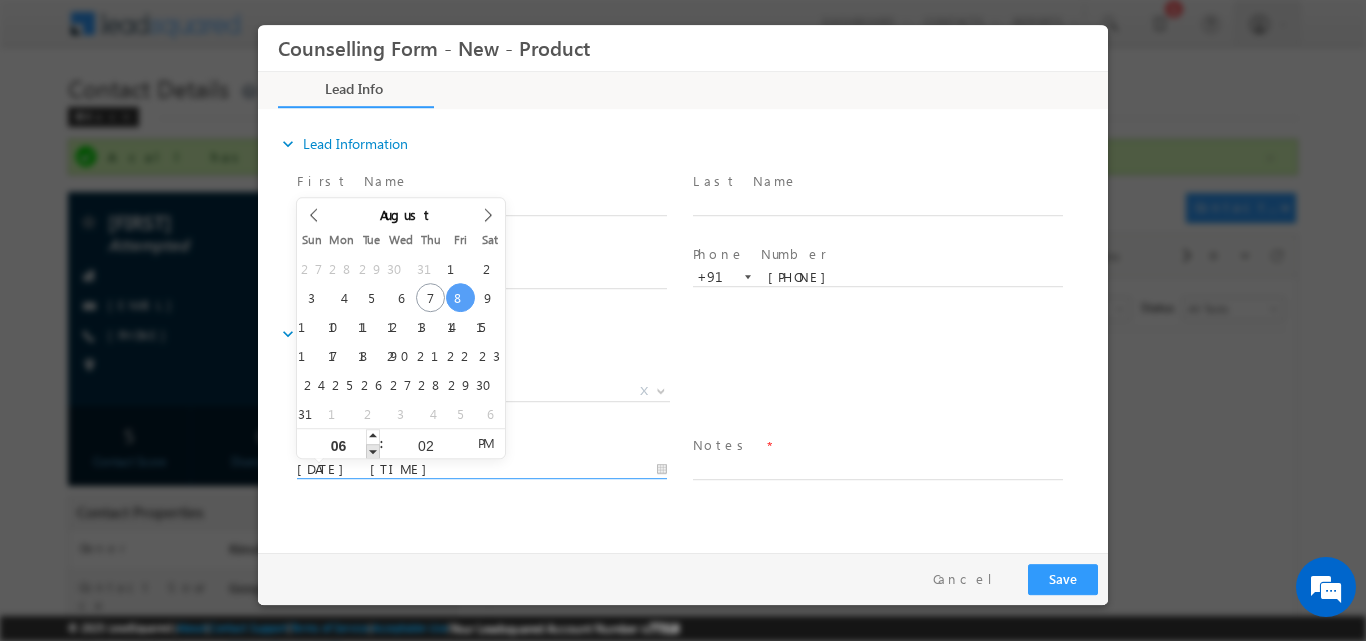 type on "05" 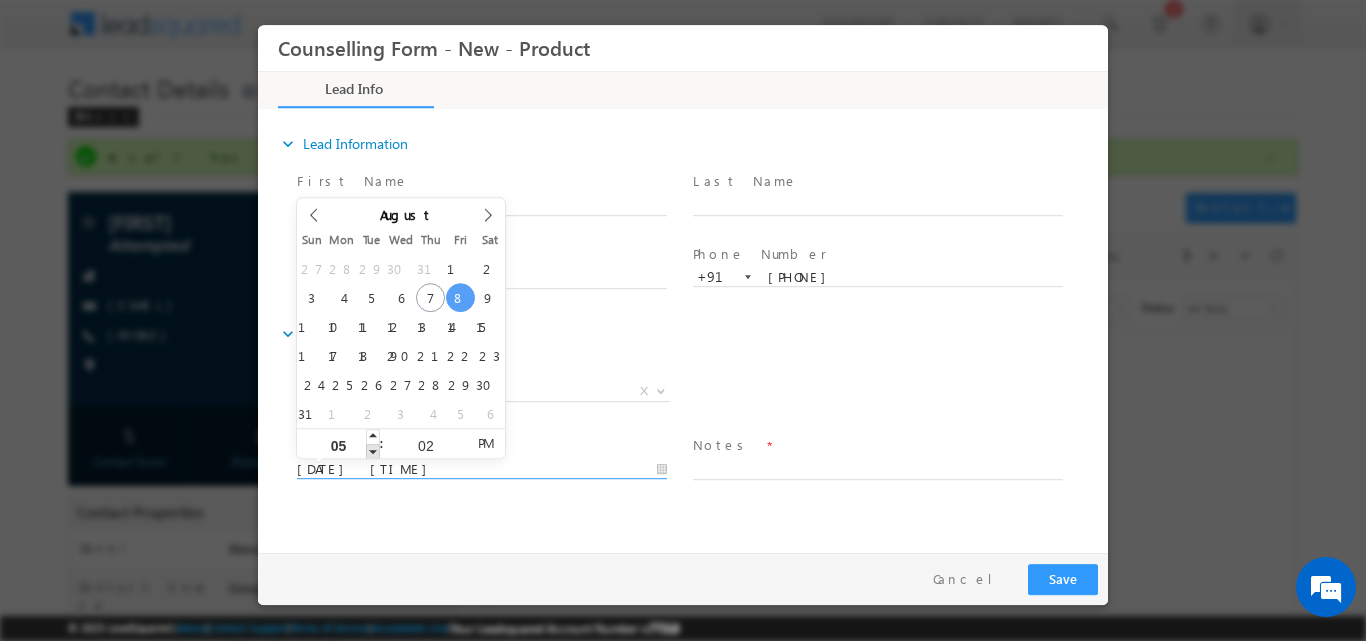 click at bounding box center (373, 450) 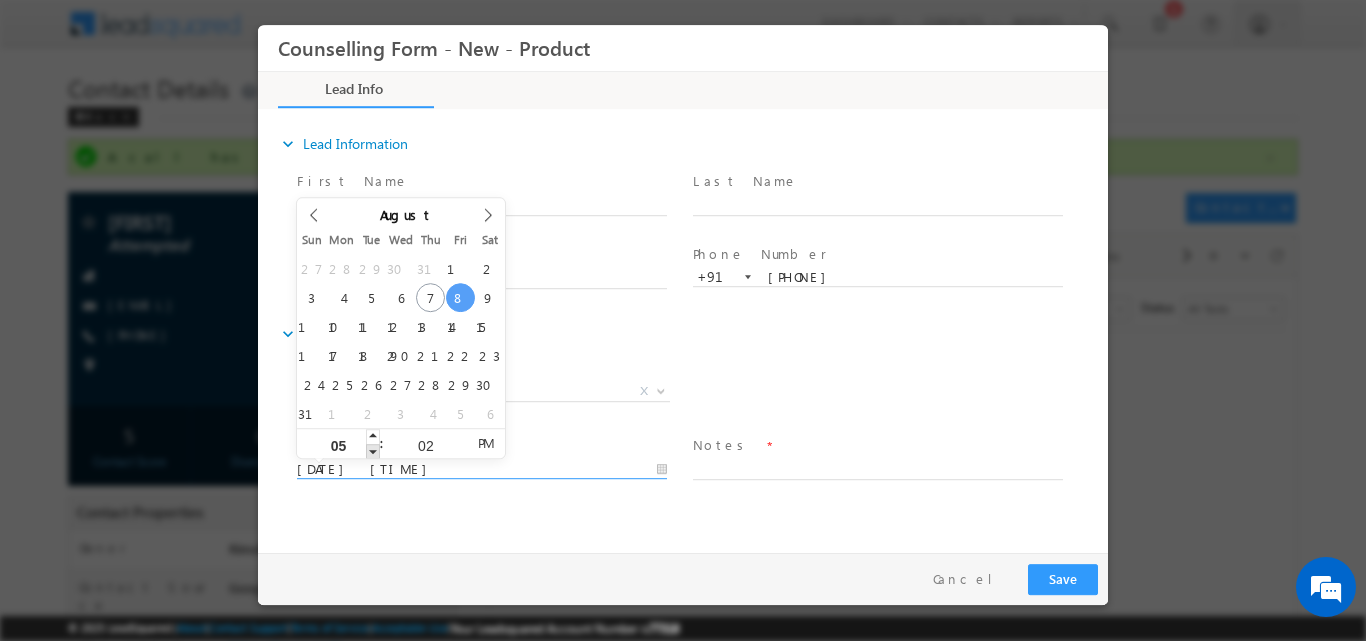click at bounding box center [373, 450] 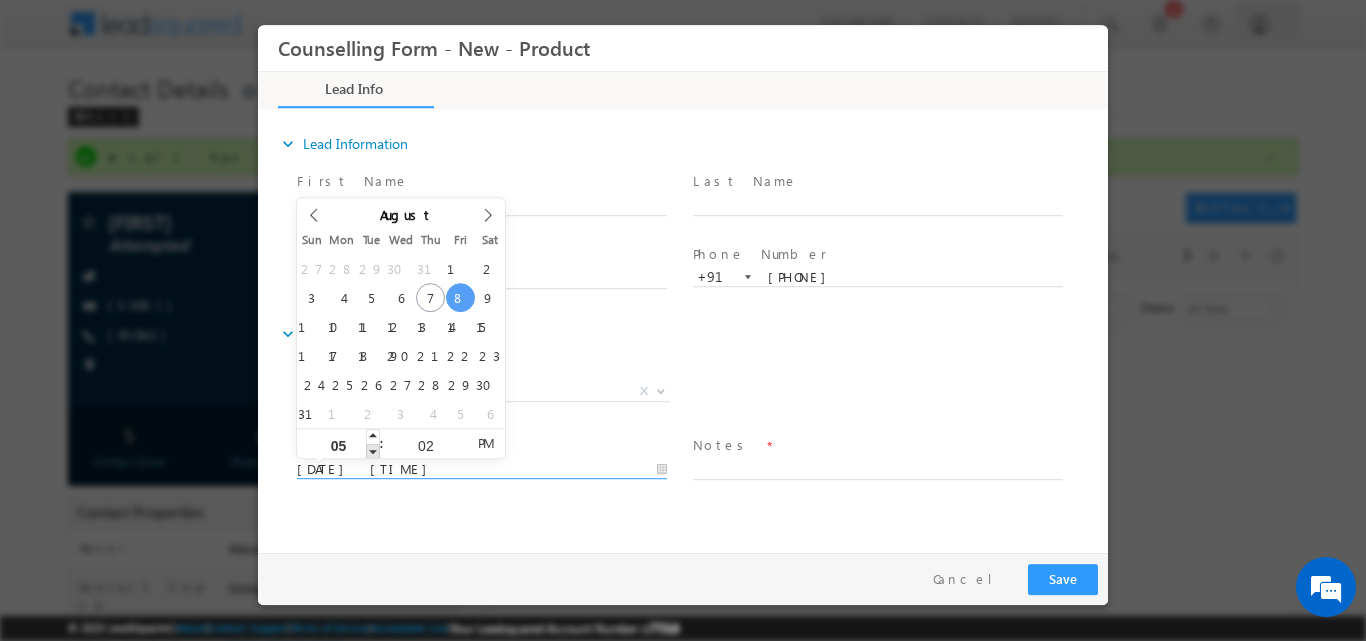 type on "08/08/2025 4:02 PM" 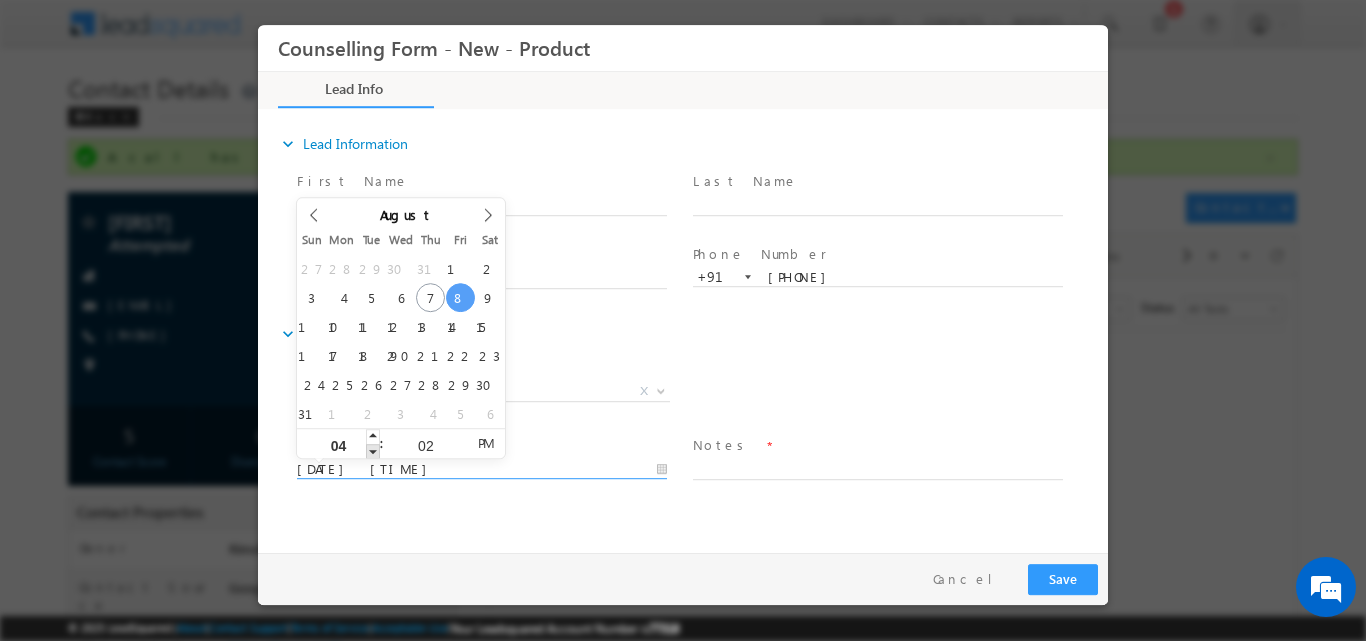 click at bounding box center (373, 450) 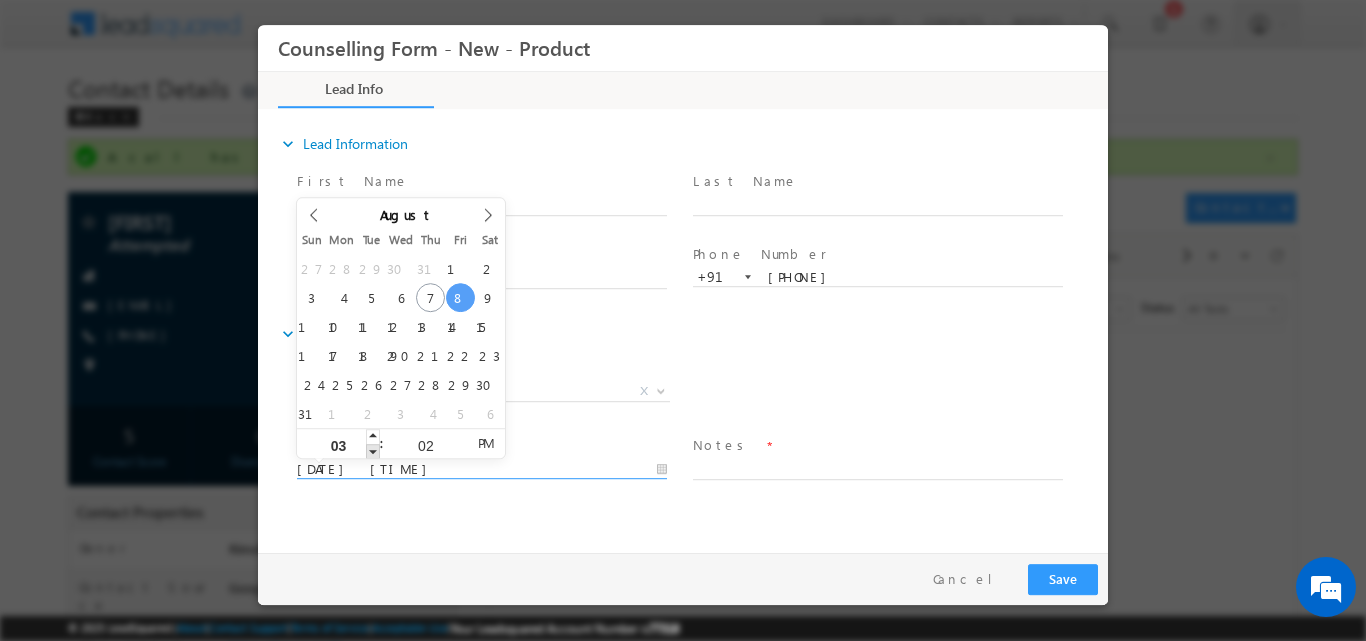 type on "08/08/2025 2:02 PM" 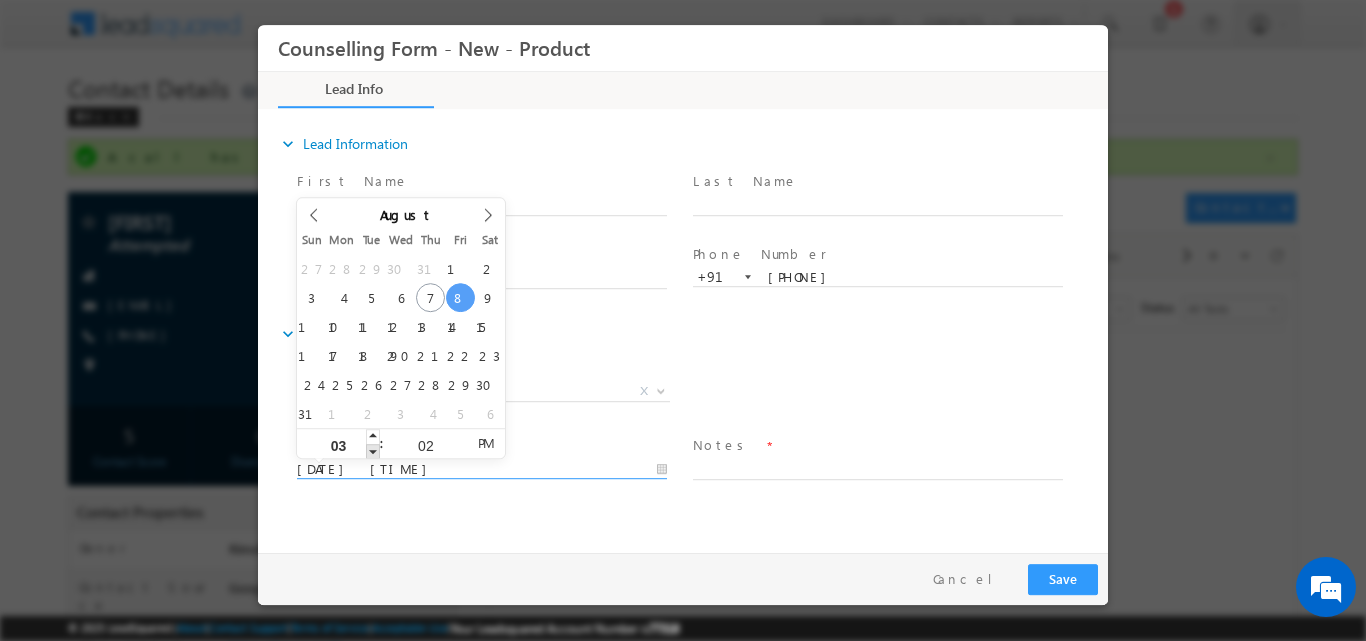 type on "02" 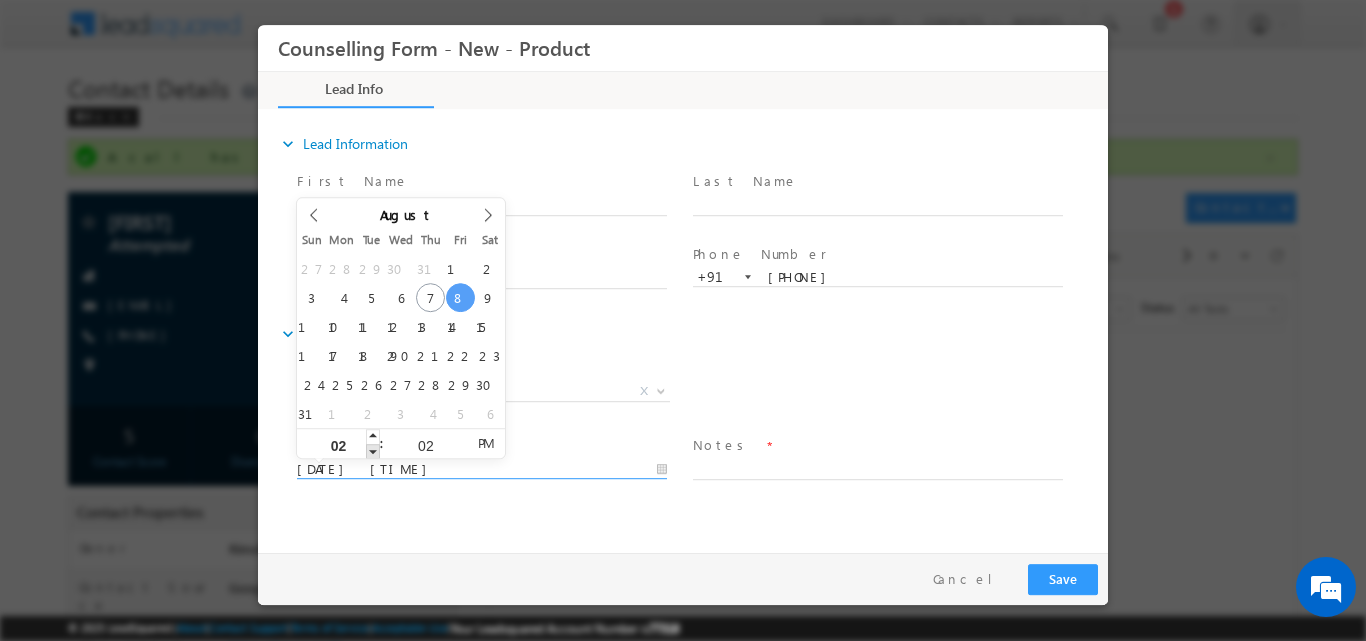 click at bounding box center (373, 450) 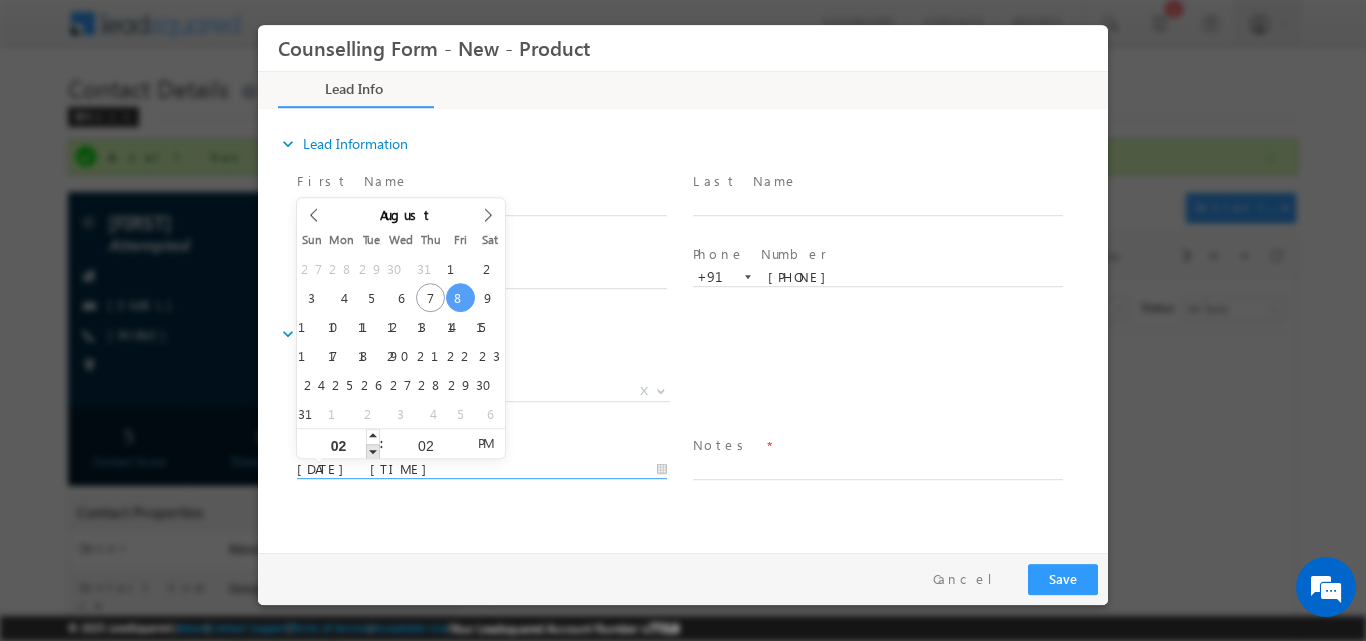 type on "01" 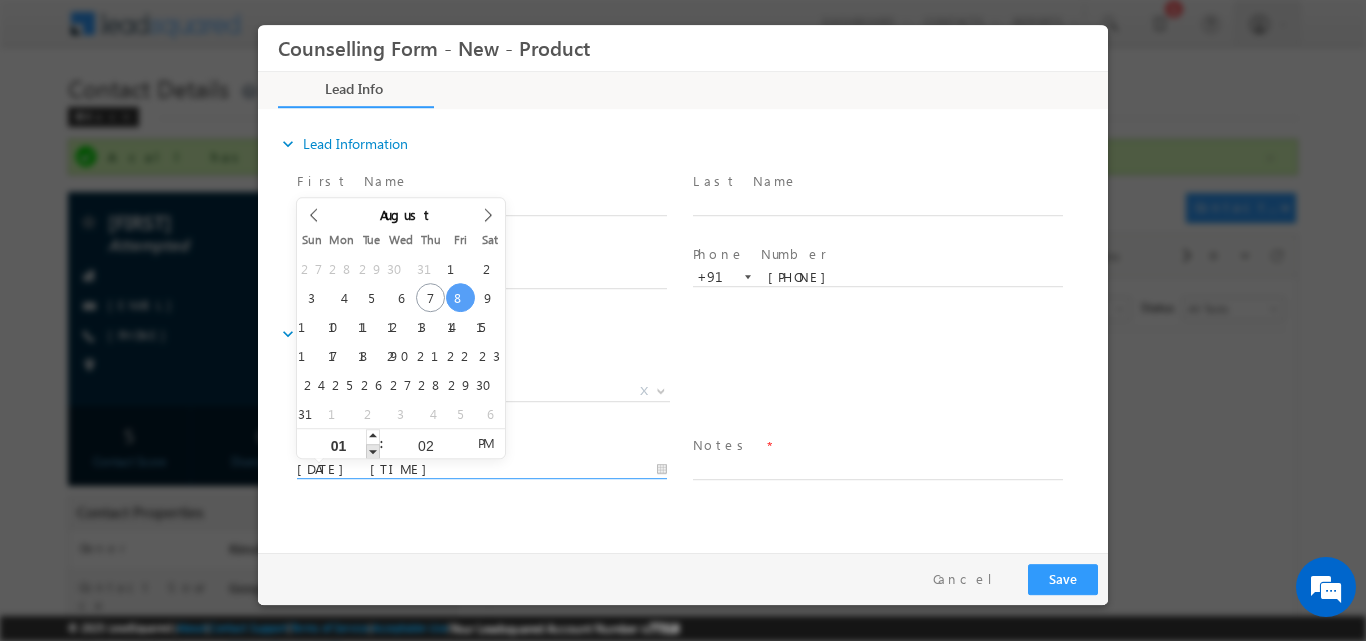 click at bounding box center [373, 450] 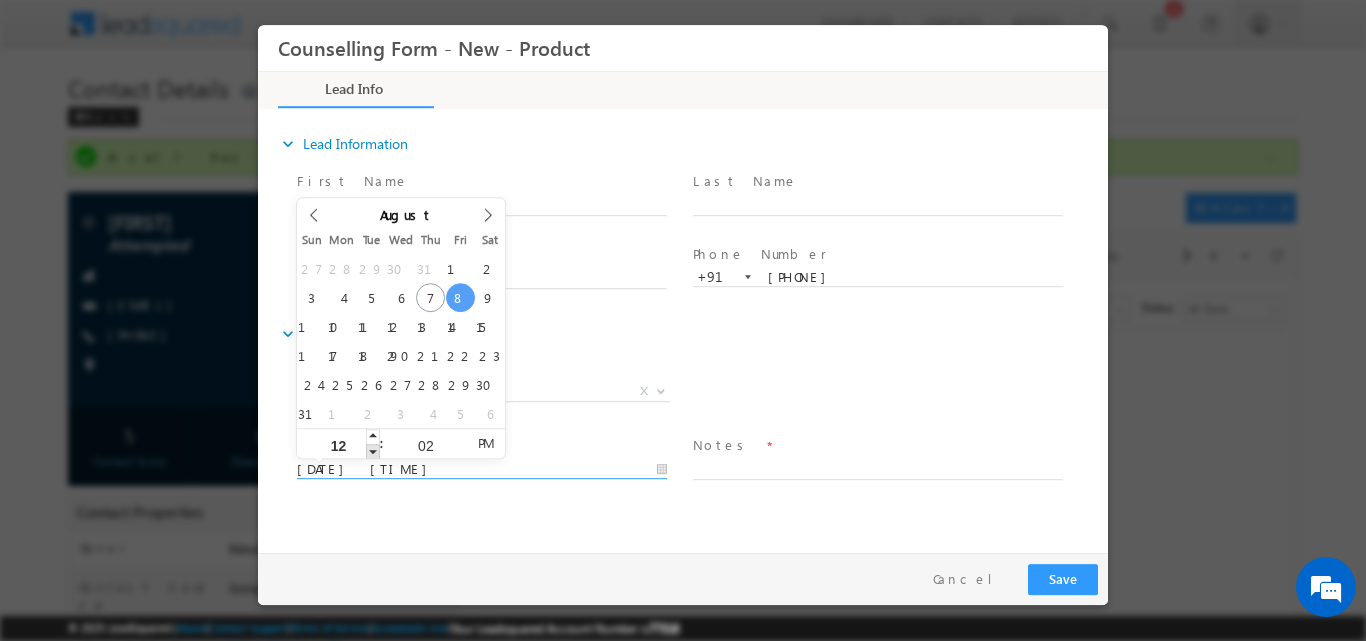 click at bounding box center [373, 450] 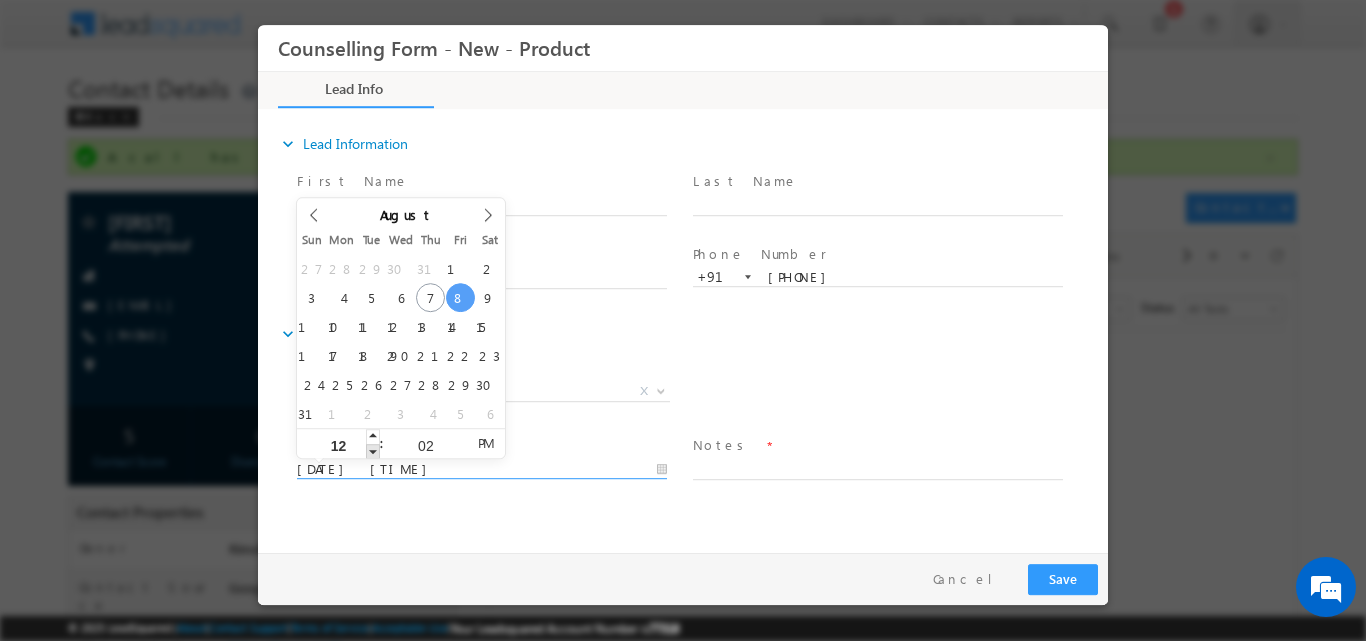 type on "08/08/2025 11:02 AM" 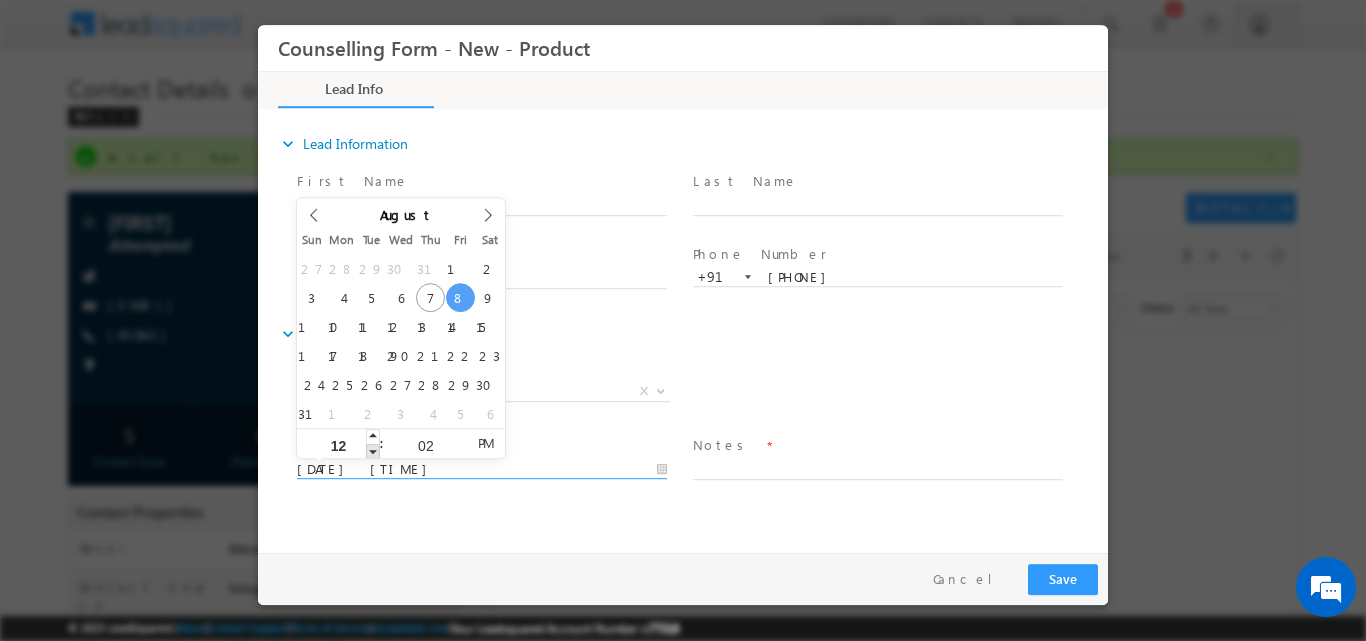 type on "11" 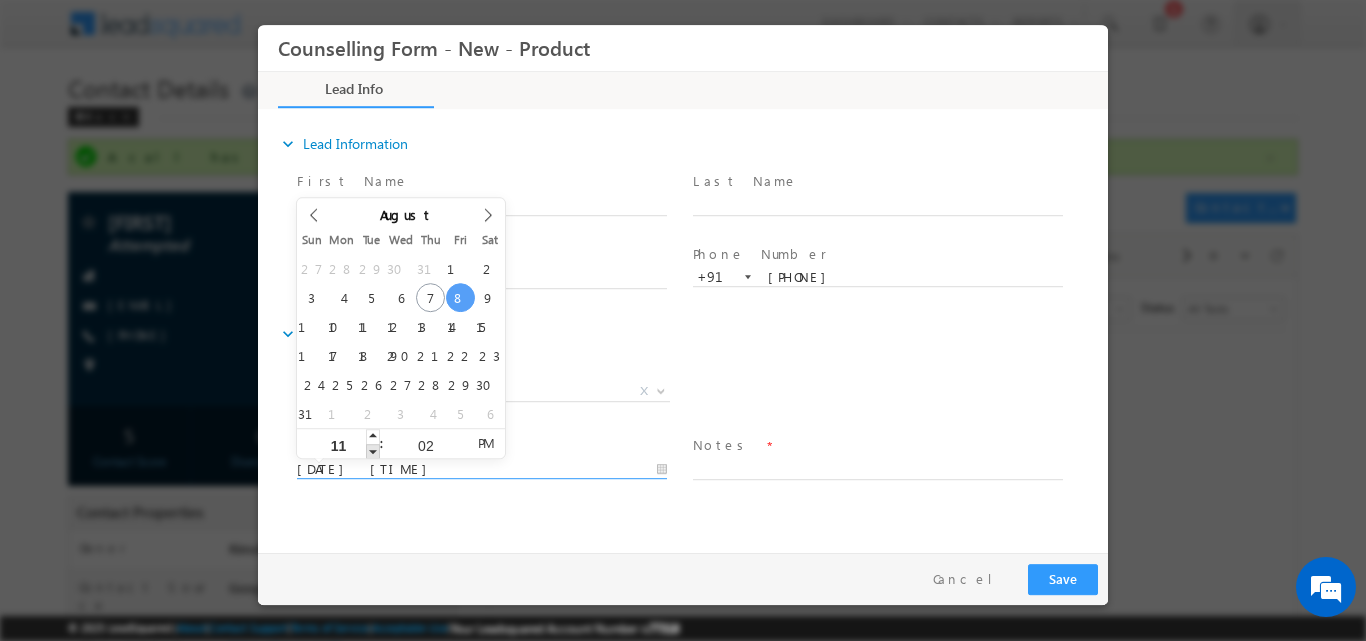 click at bounding box center [373, 450] 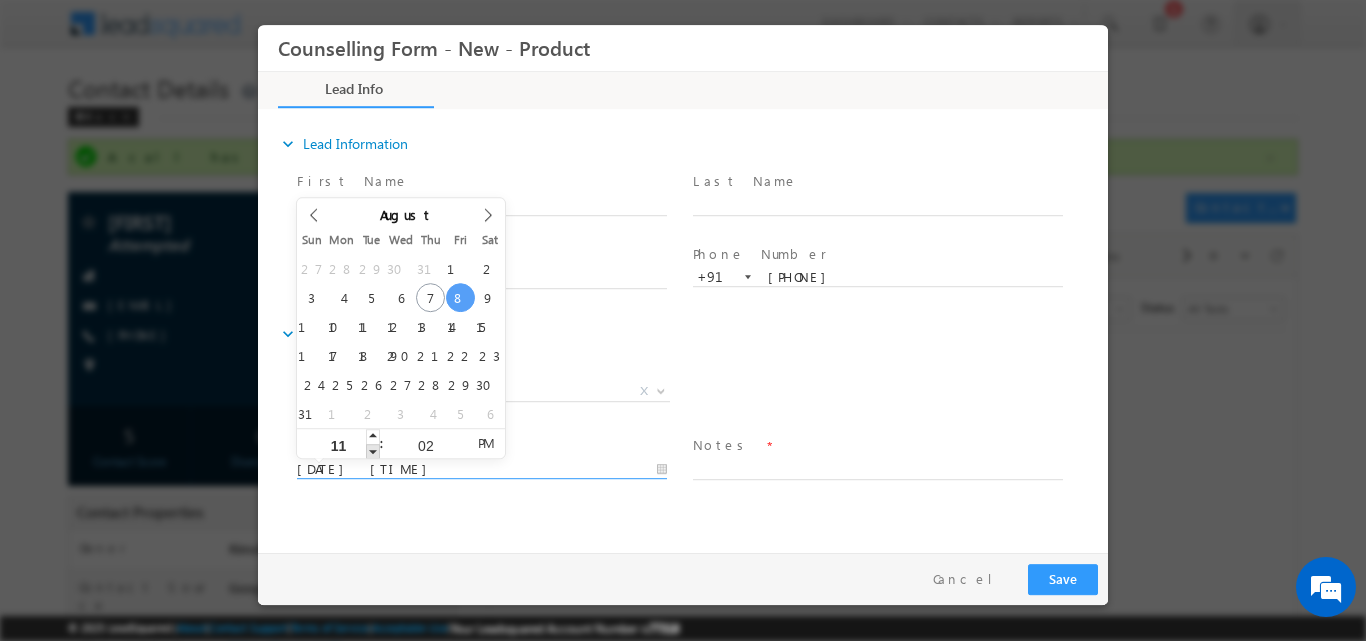 type on "08/08/2025 10:02 AM" 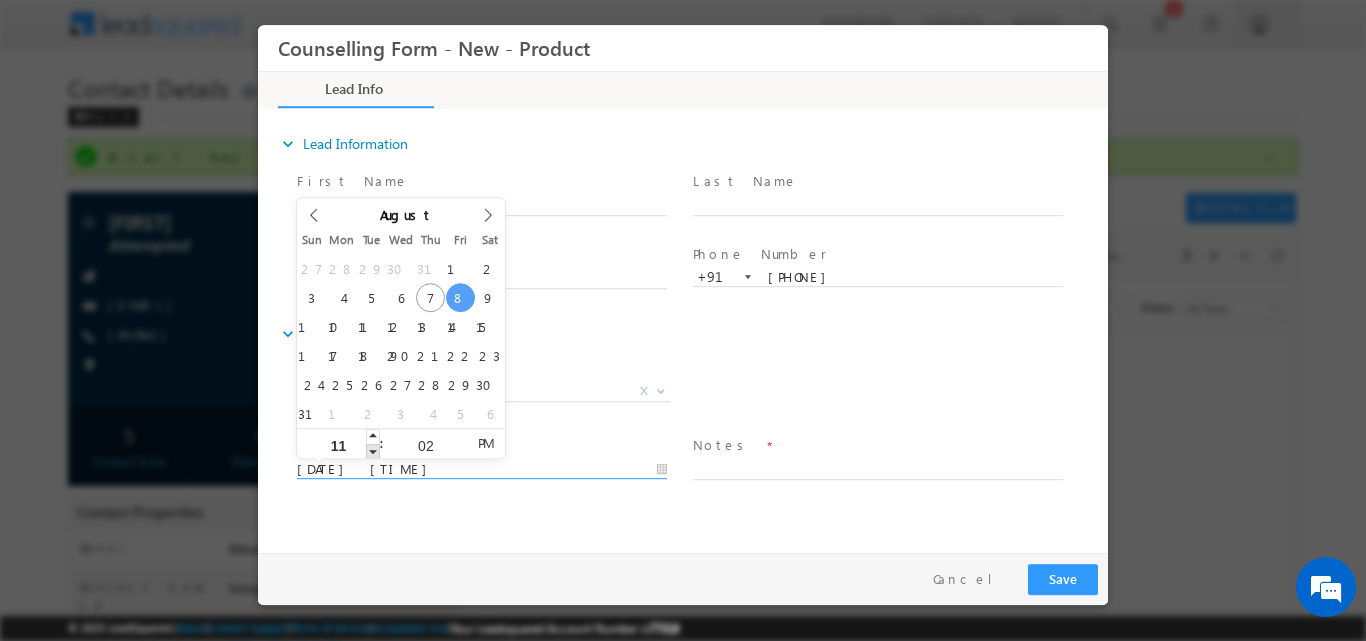 type on "10" 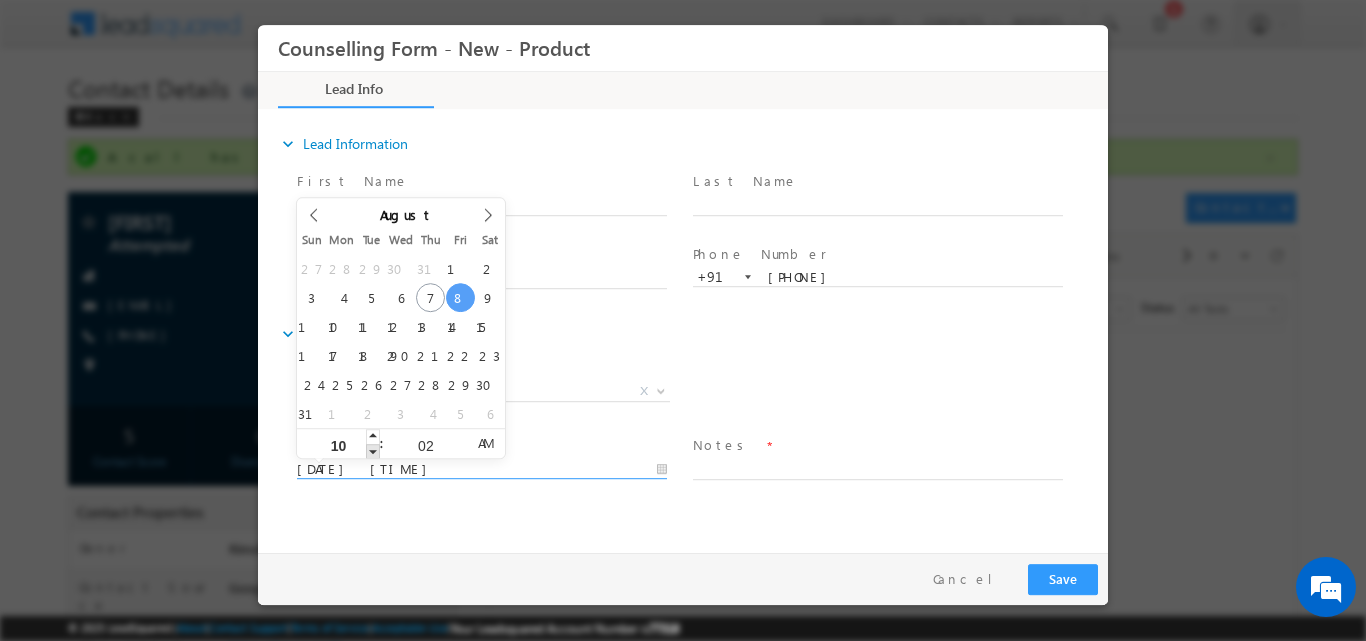 click at bounding box center (373, 450) 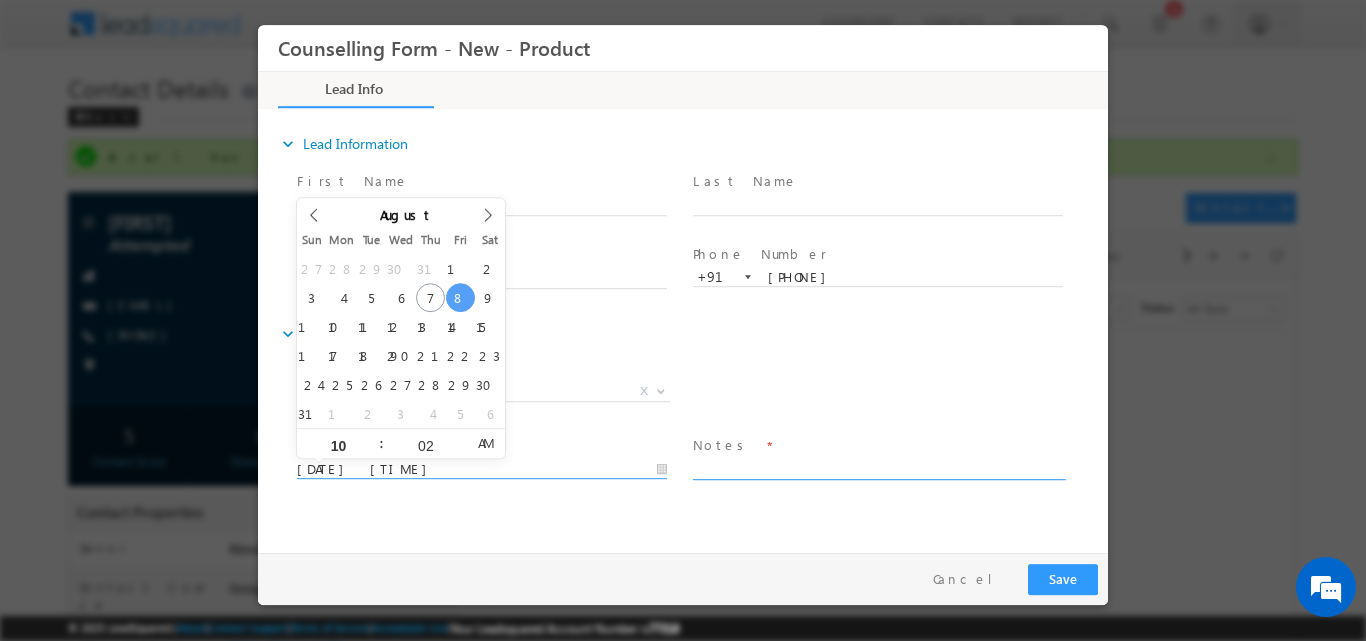 click at bounding box center (878, 467) 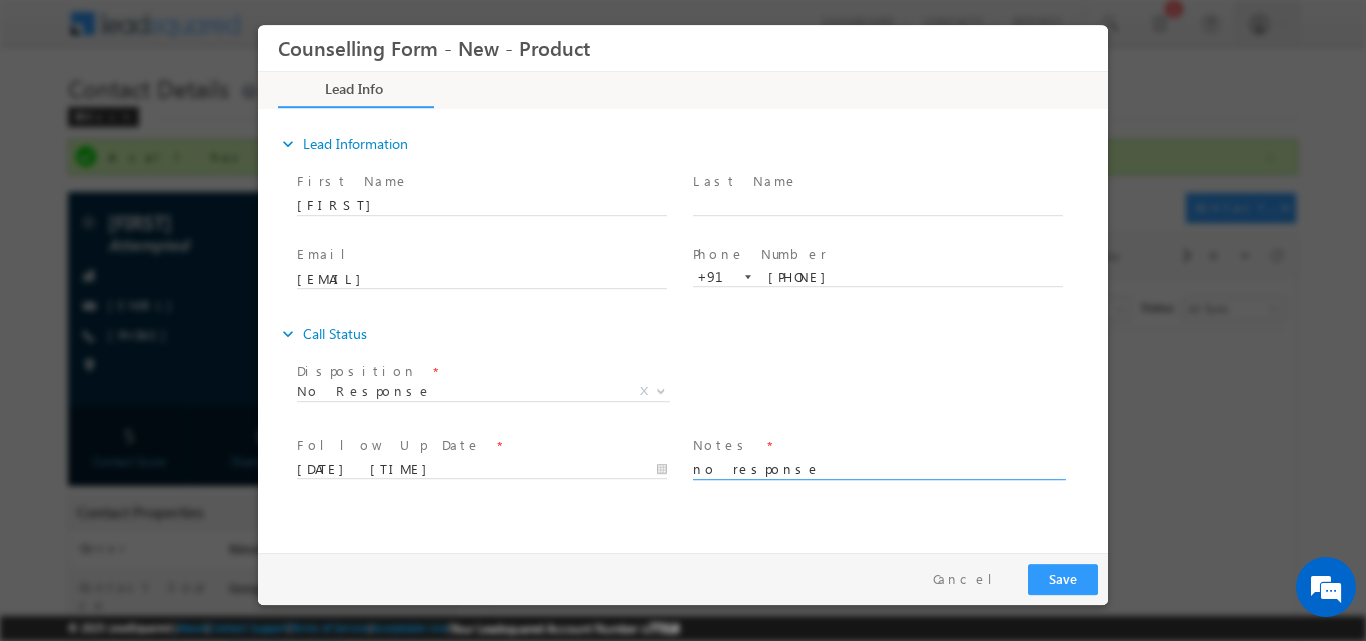 type on "no response" 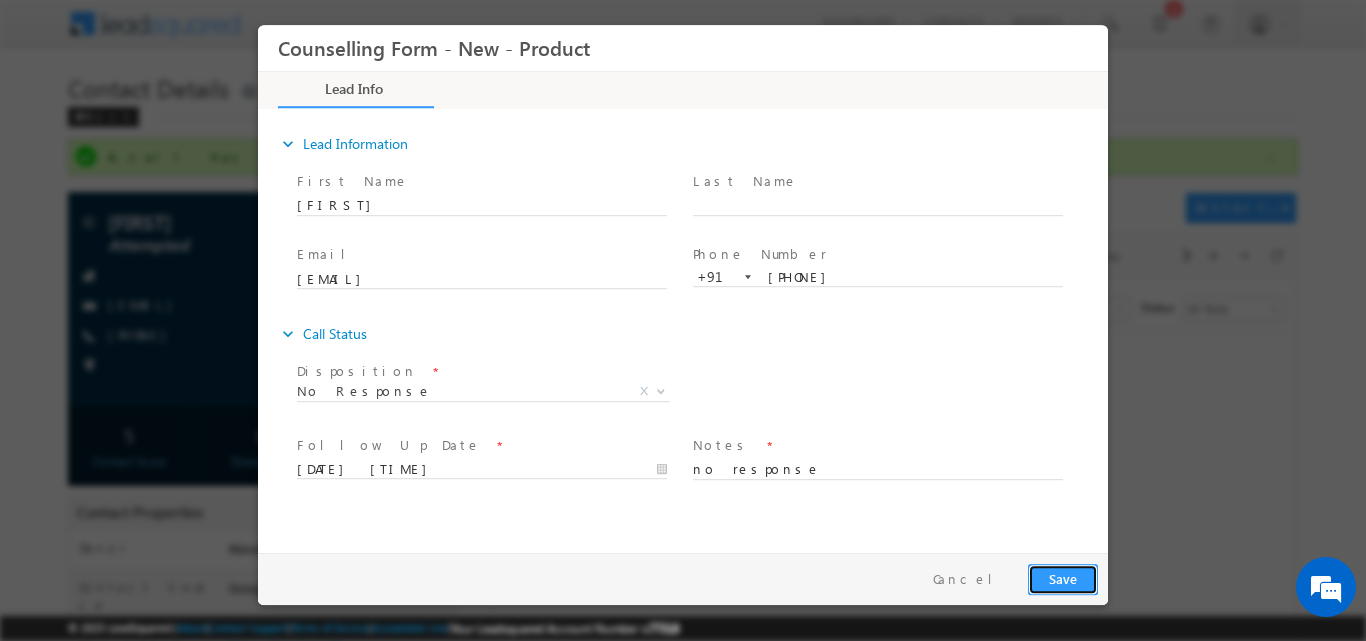 click on "Save" at bounding box center (1063, 578) 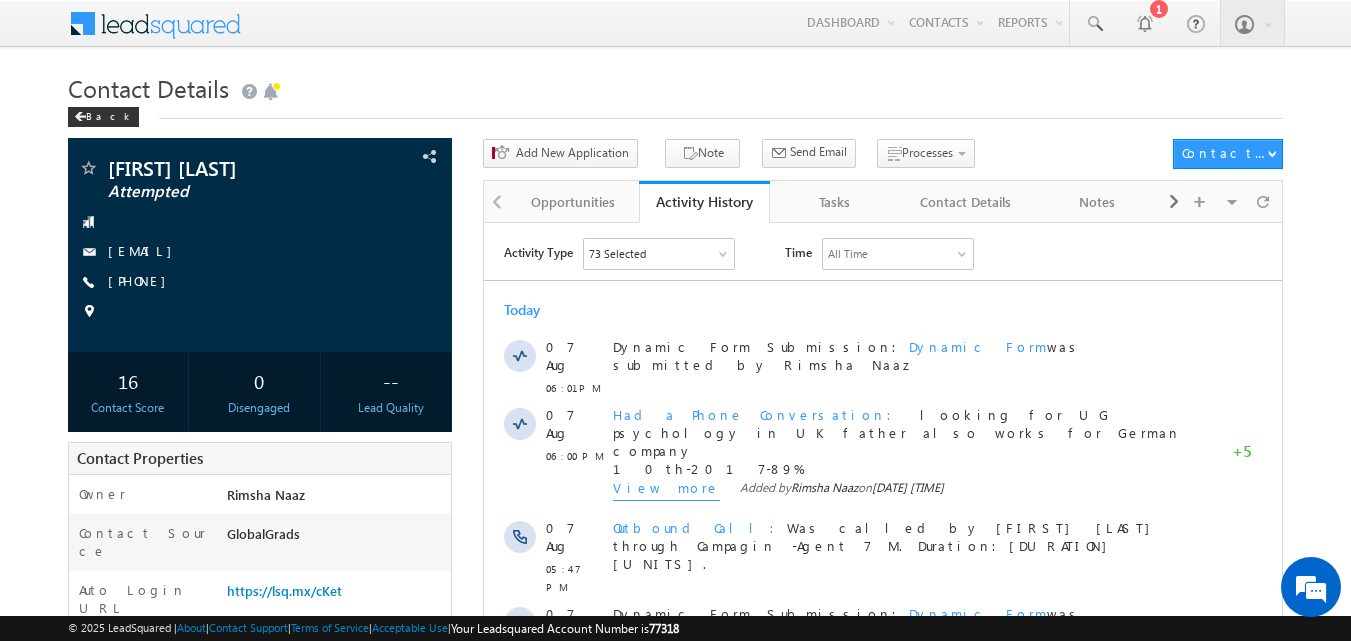 scroll, scrollTop: 0, scrollLeft: 0, axis: both 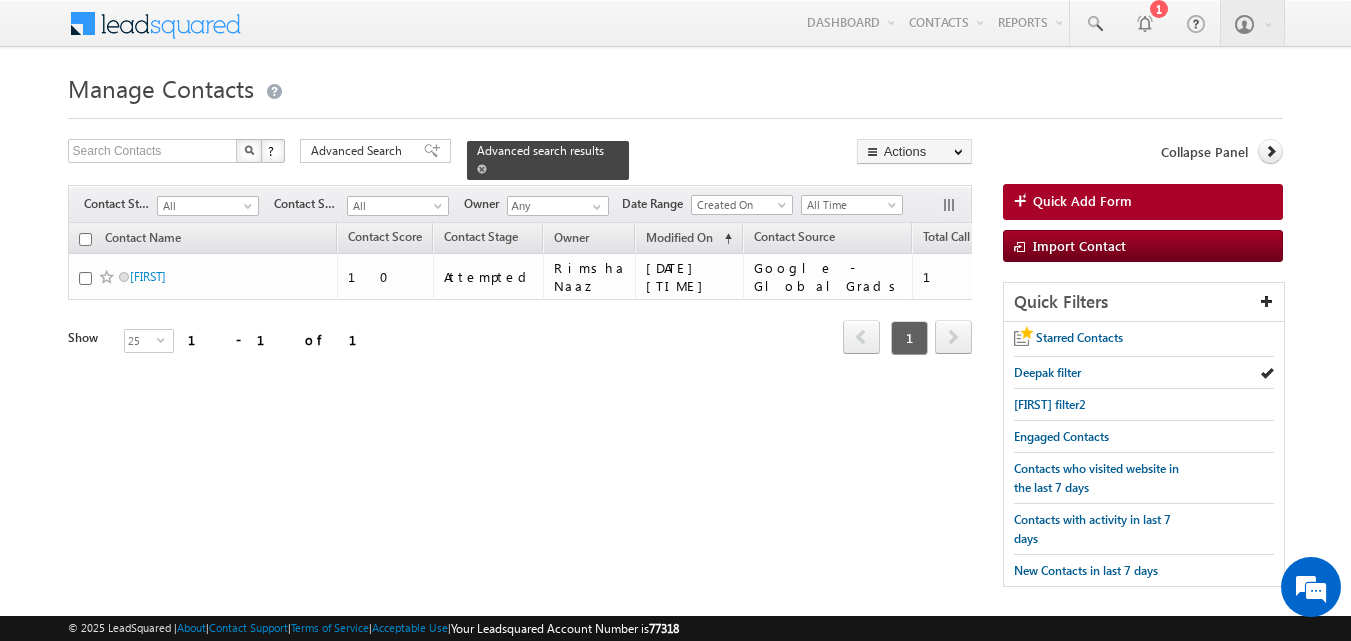 click at bounding box center [482, 169] 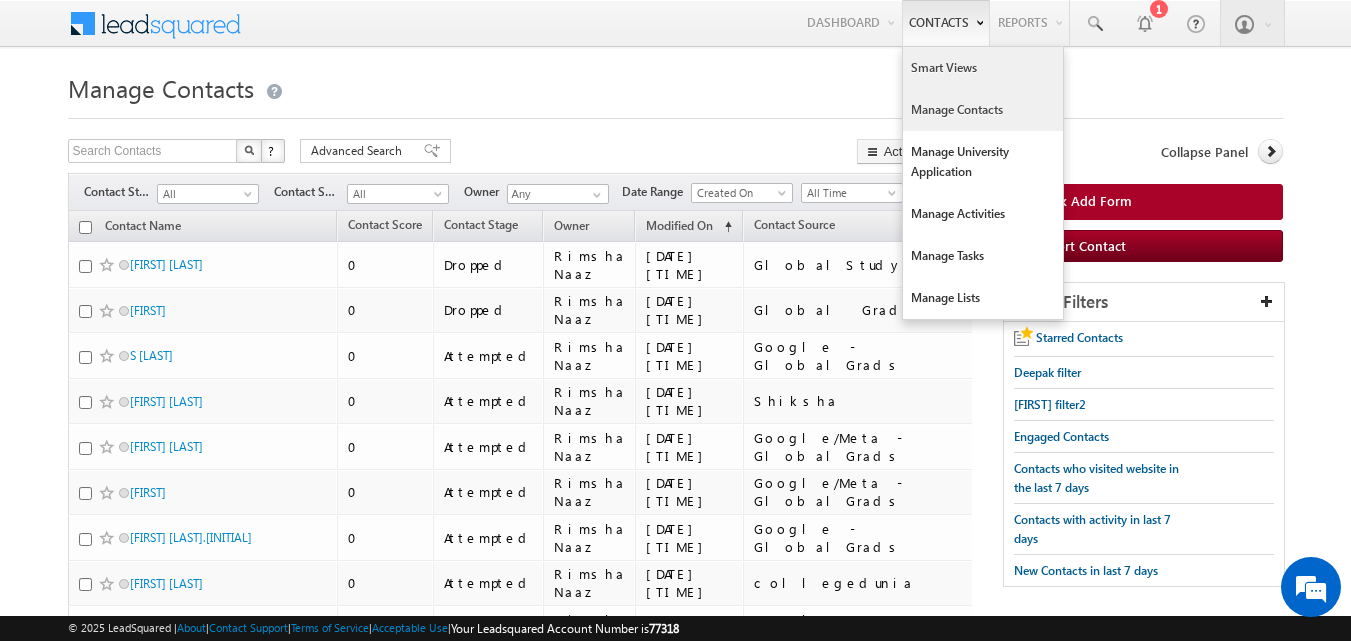click on "Smart Views" at bounding box center [983, 68] 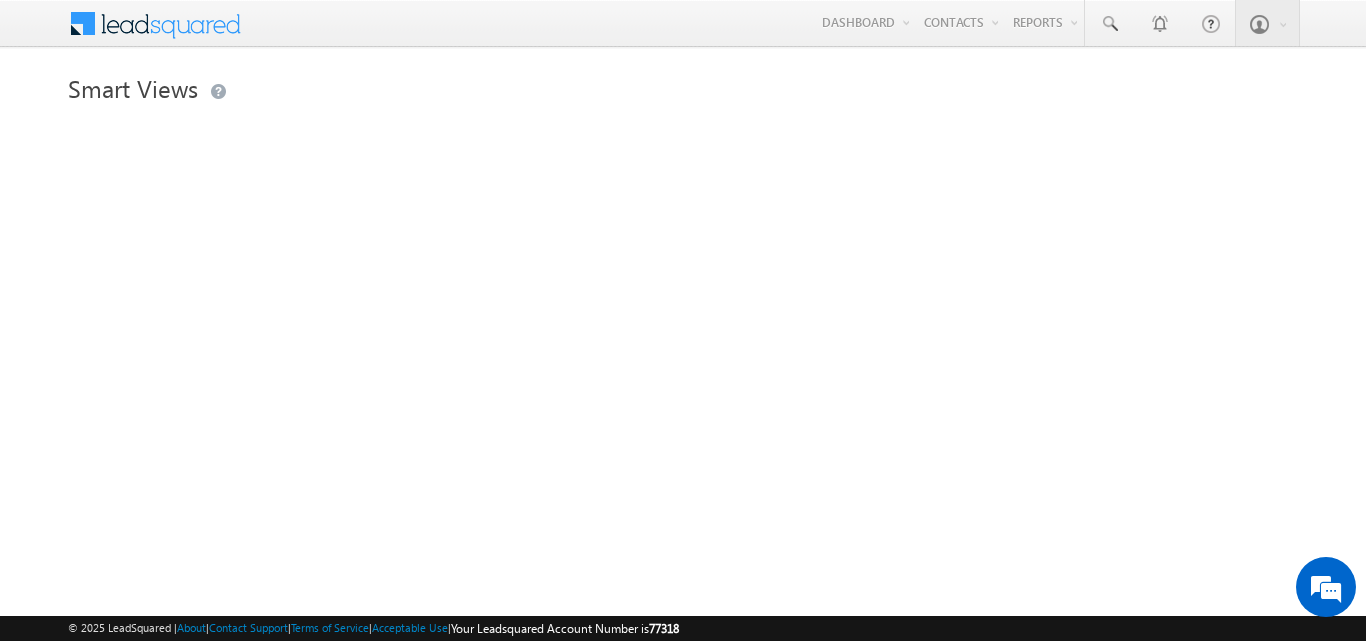 scroll, scrollTop: 0, scrollLeft: 0, axis: both 